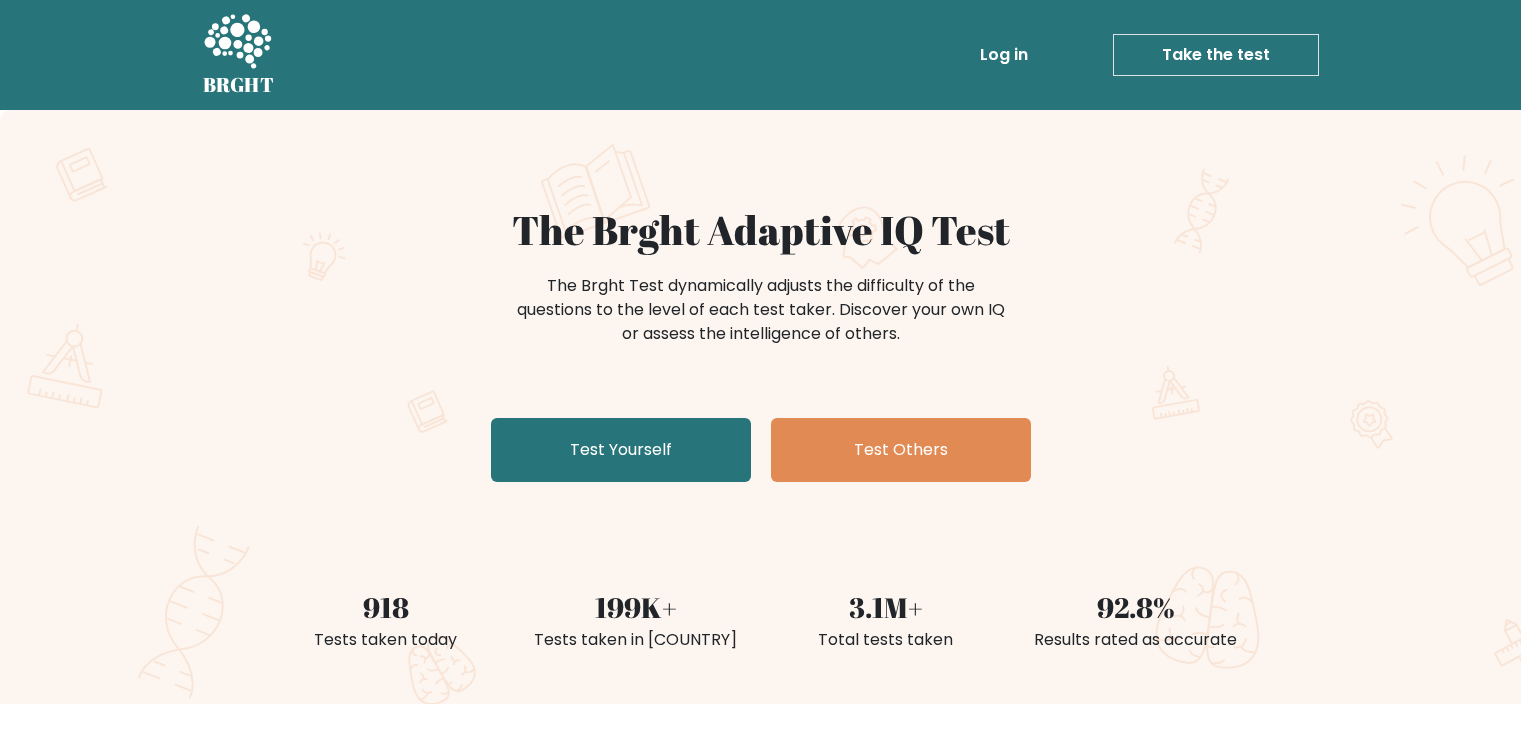 scroll, scrollTop: 0, scrollLeft: 0, axis: both 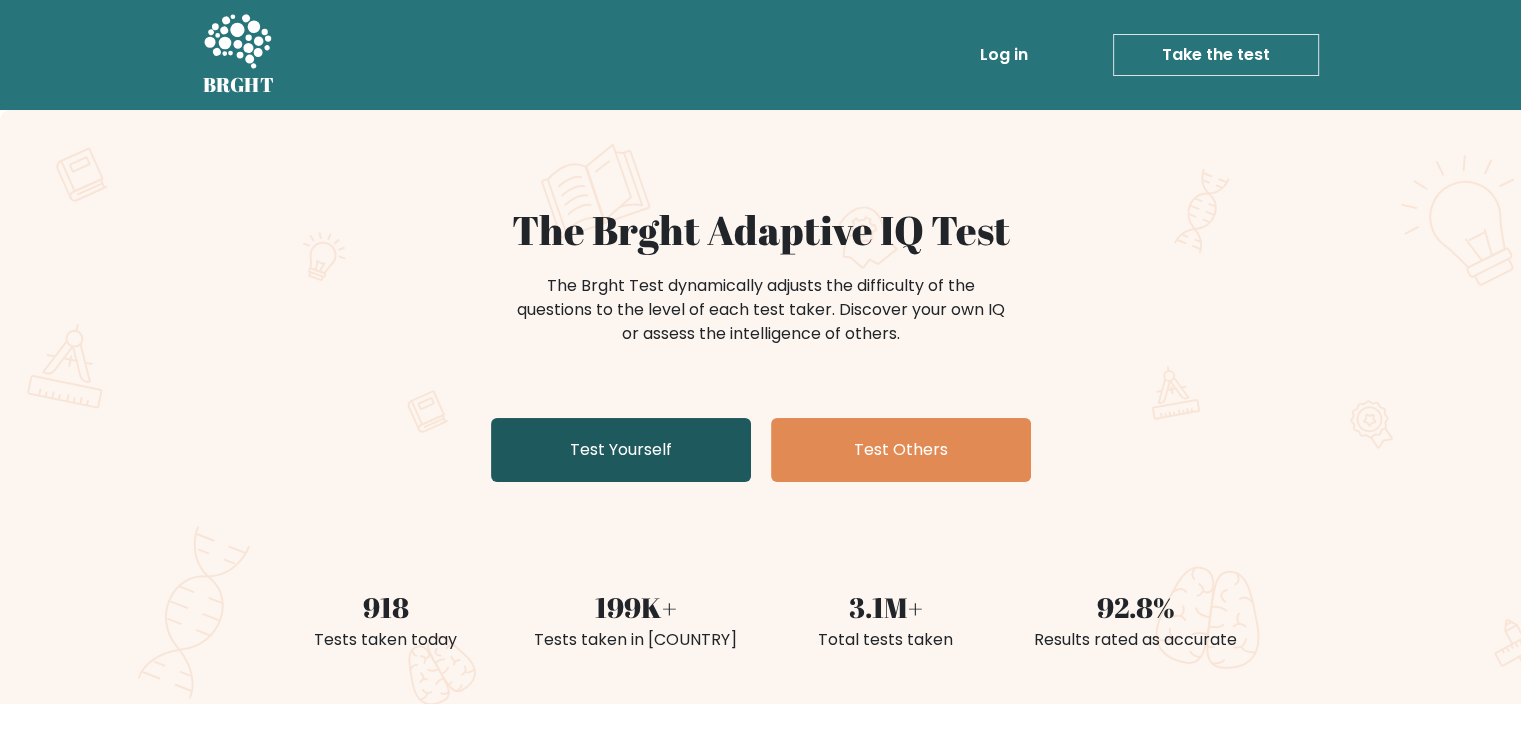 click on "Test Yourself" at bounding box center (621, 450) 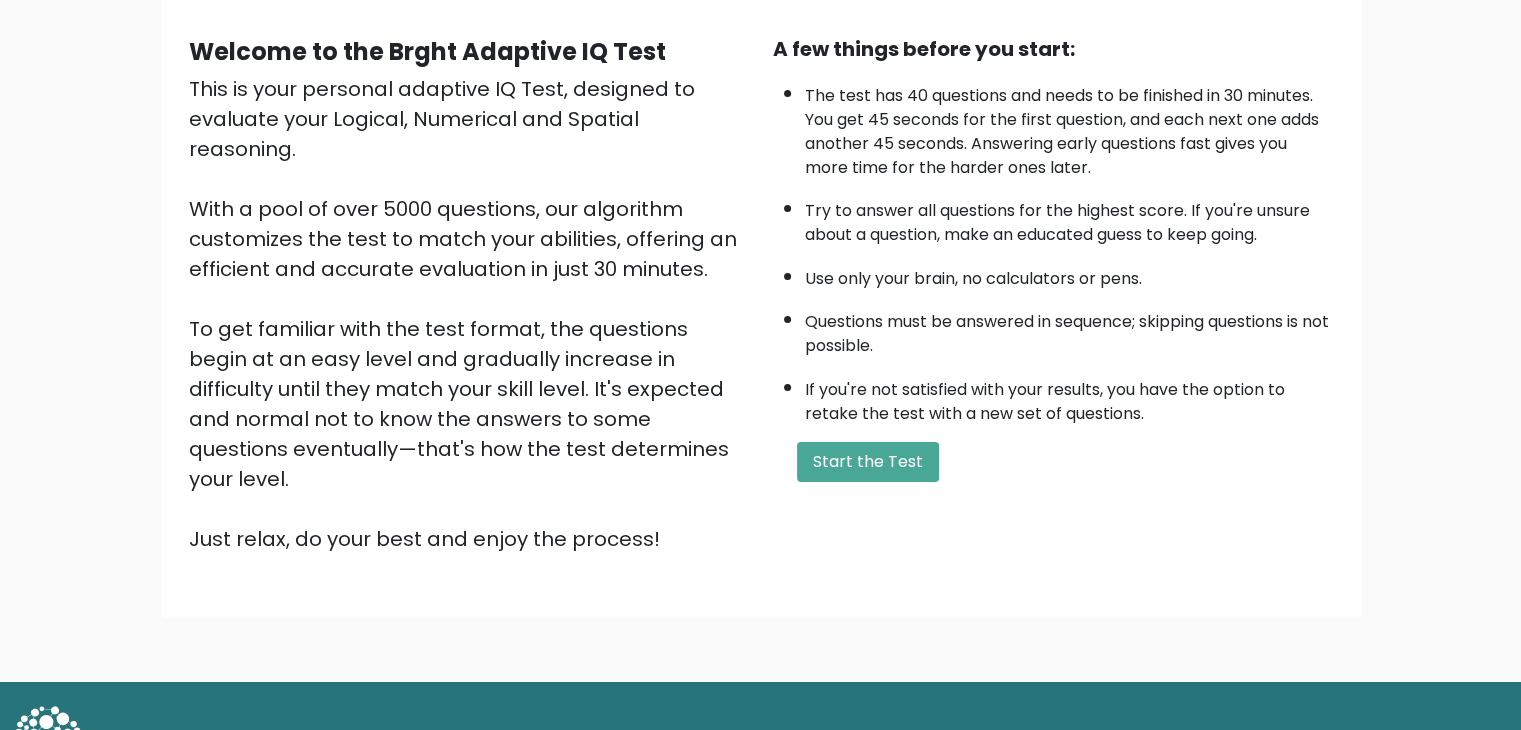 scroll, scrollTop: 186, scrollLeft: 0, axis: vertical 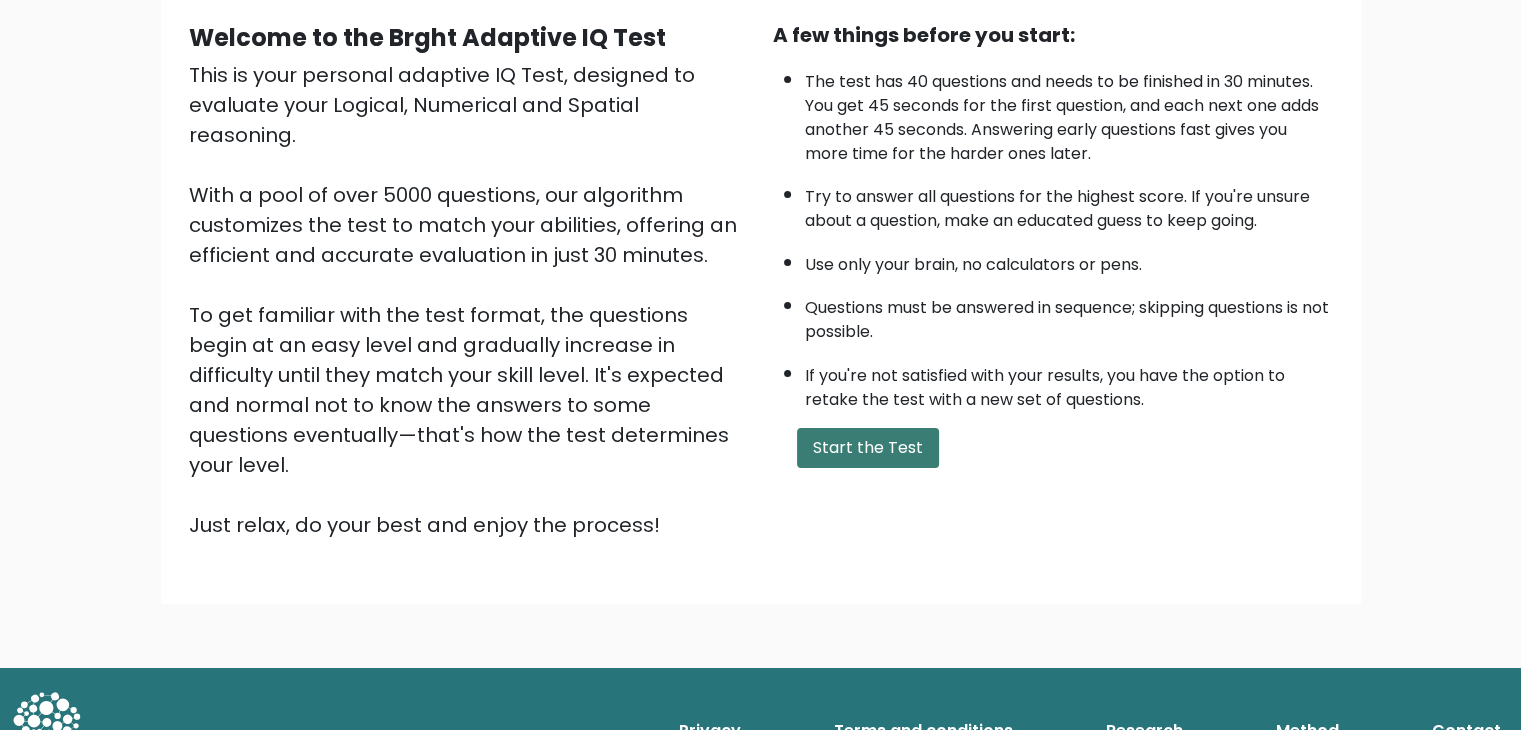 click on "Start the Test" at bounding box center (868, 448) 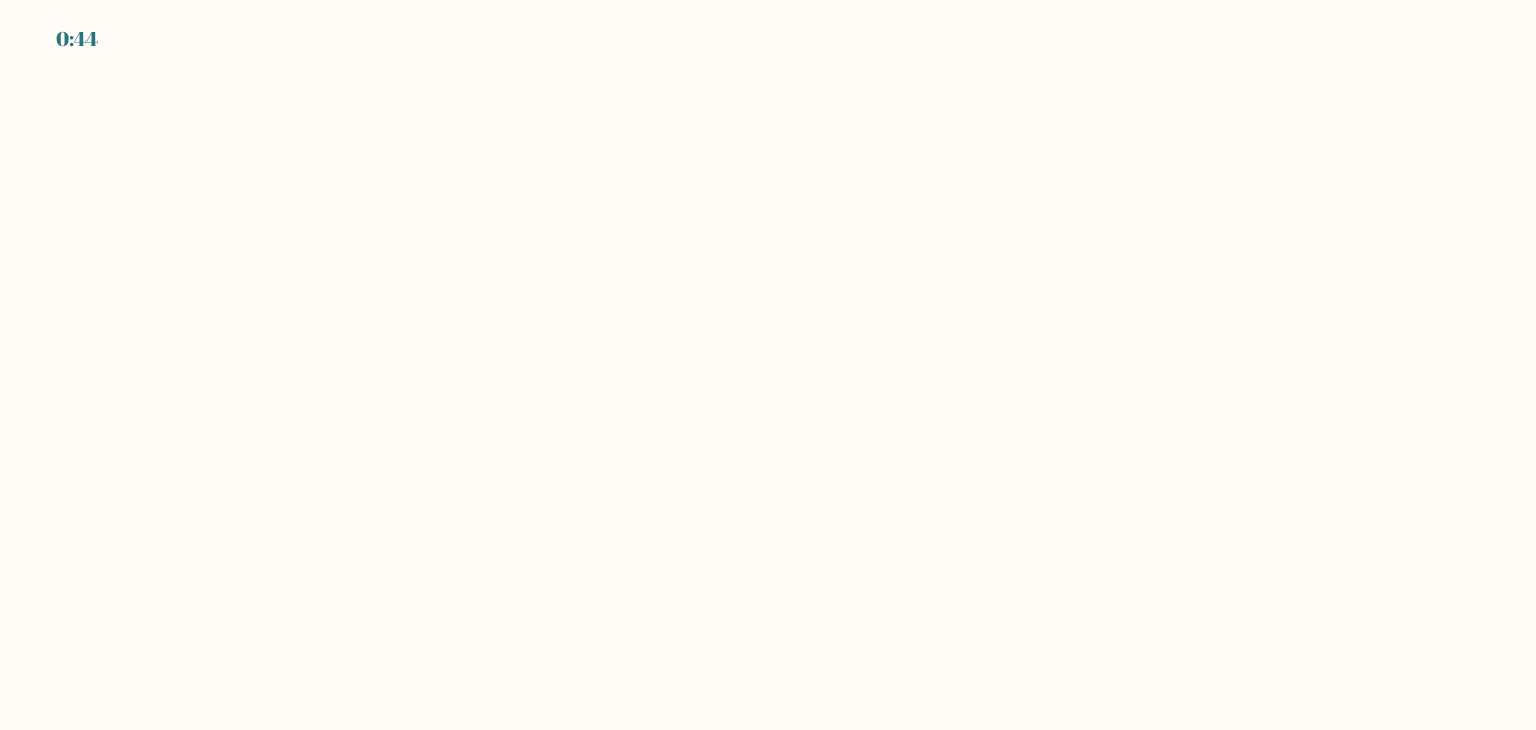 scroll, scrollTop: 0, scrollLeft: 0, axis: both 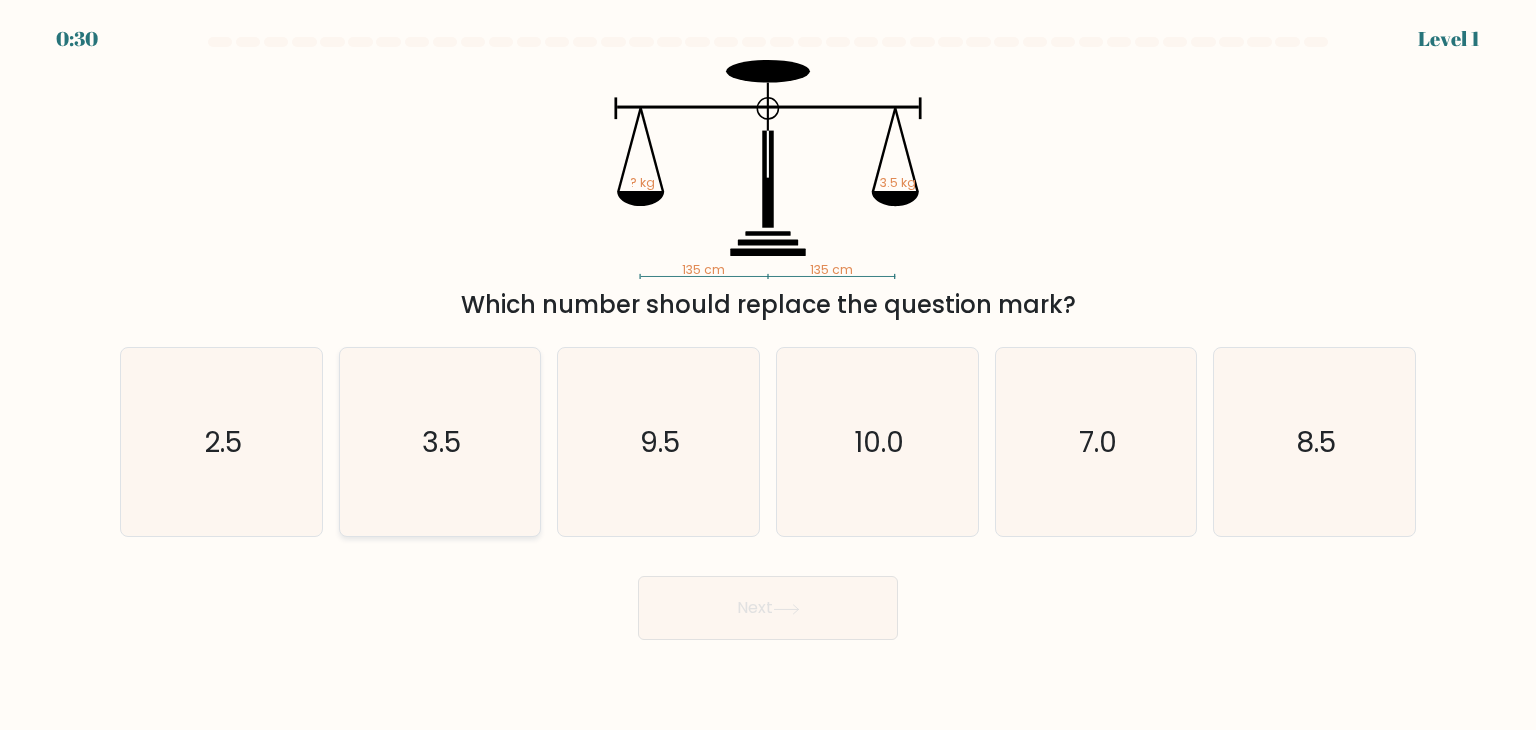 click on "3.5" 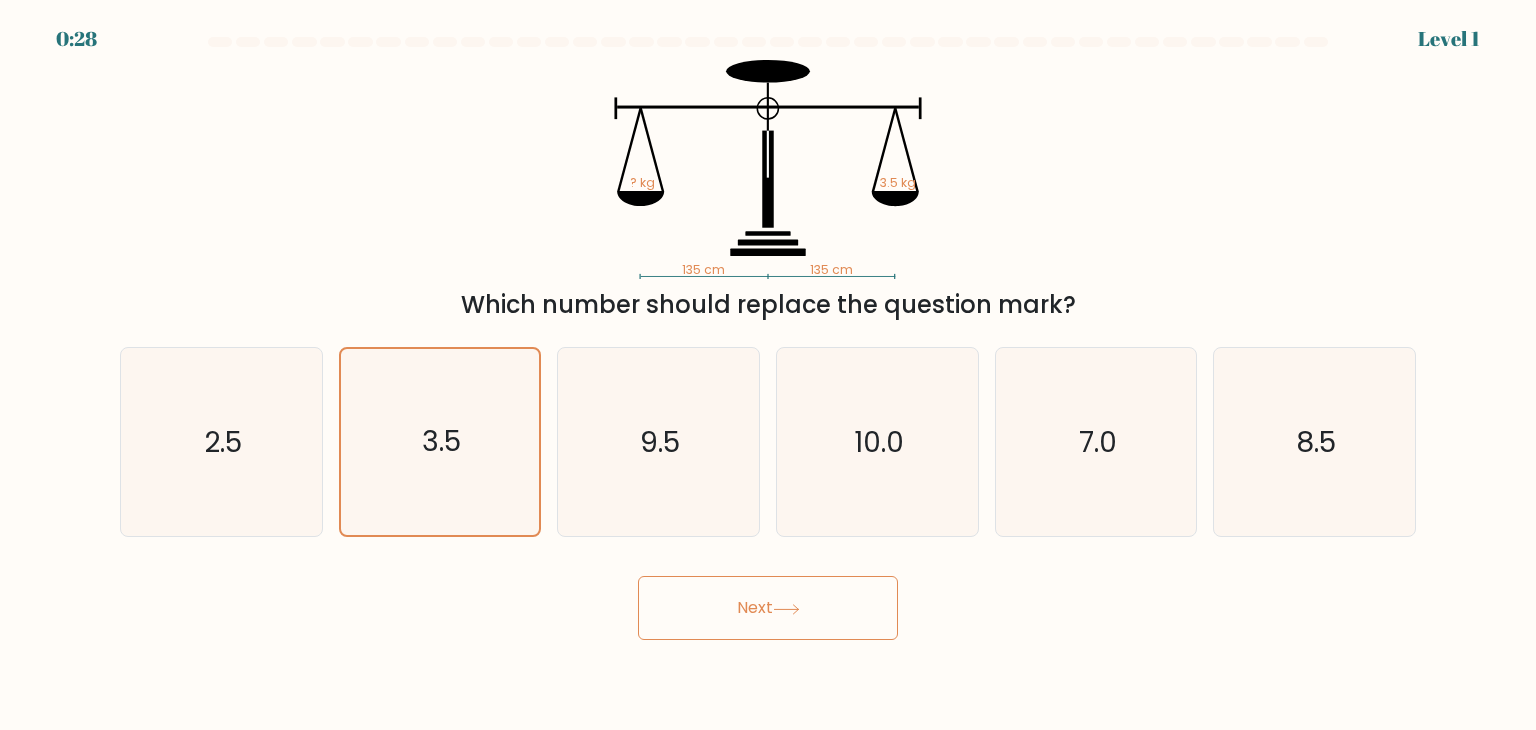 click on "Next" at bounding box center (768, 608) 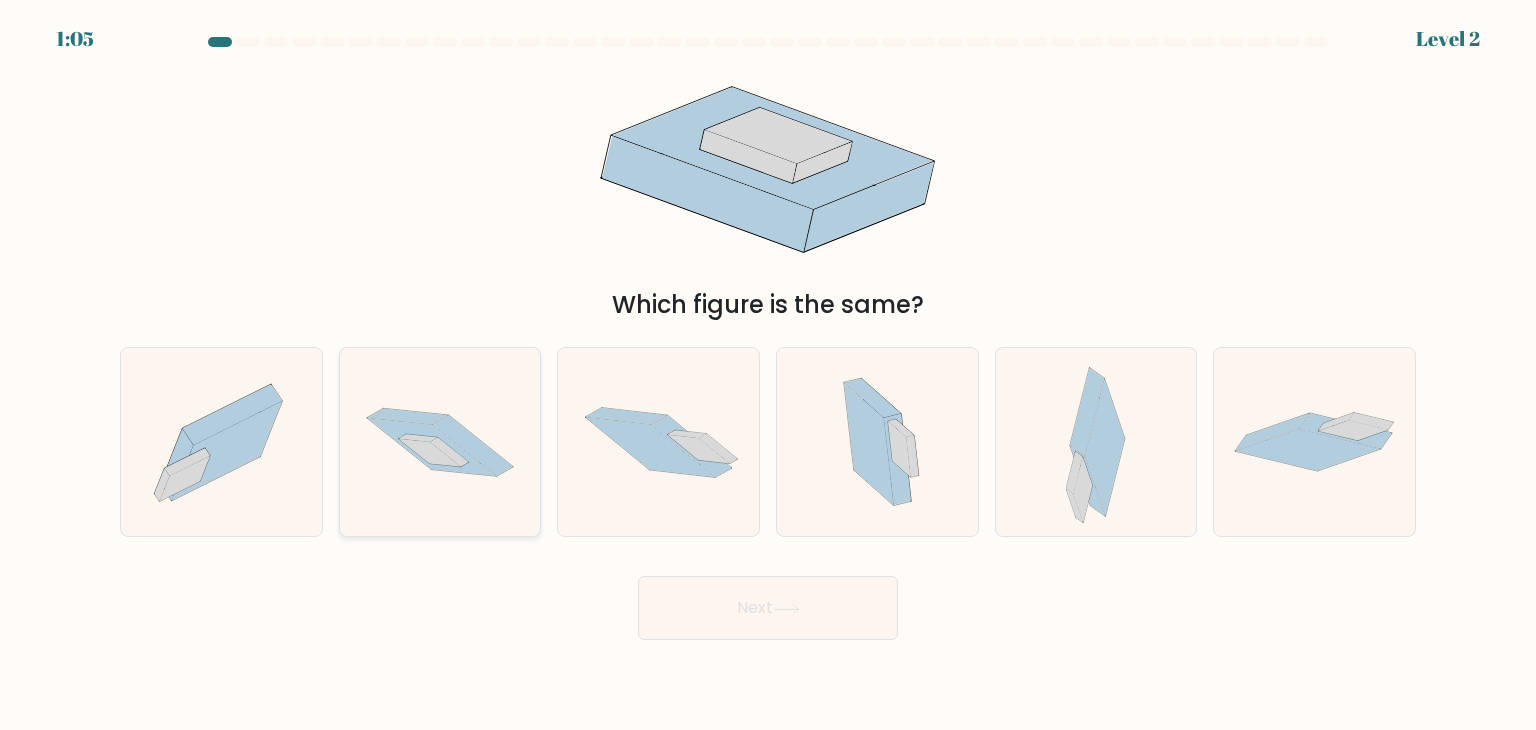 click 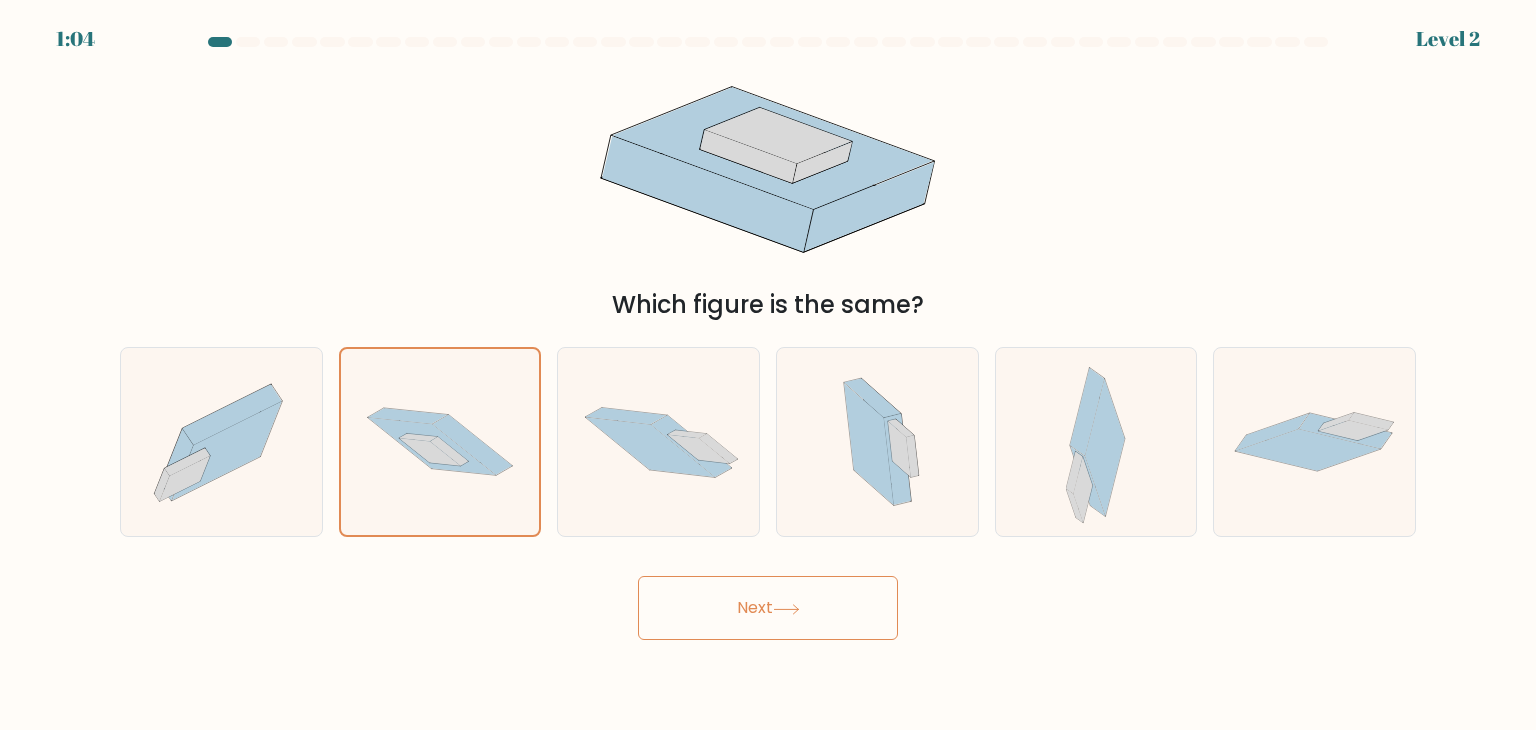 click on "Next" at bounding box center (768, 608) 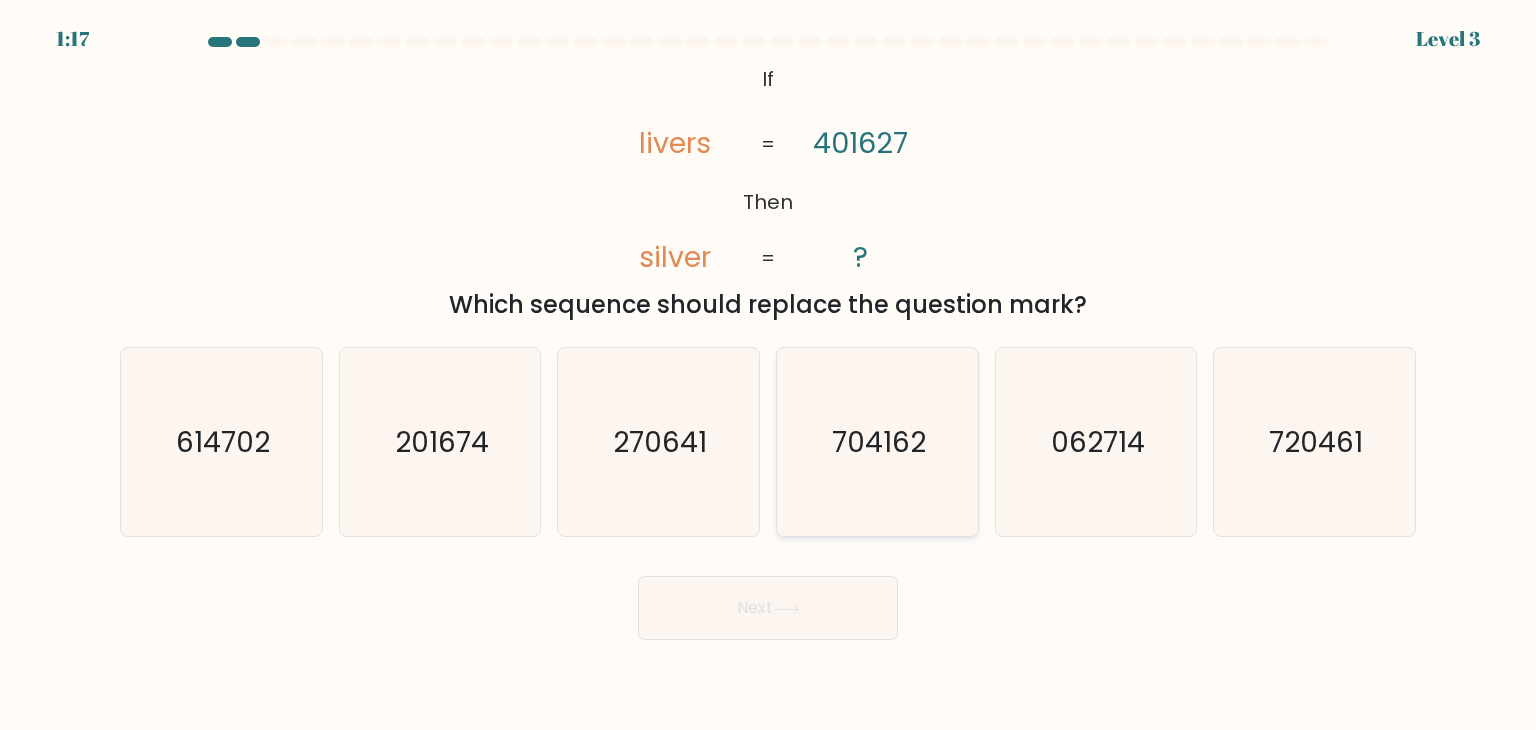 click on "704162" 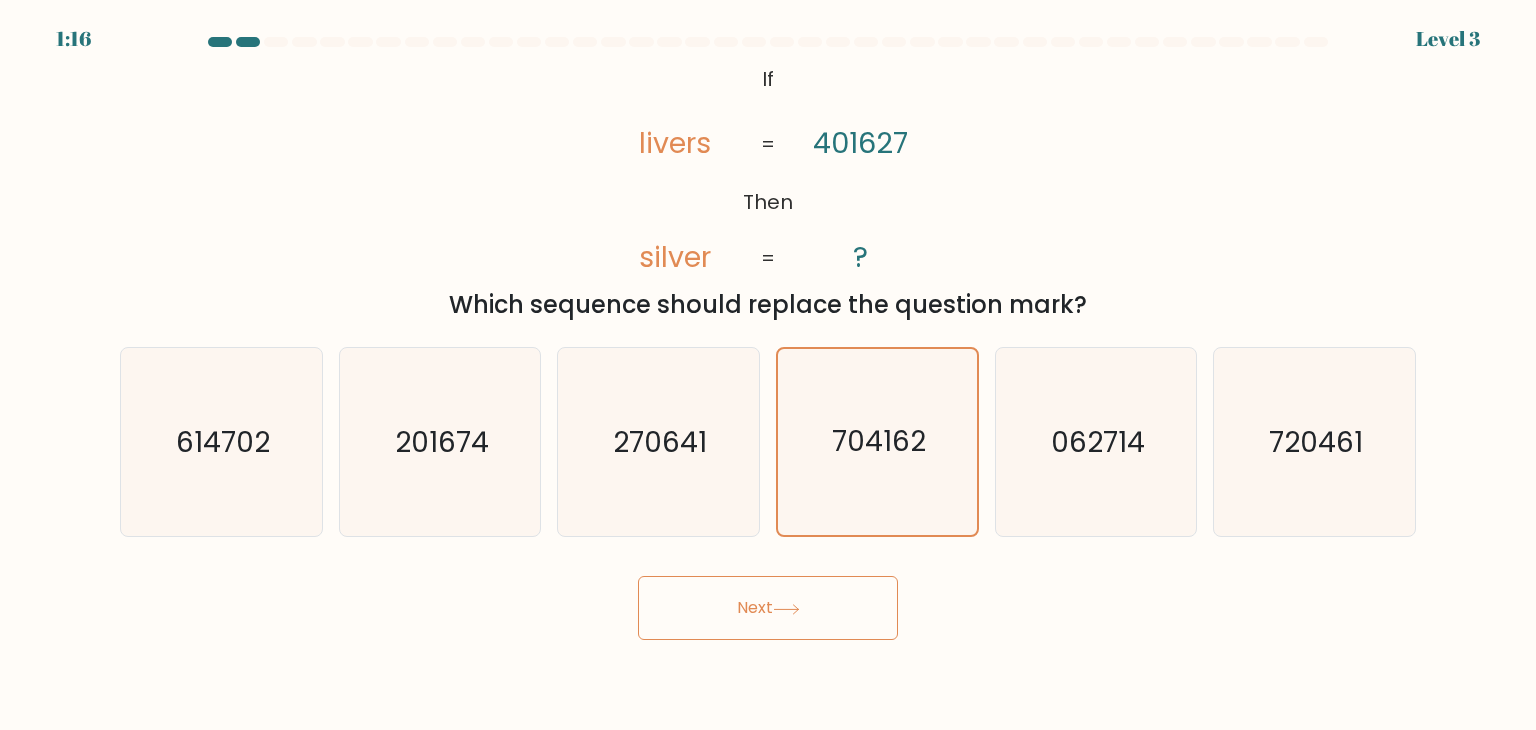 click 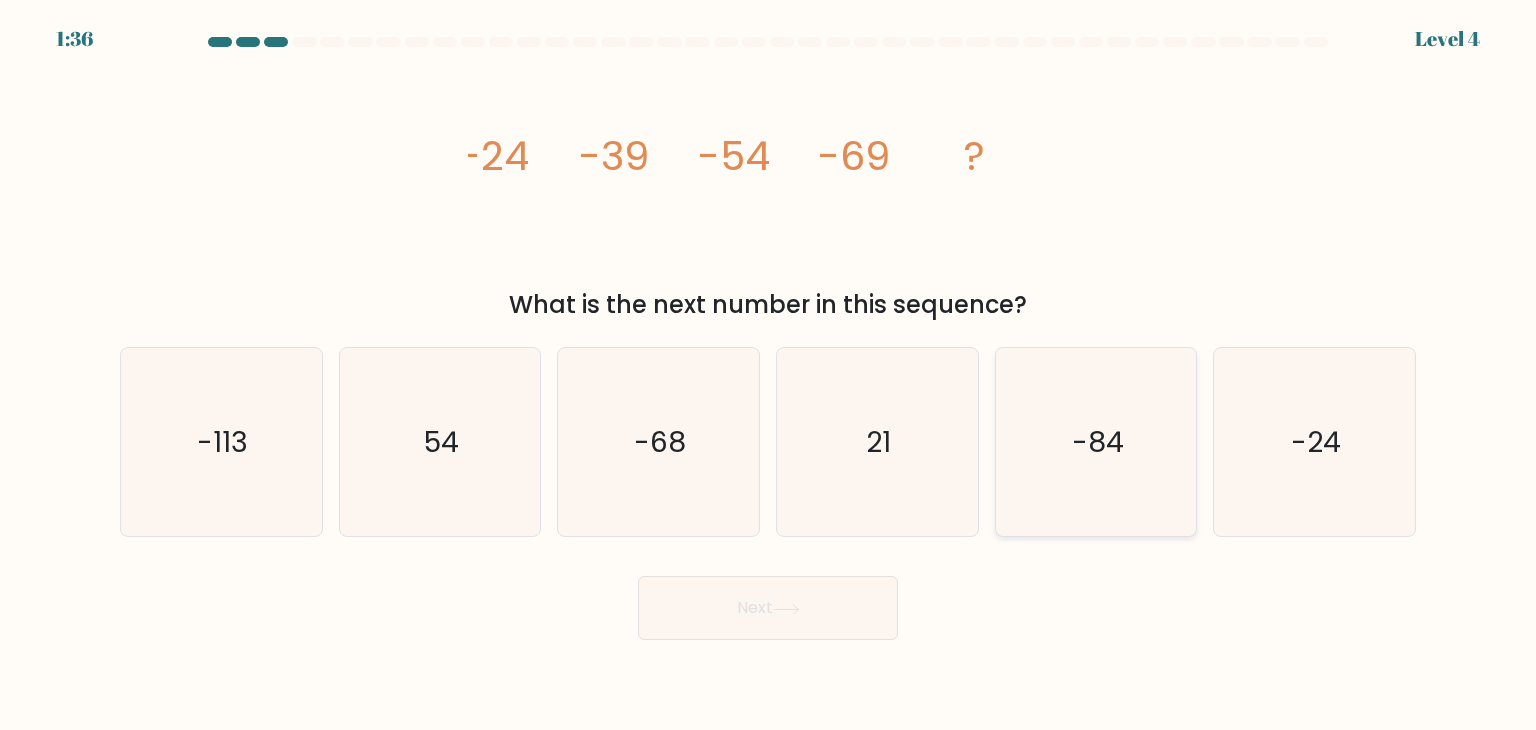 click on "-84" 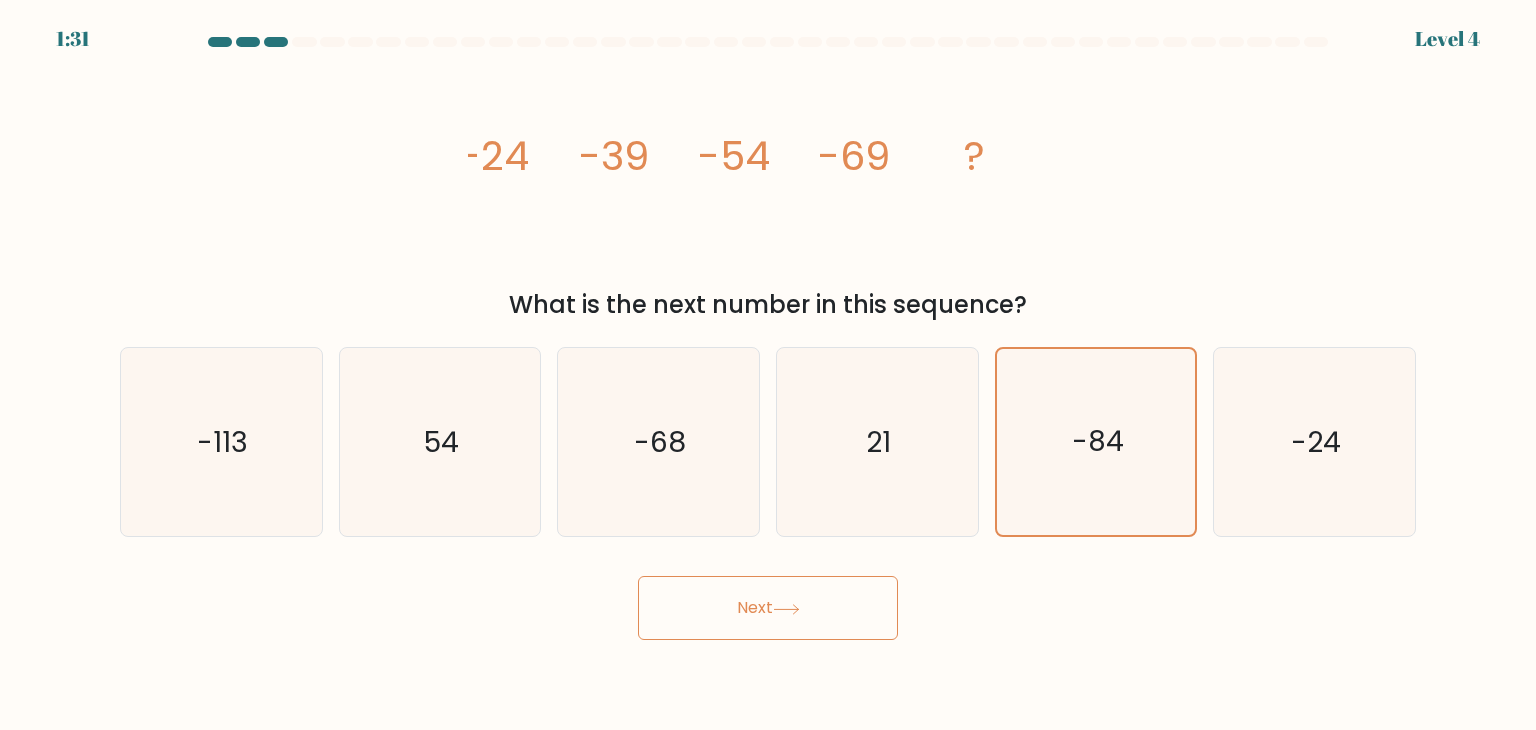 click on "Next" at bounding box center (768, 608) 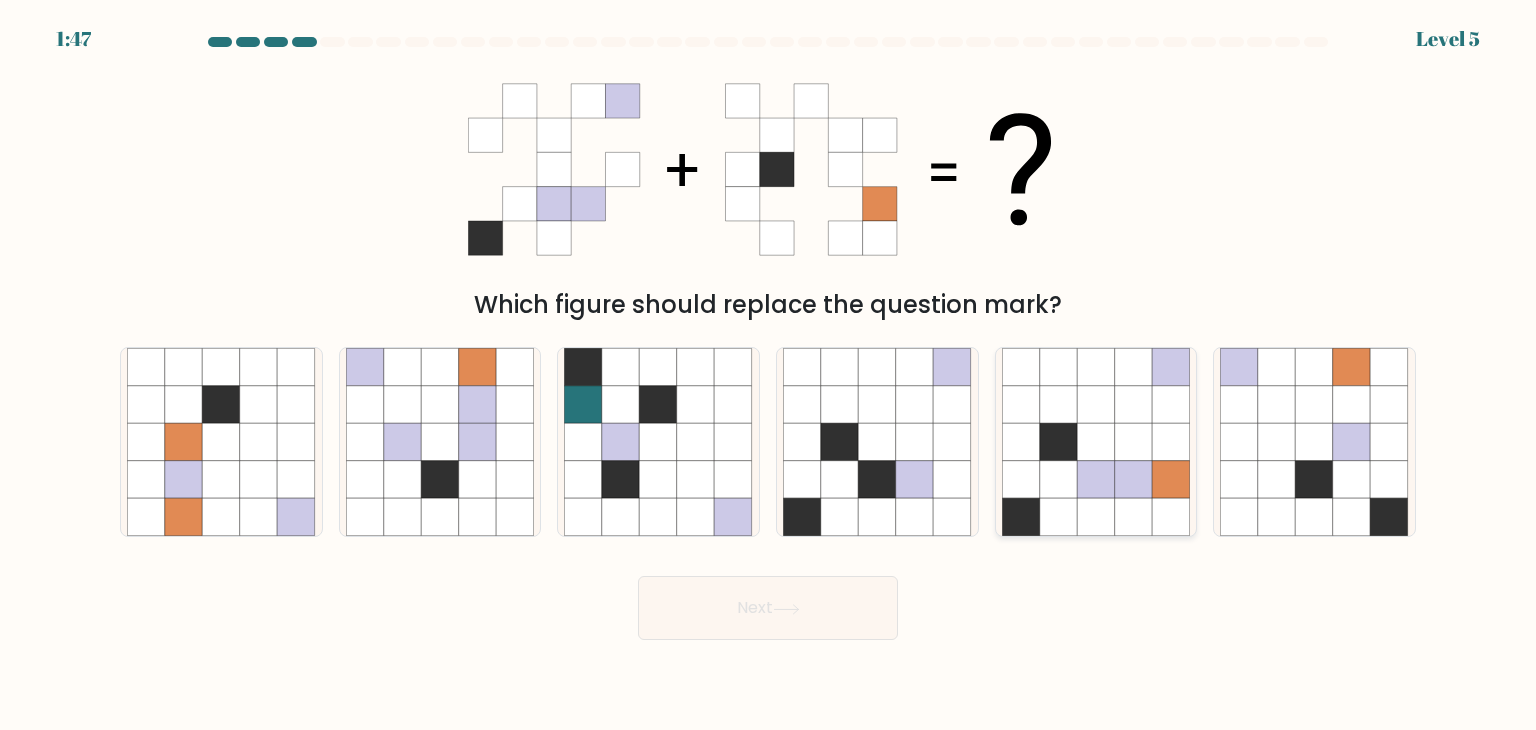 click 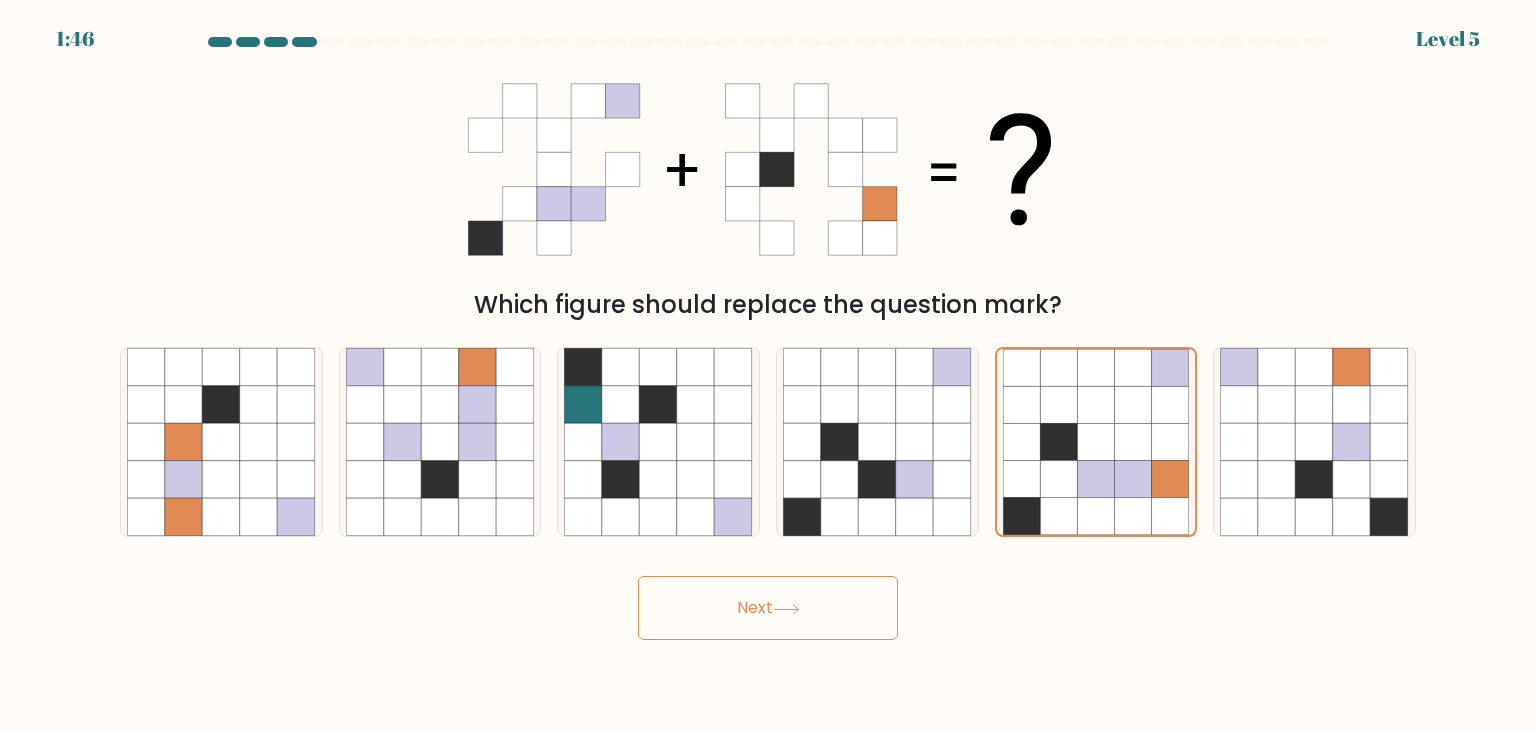 click on "Next" at bounding box center [768, 608] 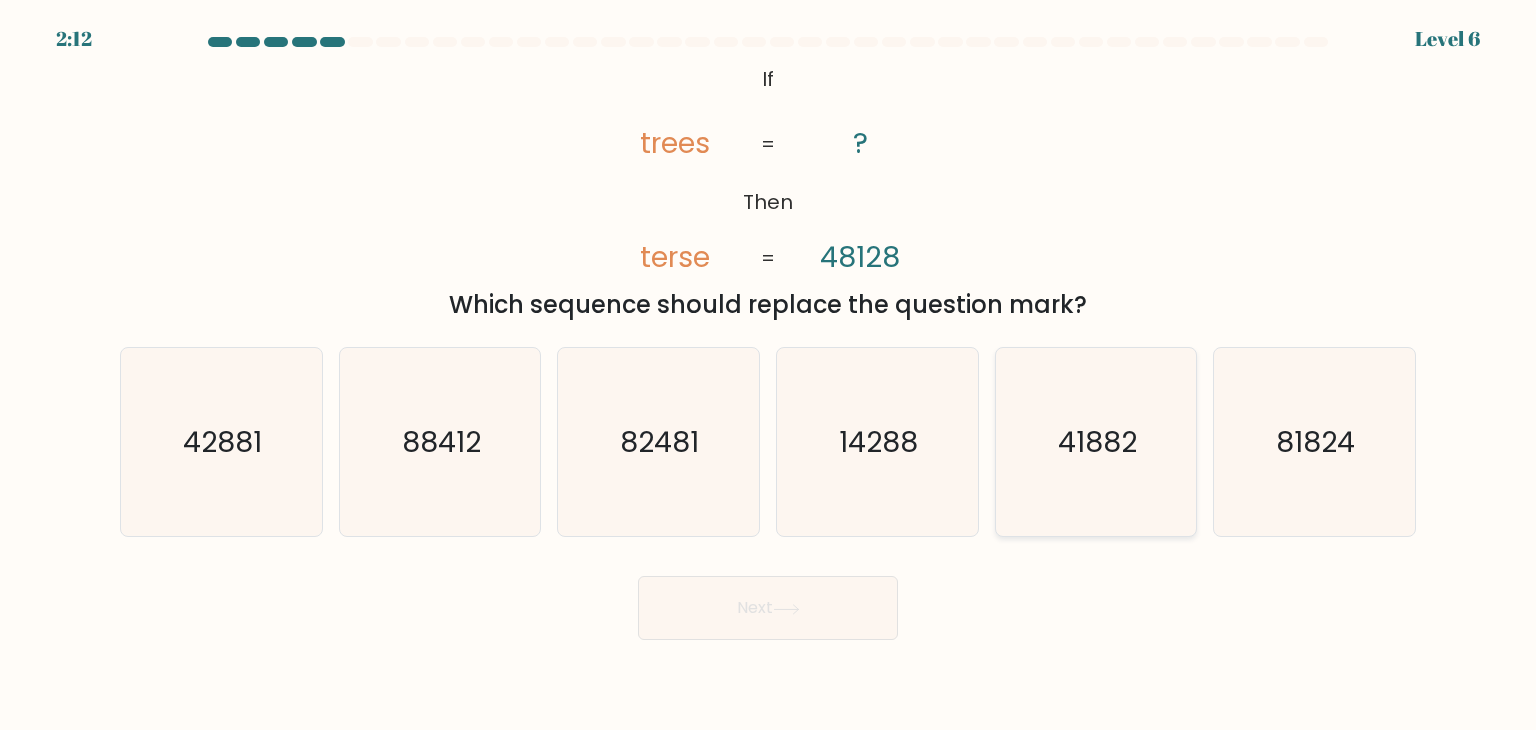 click on "41882" 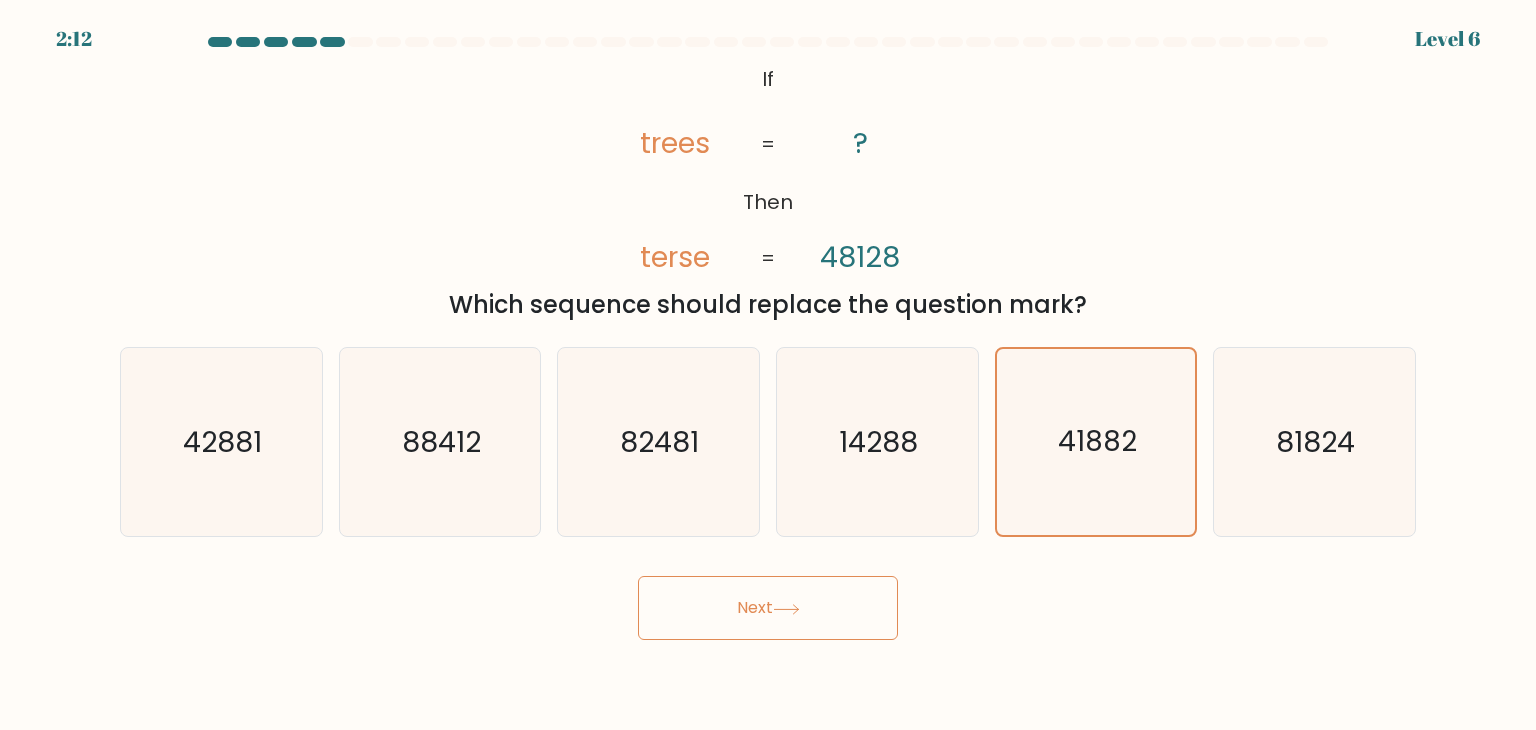 click on "Next" at bounding box center [768, 608] 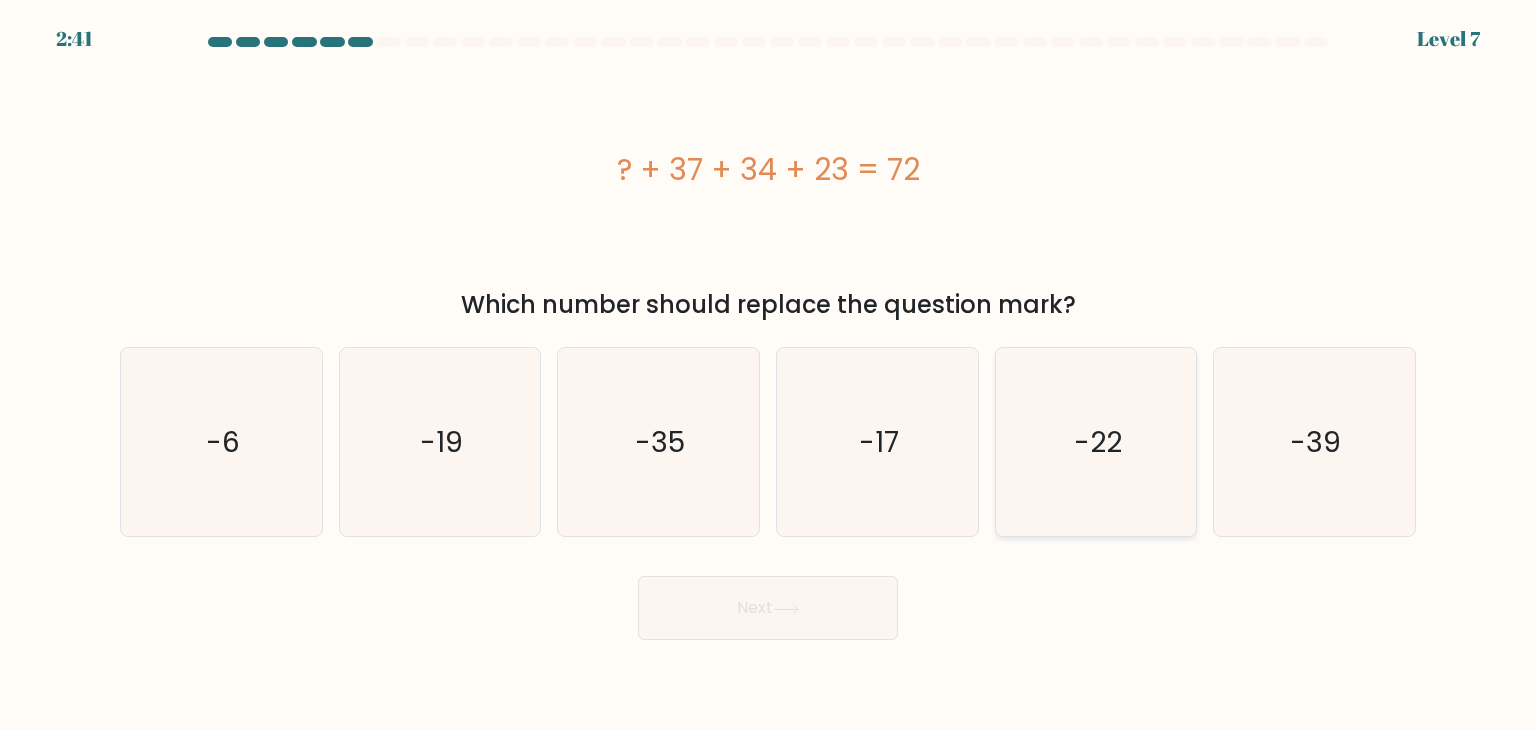 click on "-22" 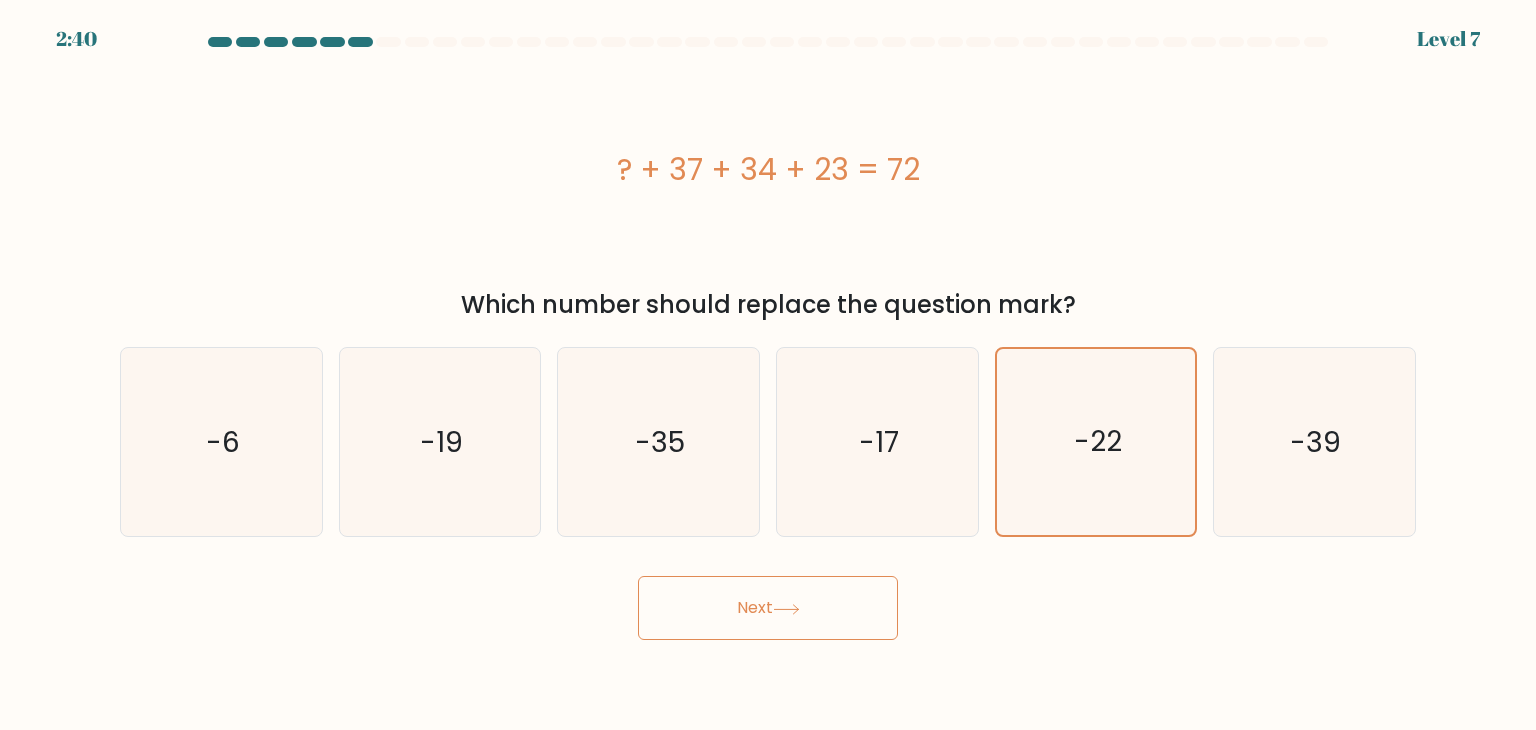 click on "Next" at bounding box center [768, 608] 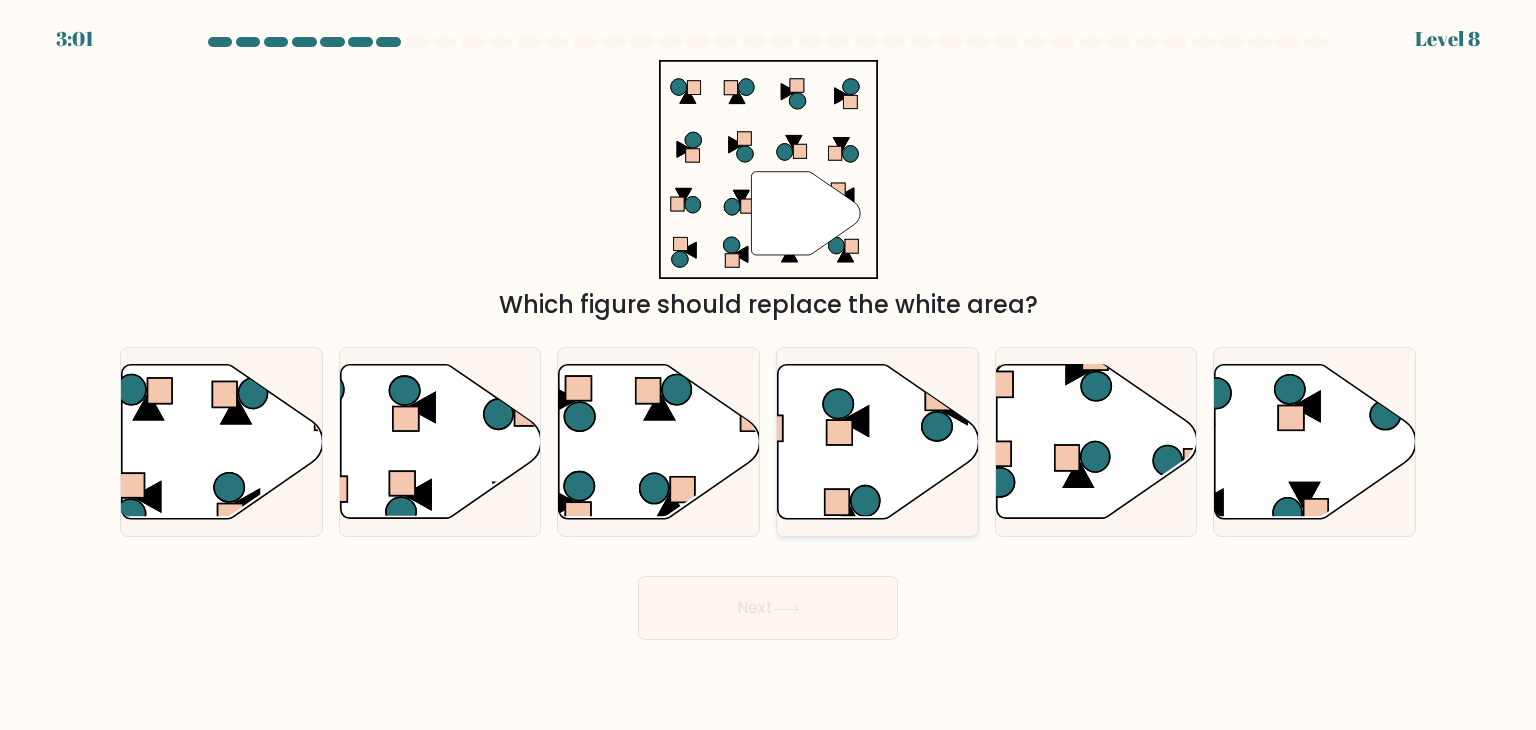 click 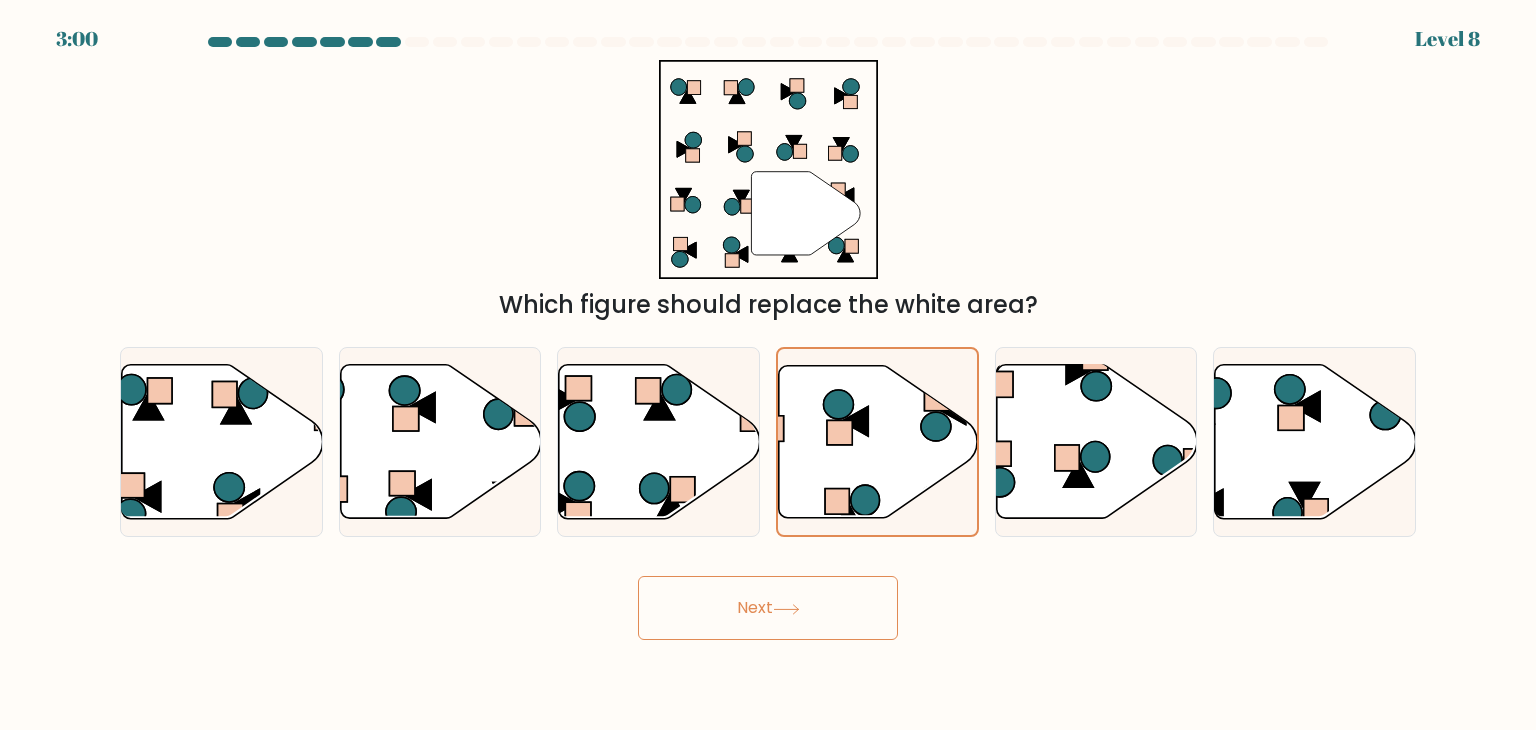 click on "Next" at bounding box center [768, 608] 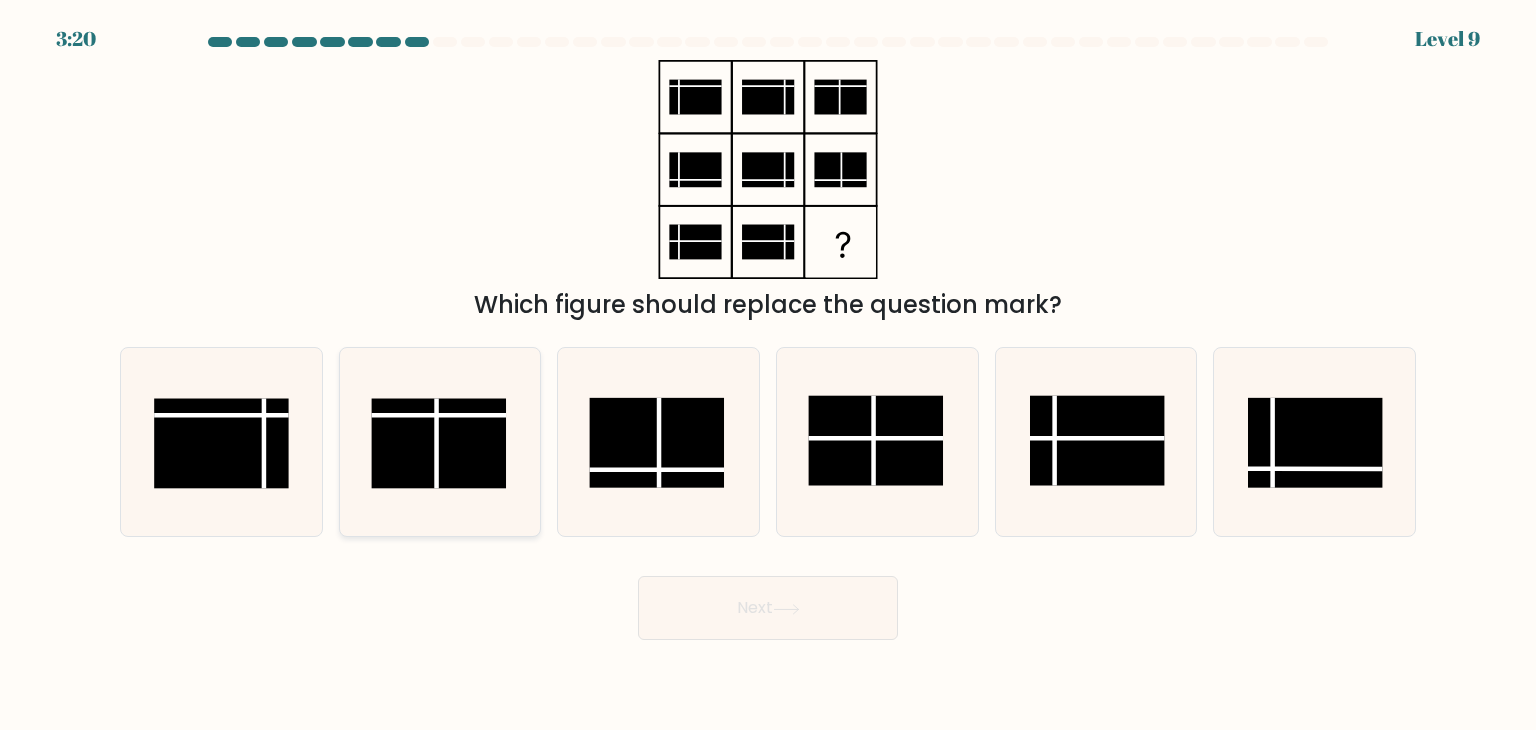 click 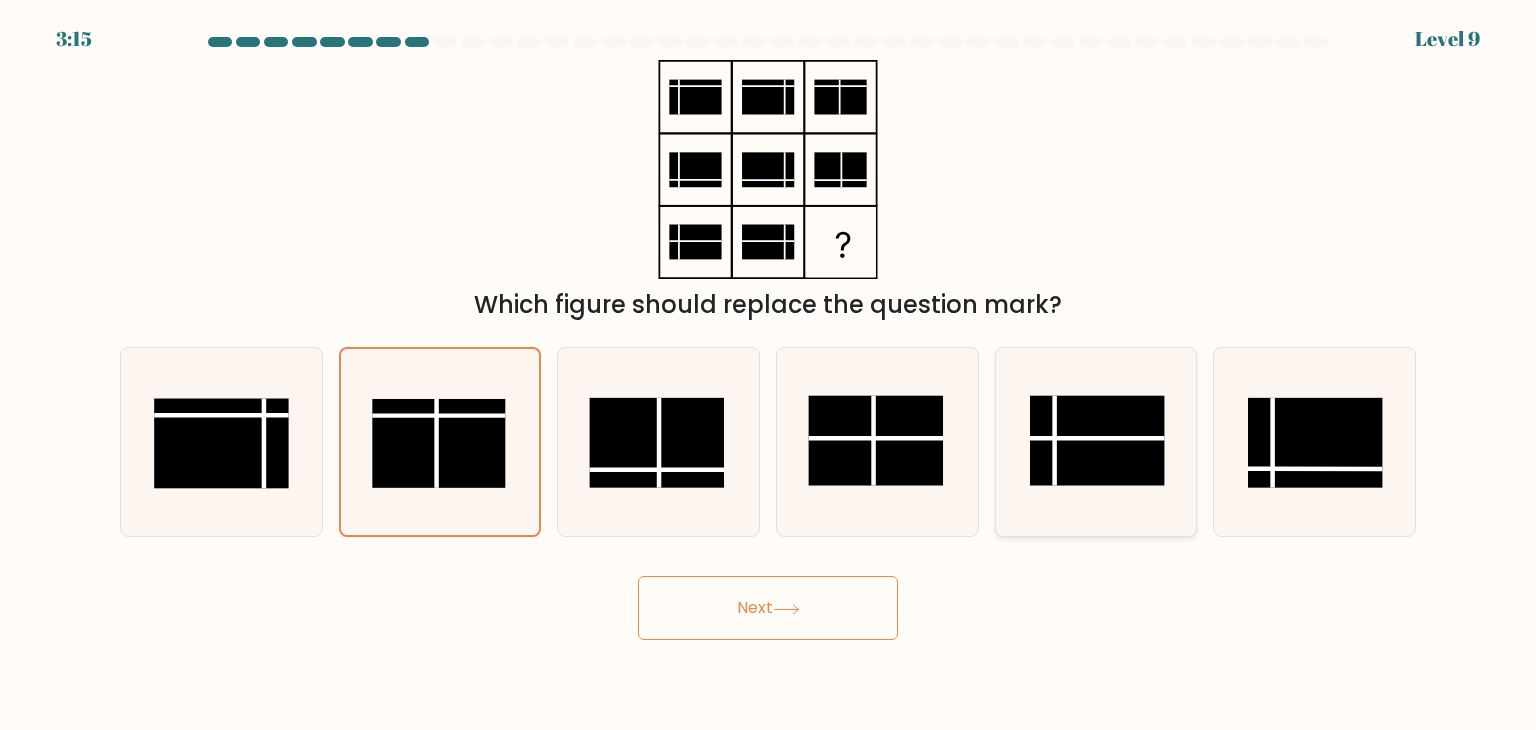 click 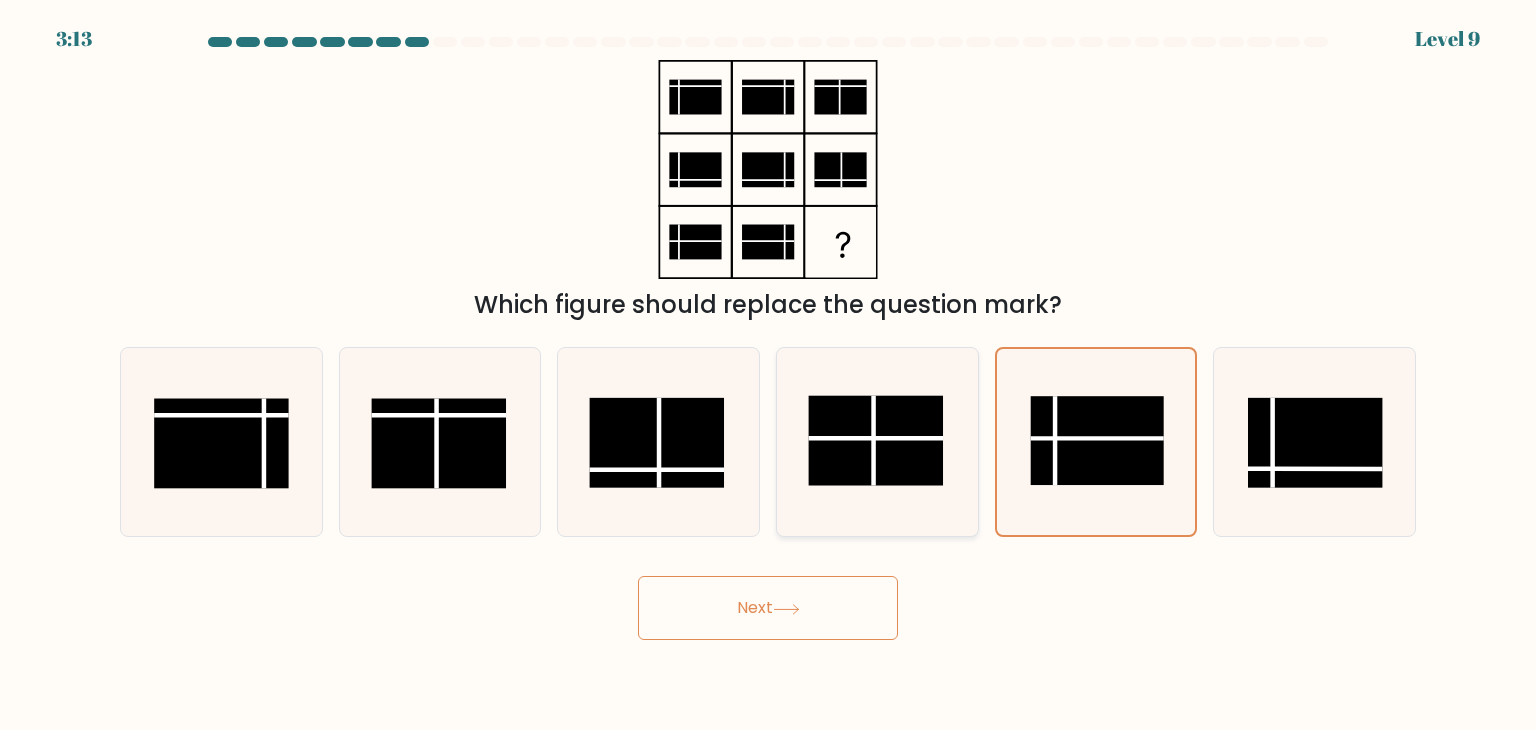 click 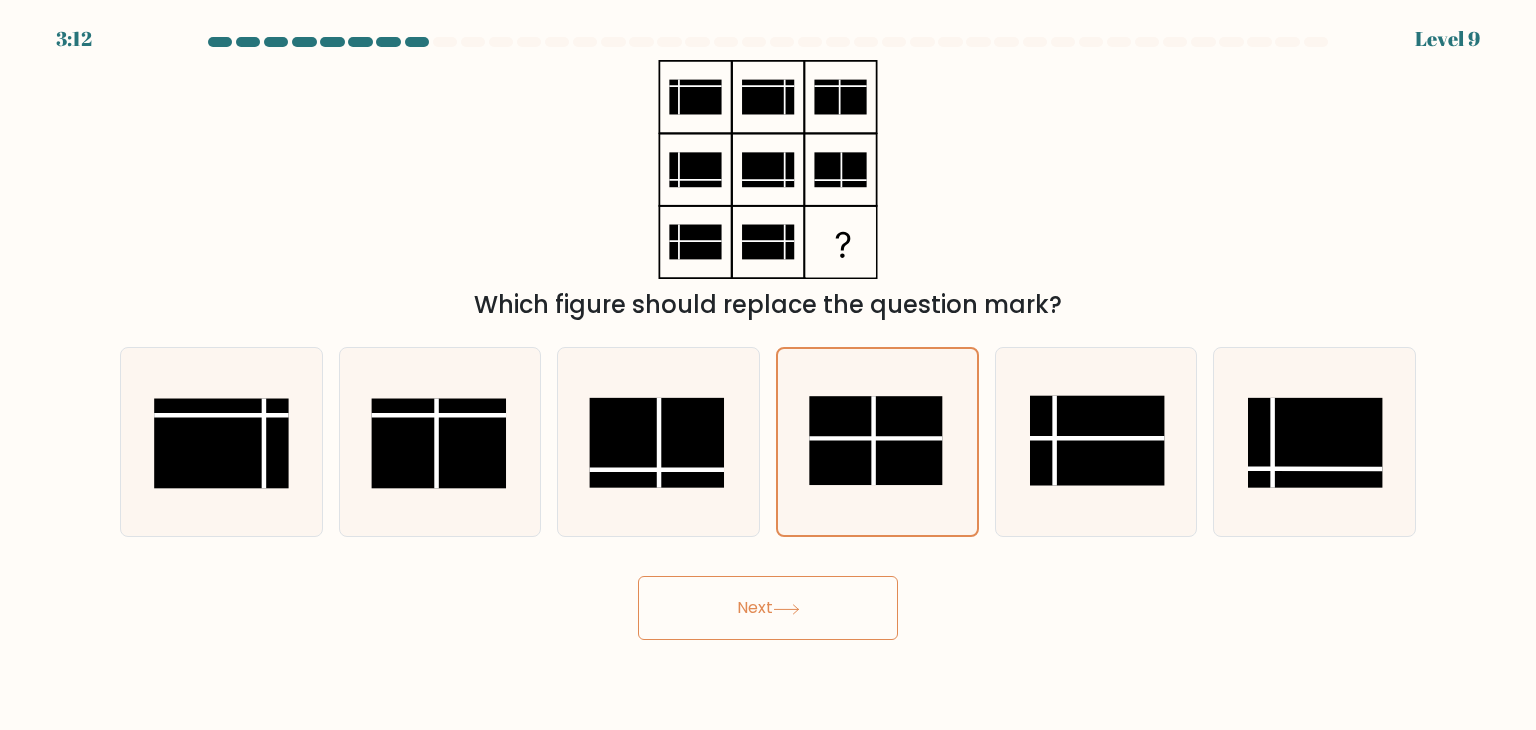 click on "Next" at bounding box center [768, 608] 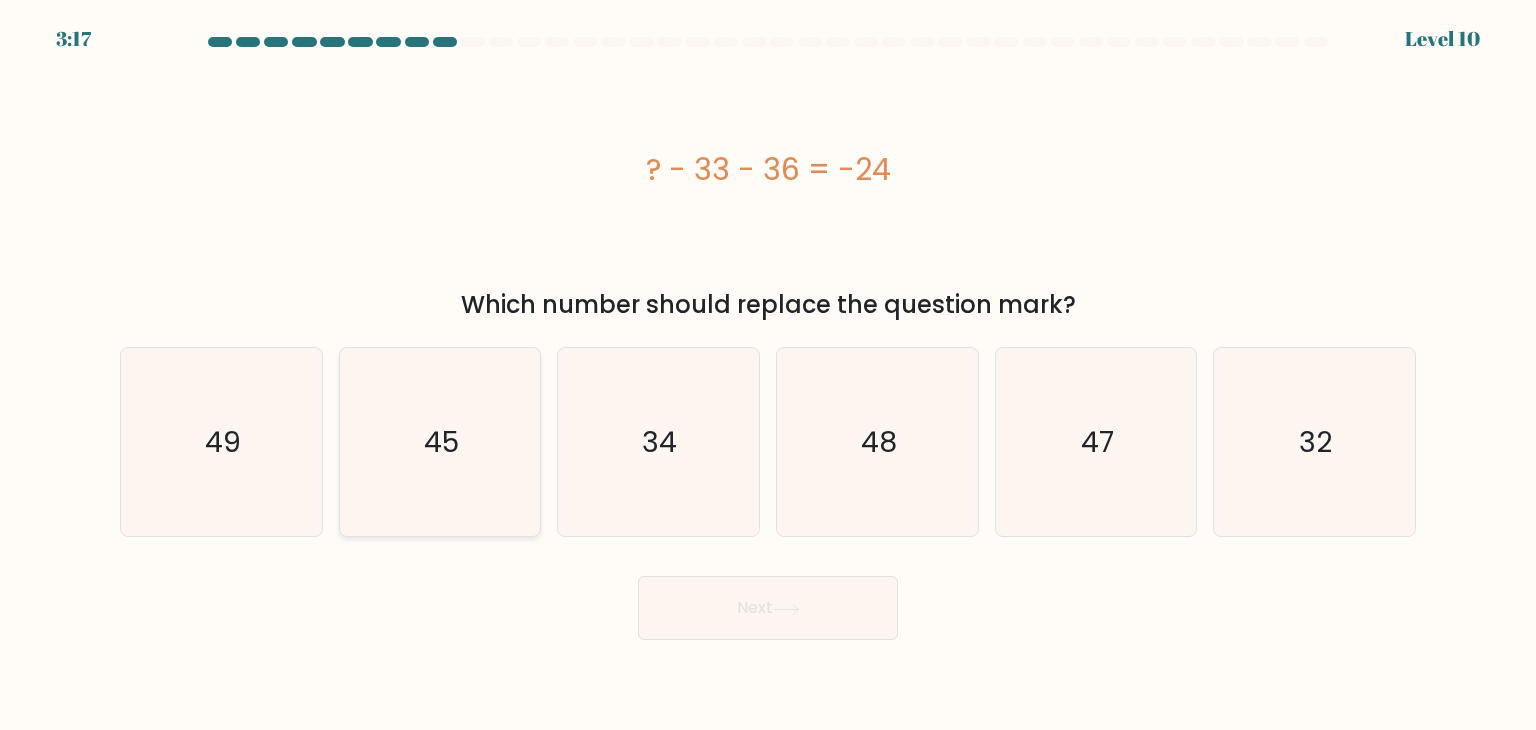 click on "45" 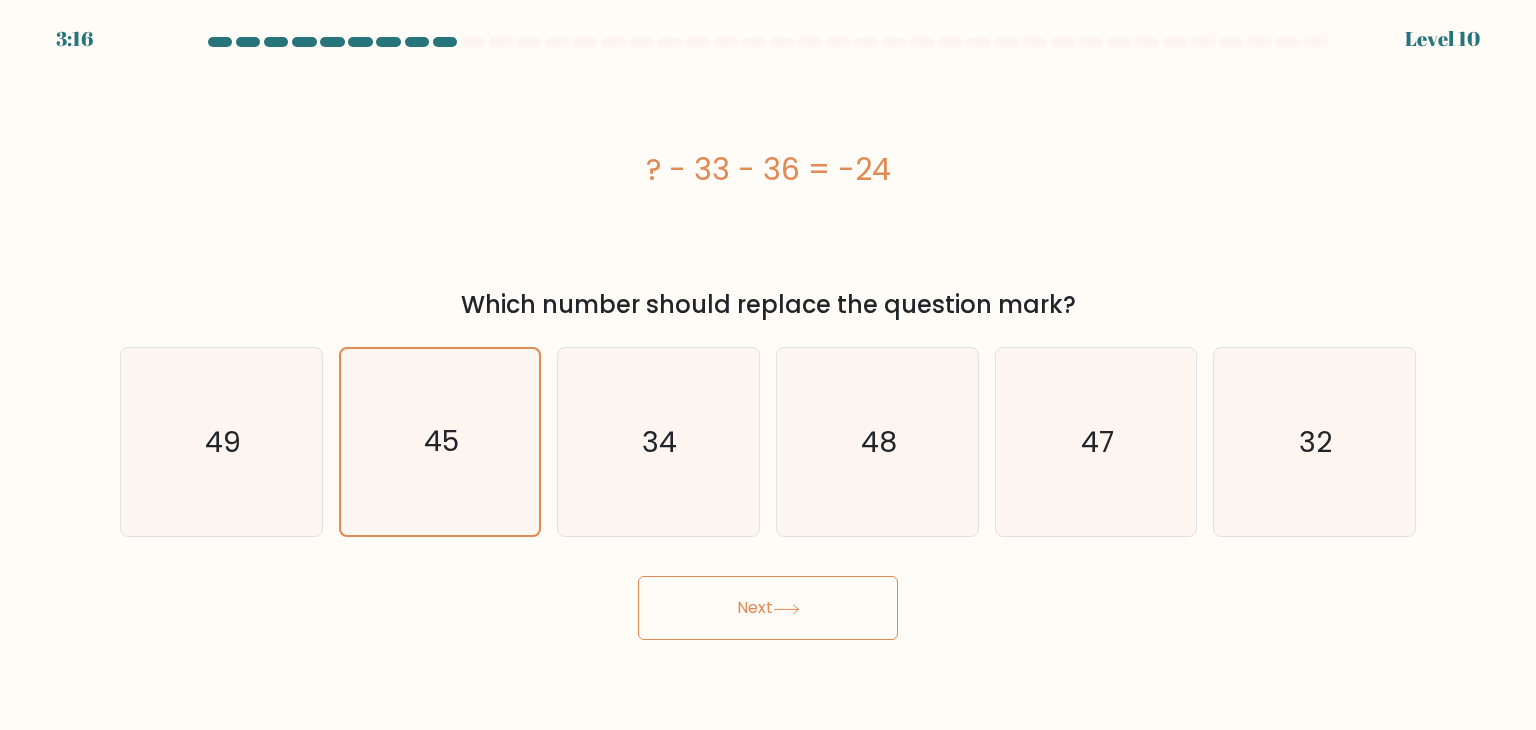 click on "Next" at bounding box center (768, 608) 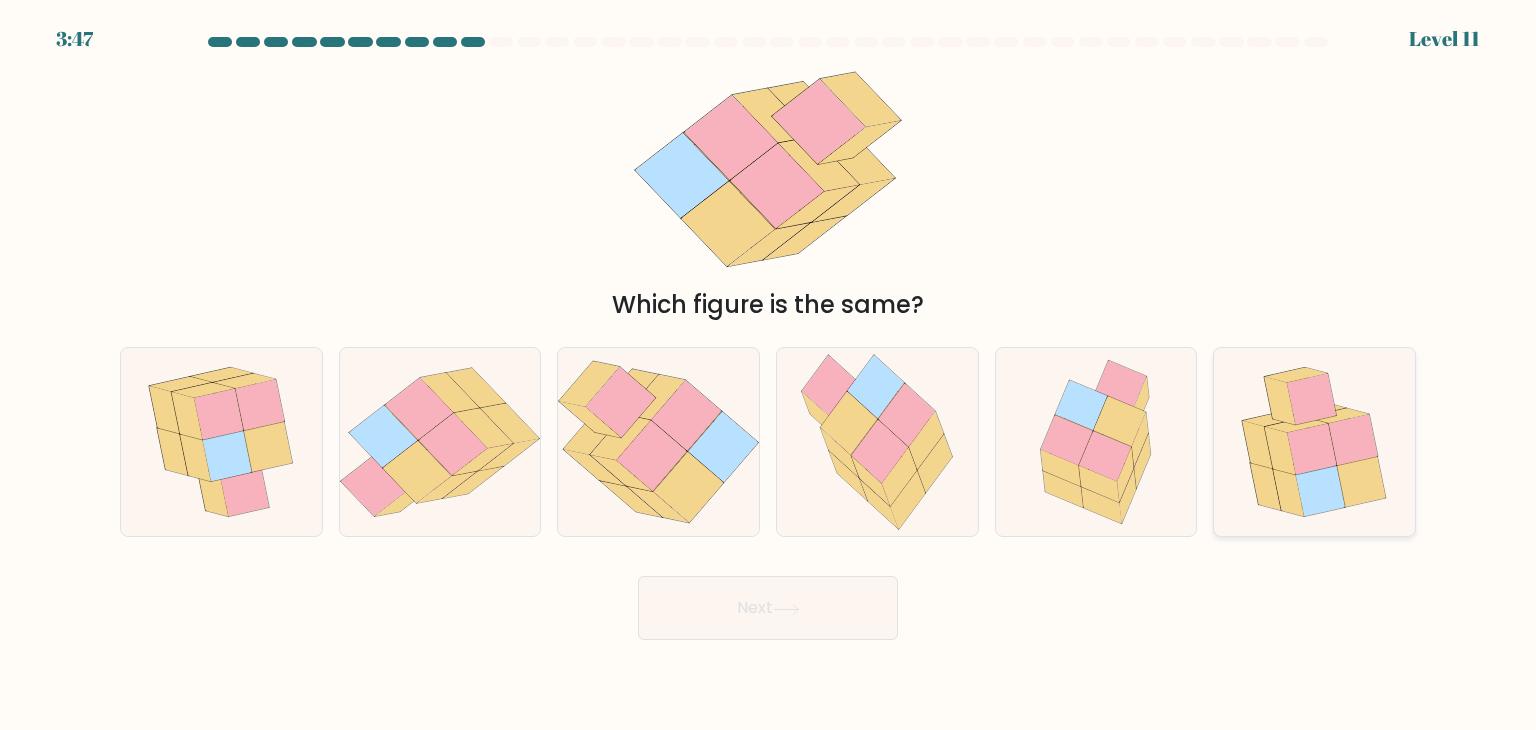 click 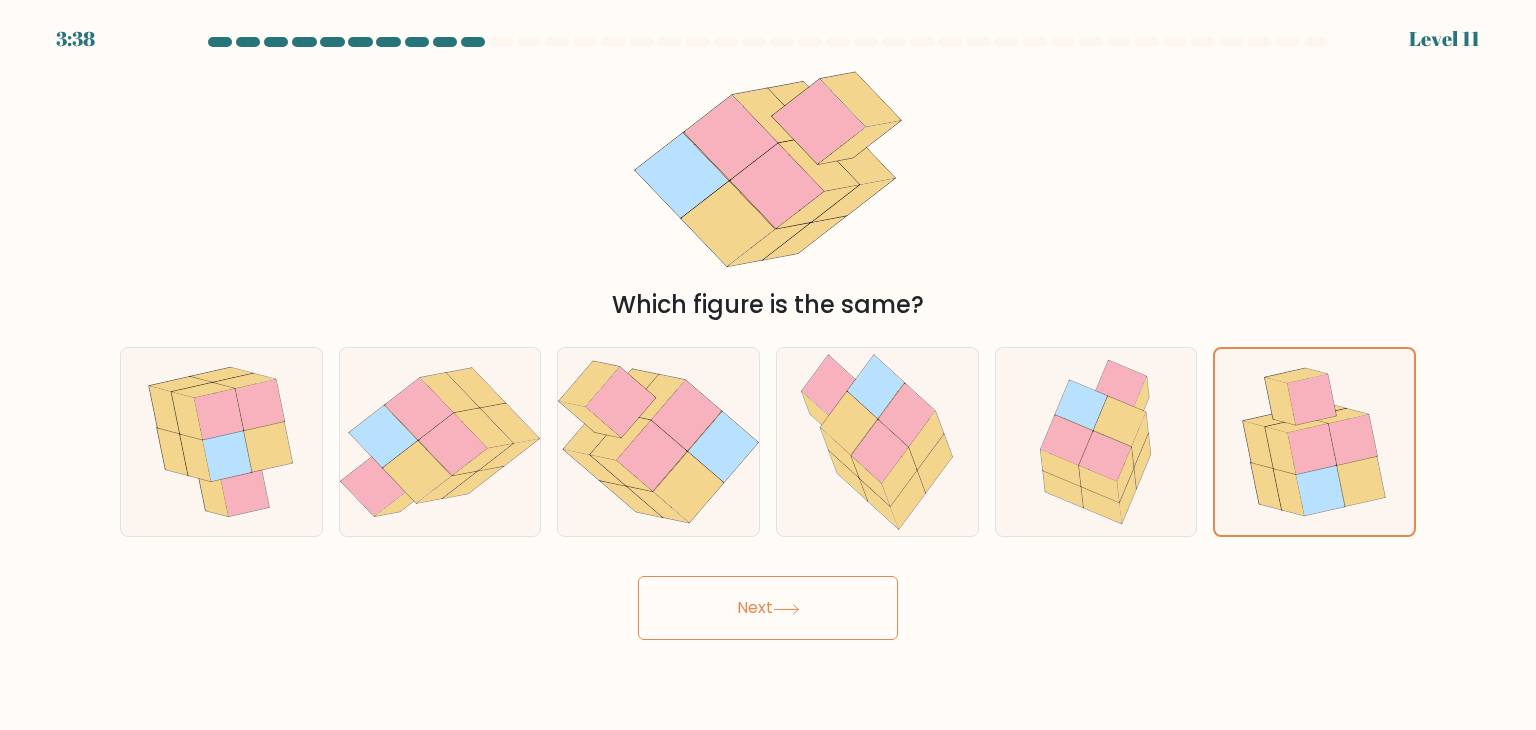 click on "Next" at bounding box center [768, 608] 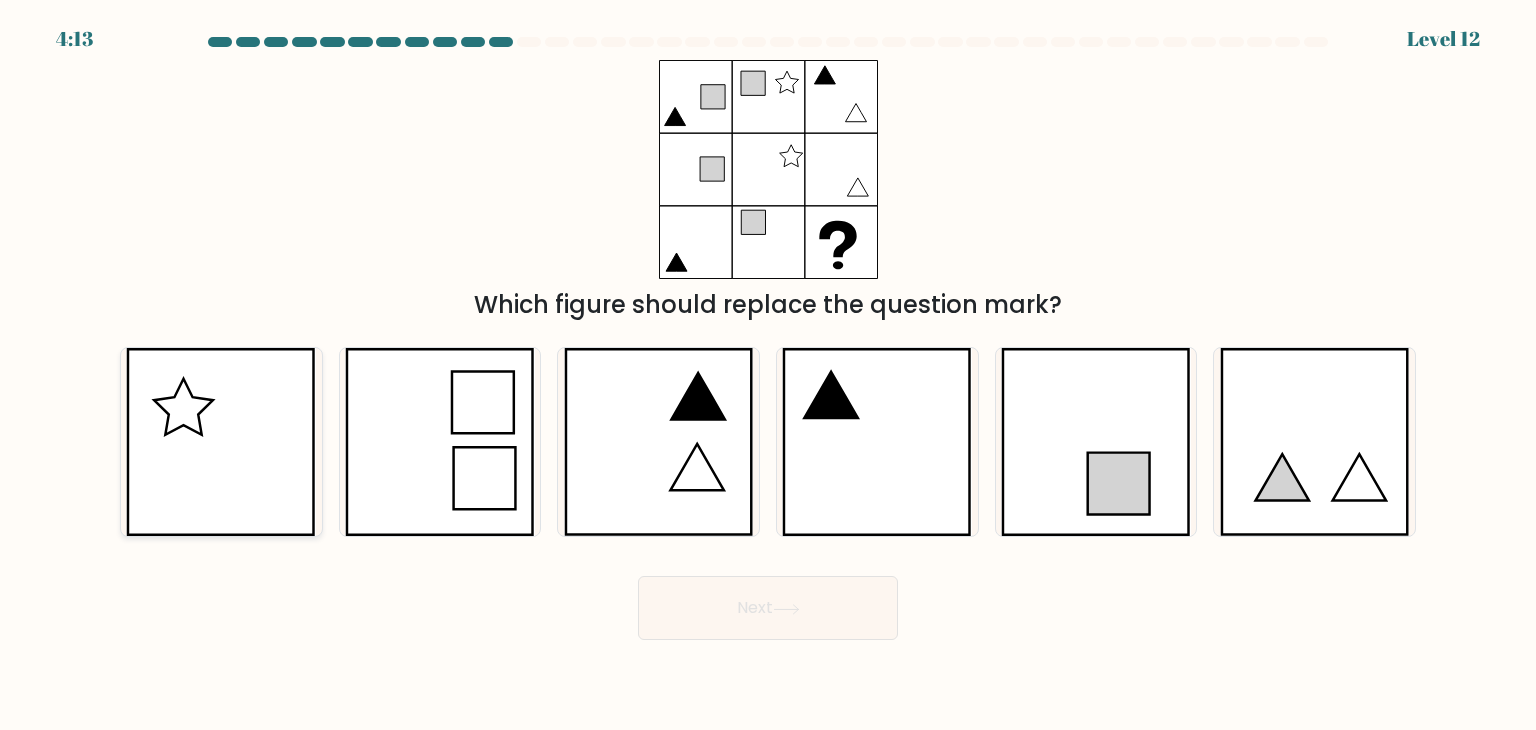 click 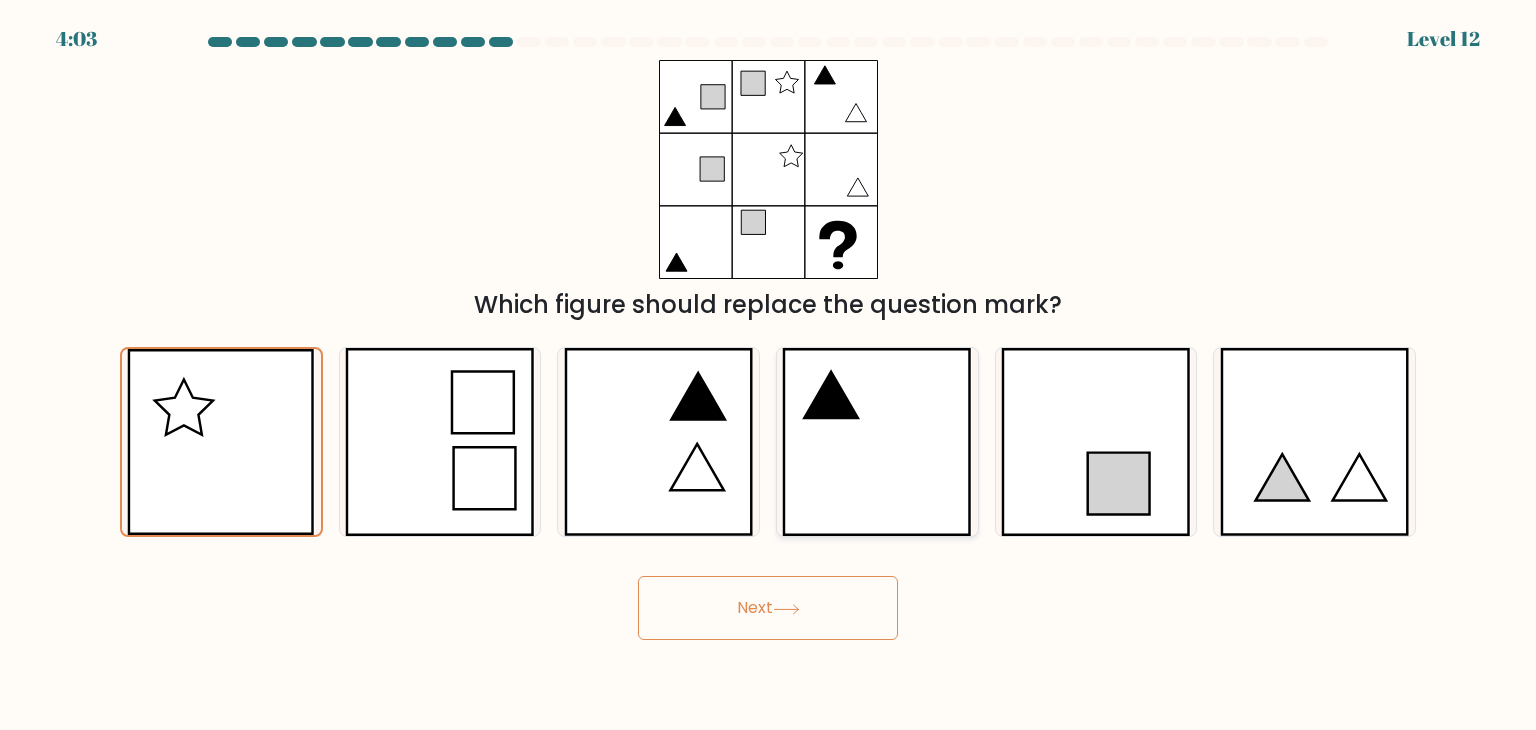 click 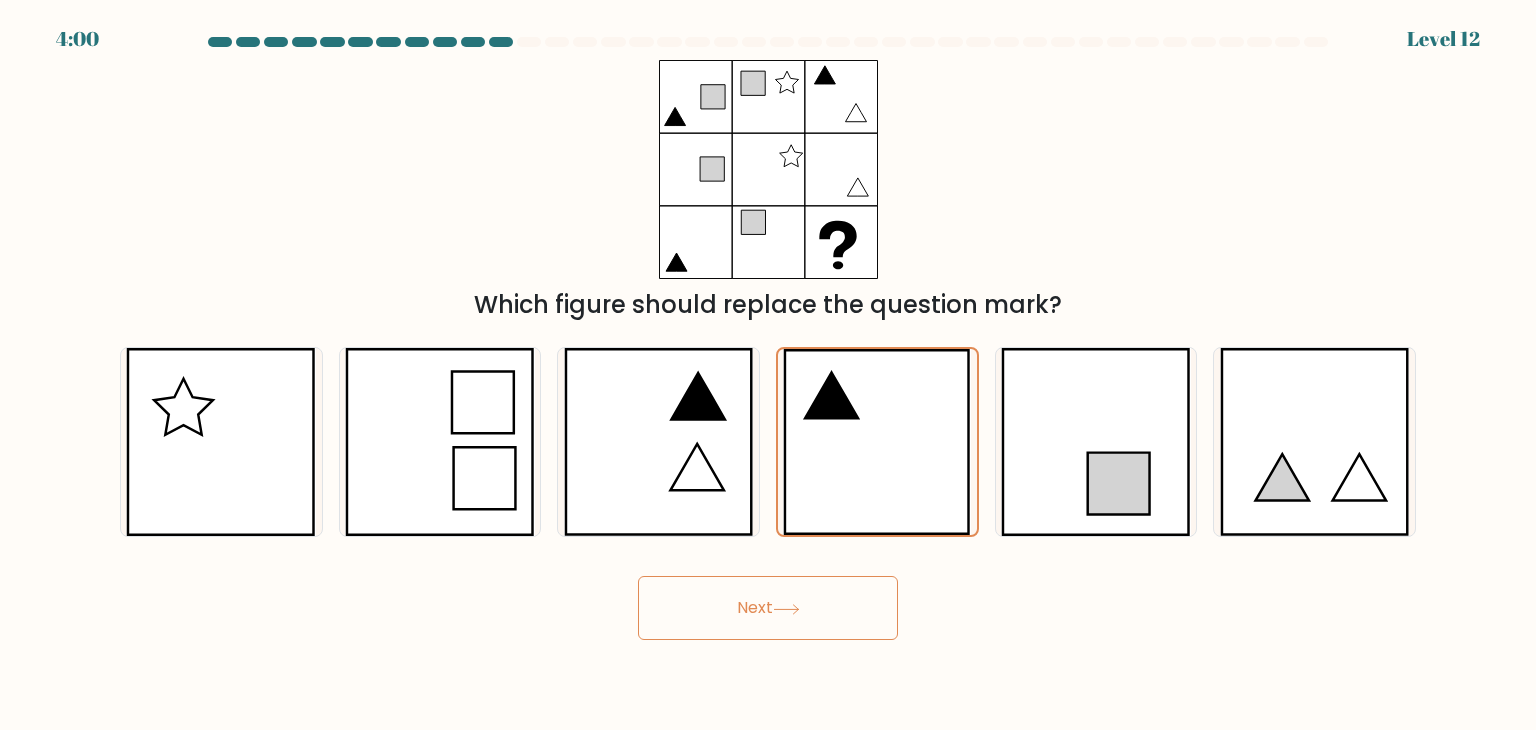 click on "Next" at bounding box center (768, 608) 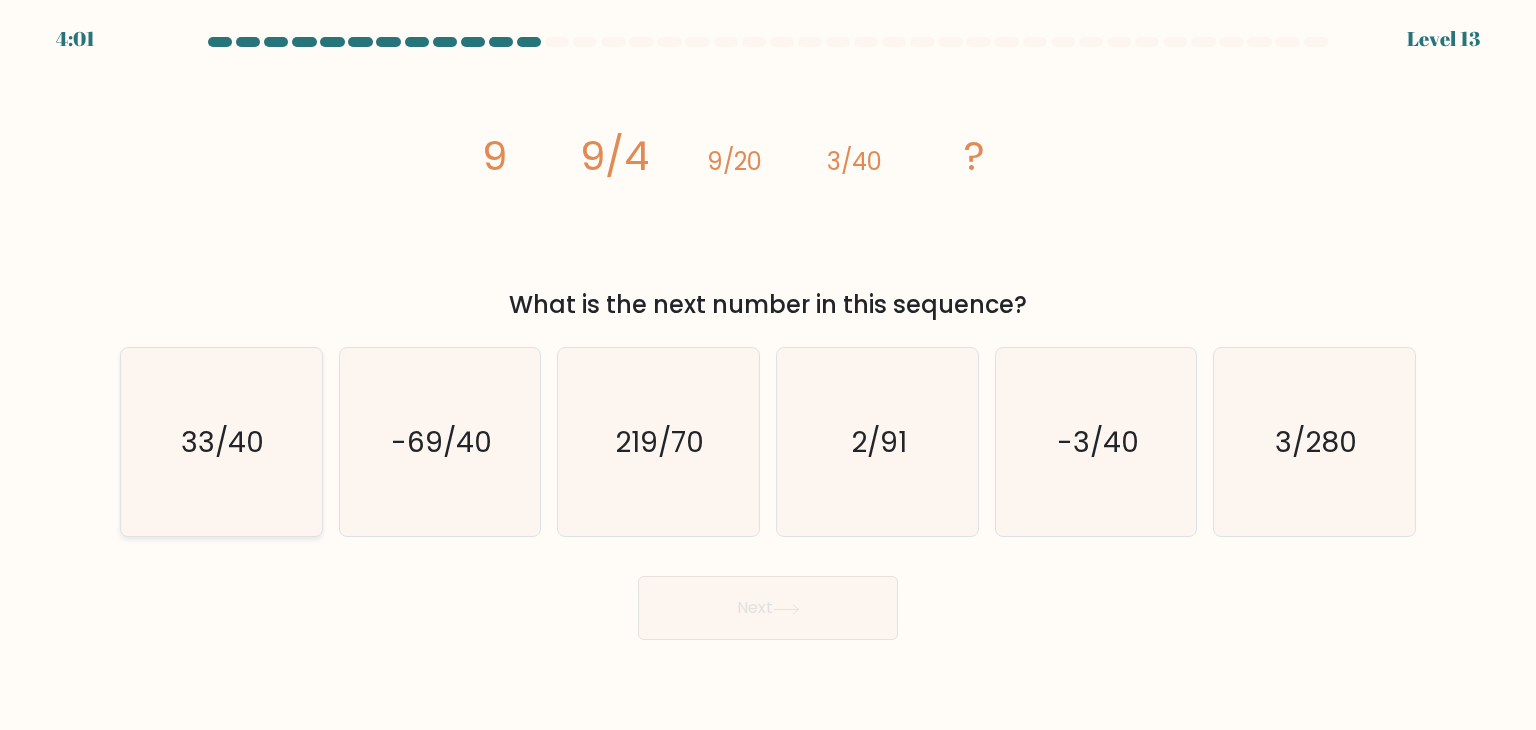 click on "33/40" 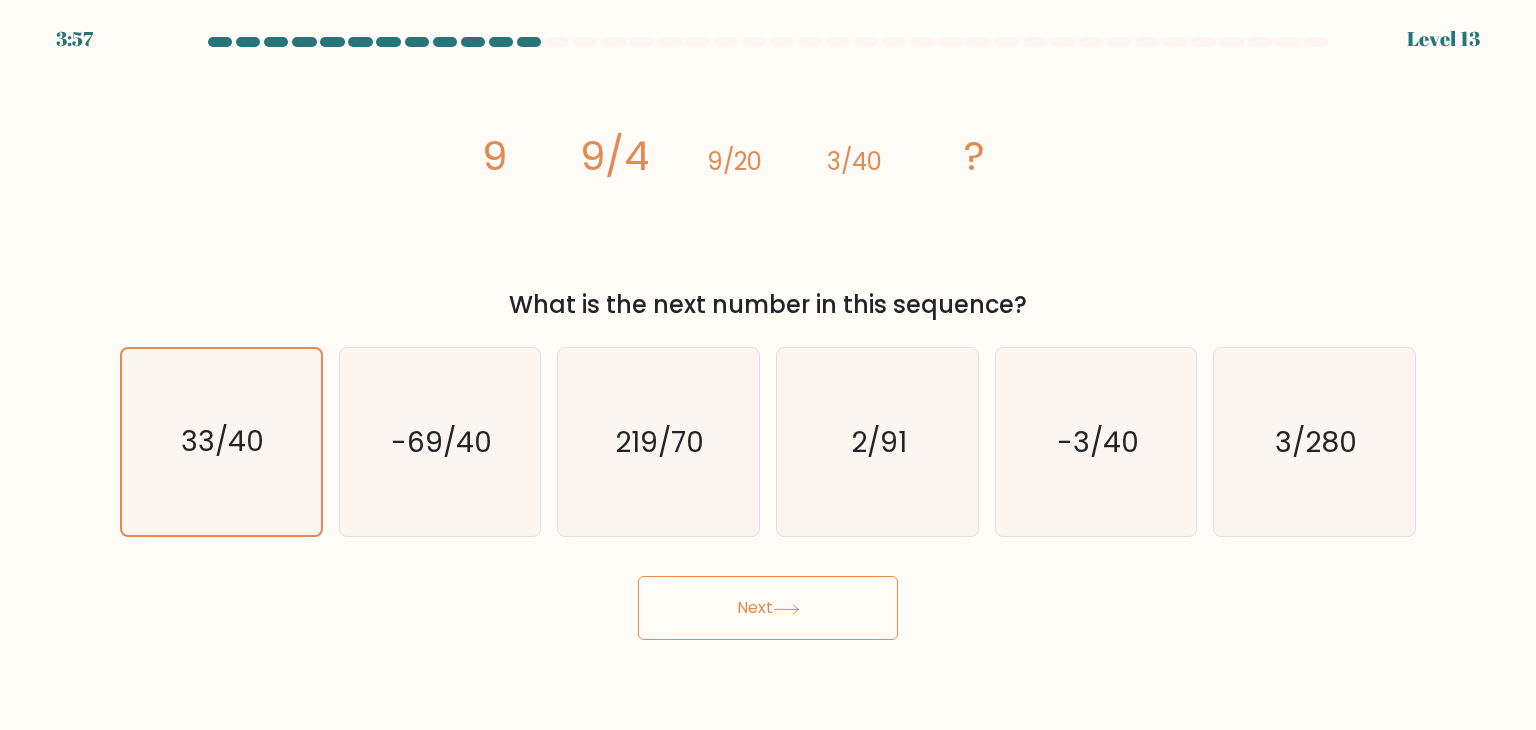 click on "Next" at bounding box center (768, 608) 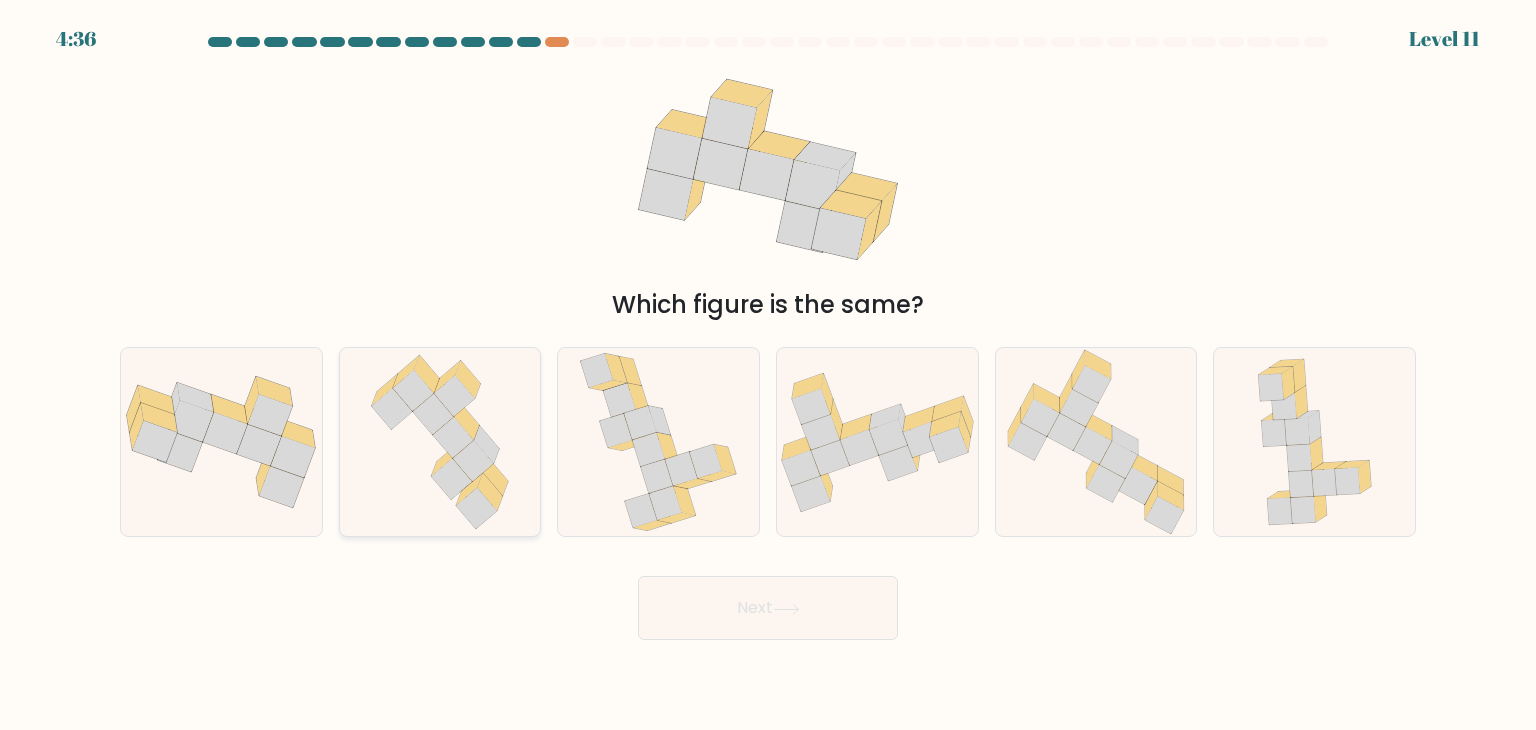 click 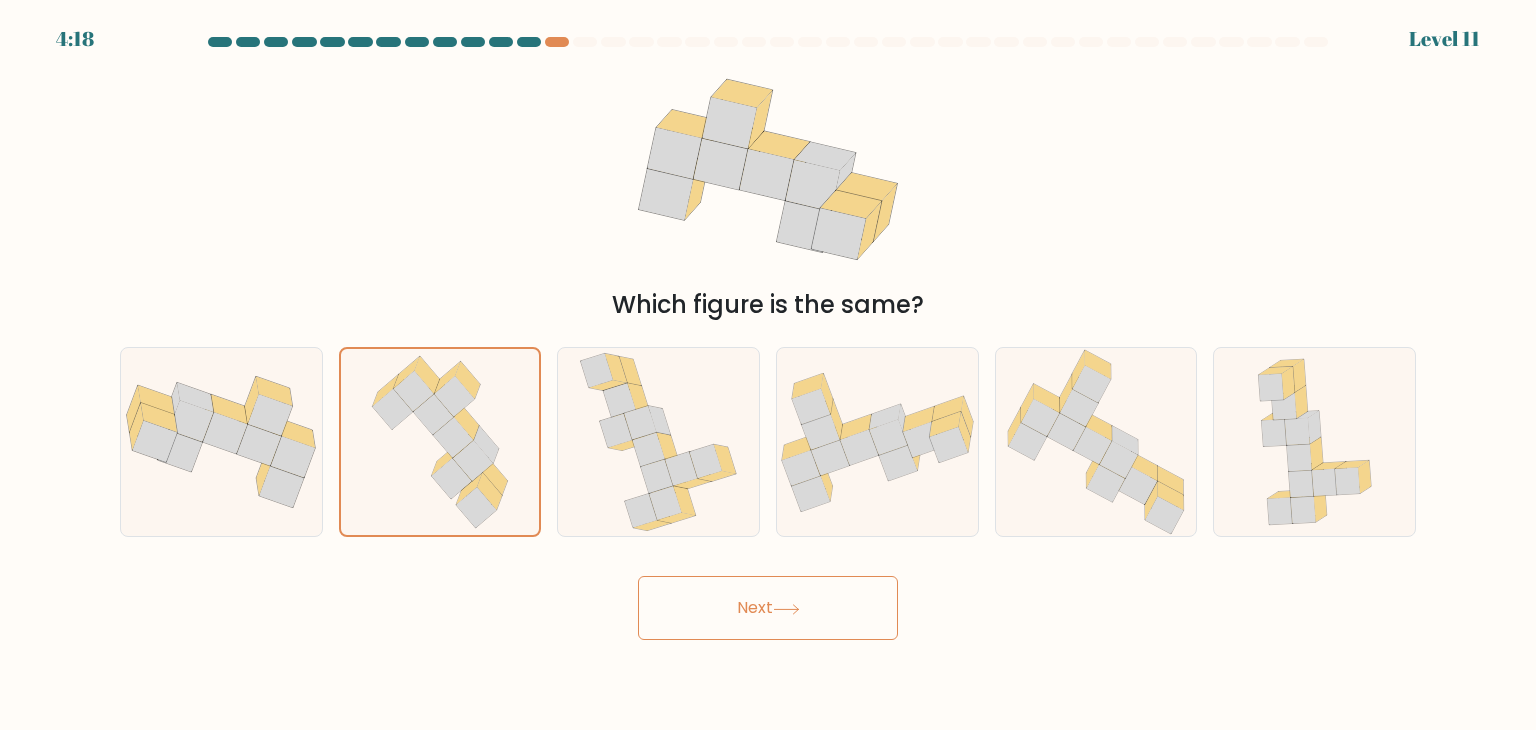 click on "Next" at bounding box center [768, 608] 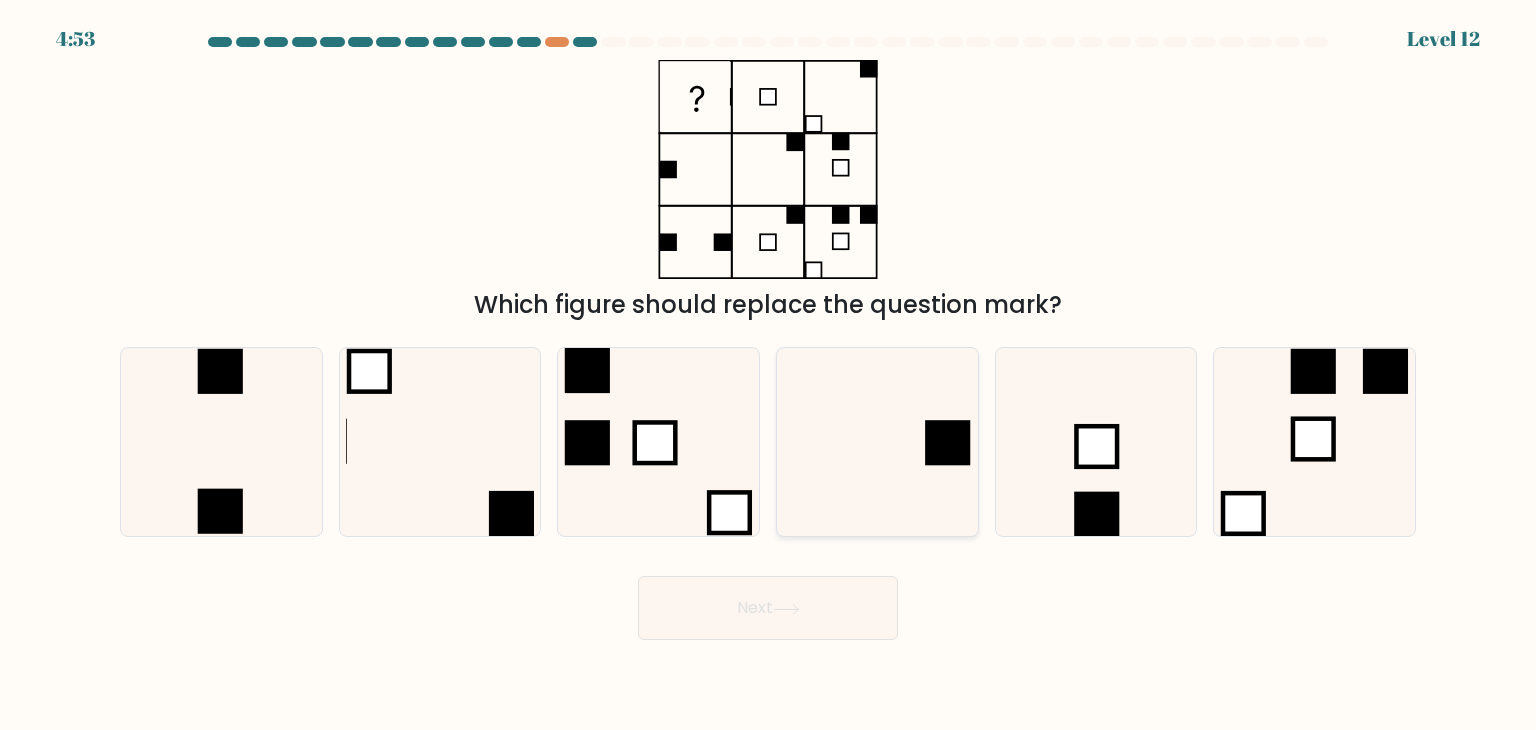 click 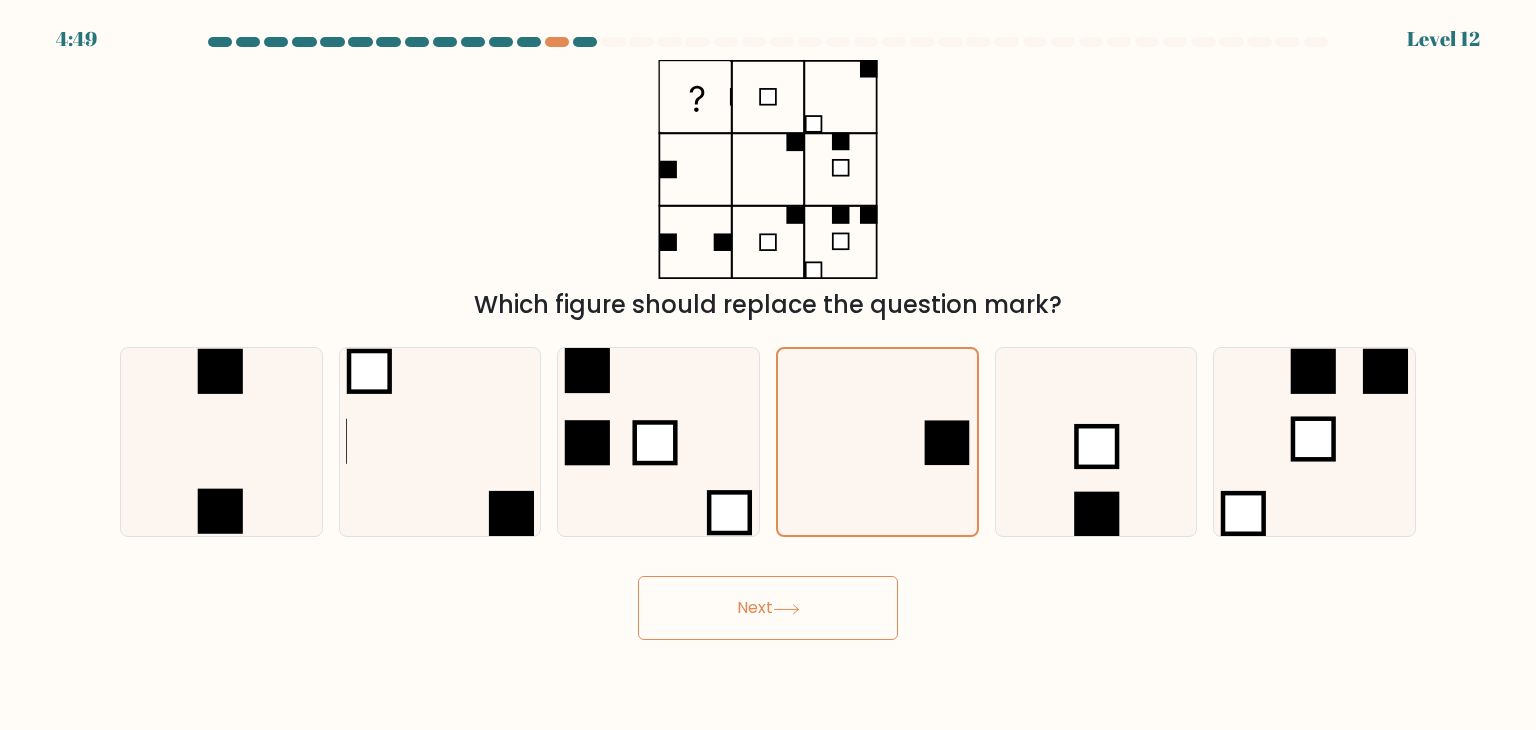 click on "Next" at bounding box center [768, 608] 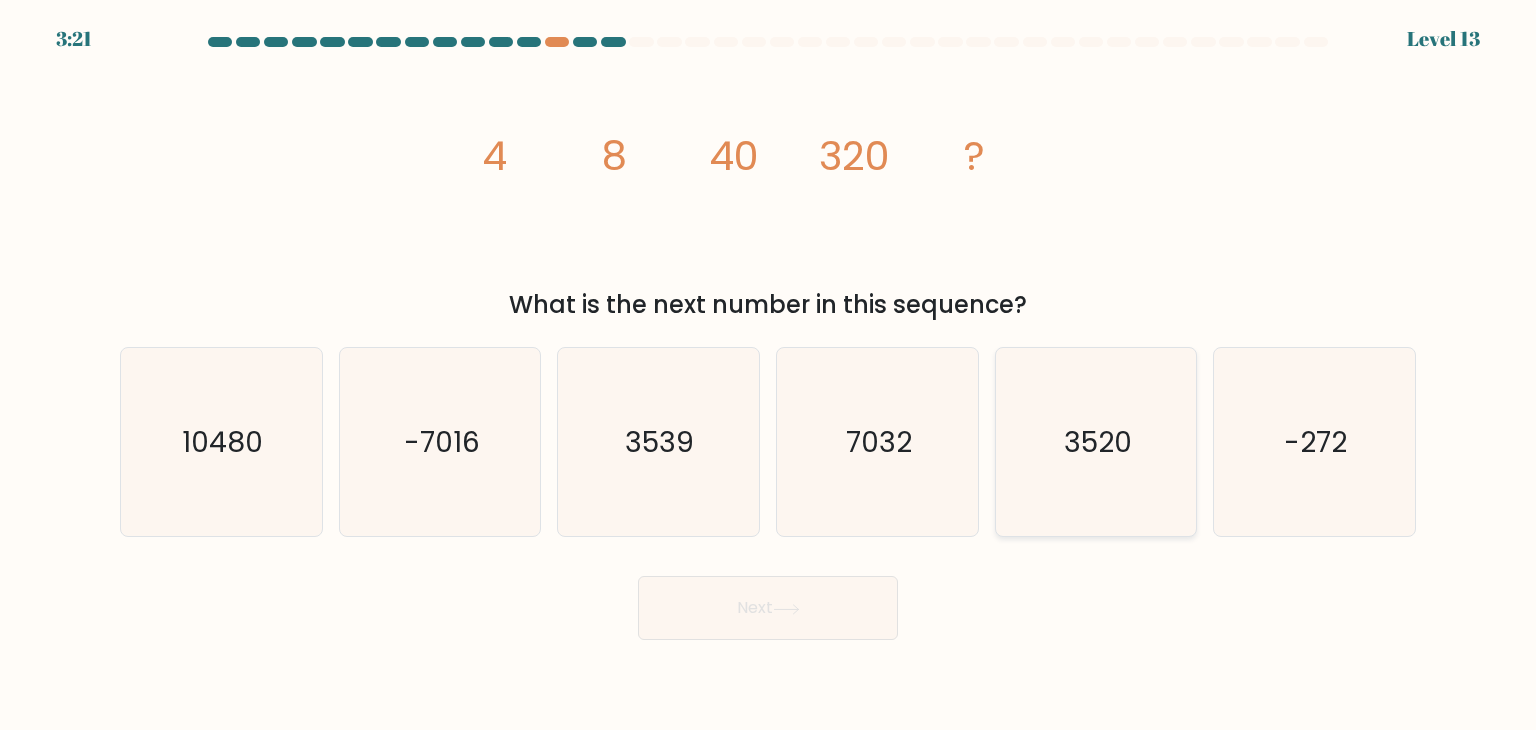 click on "3520" 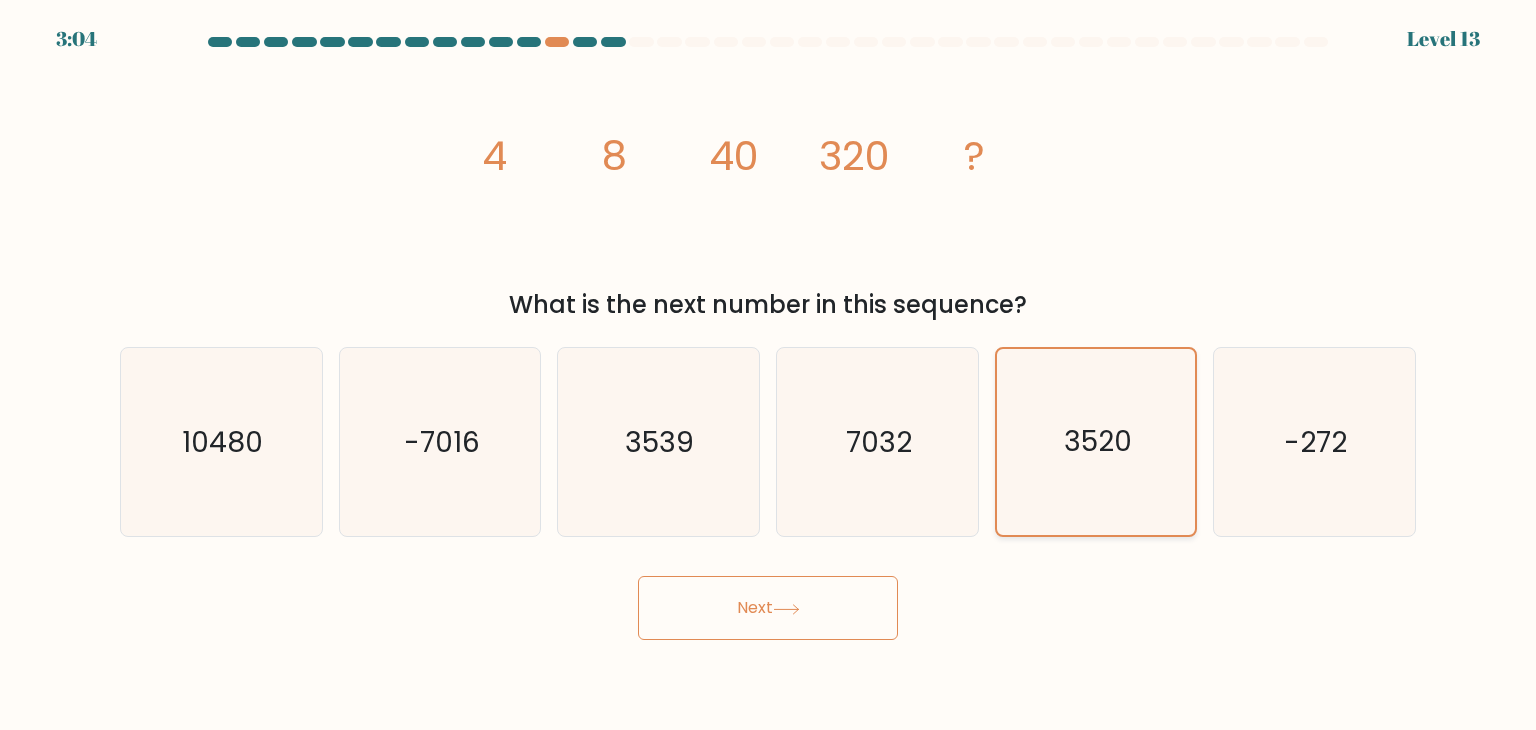 click on "3520" 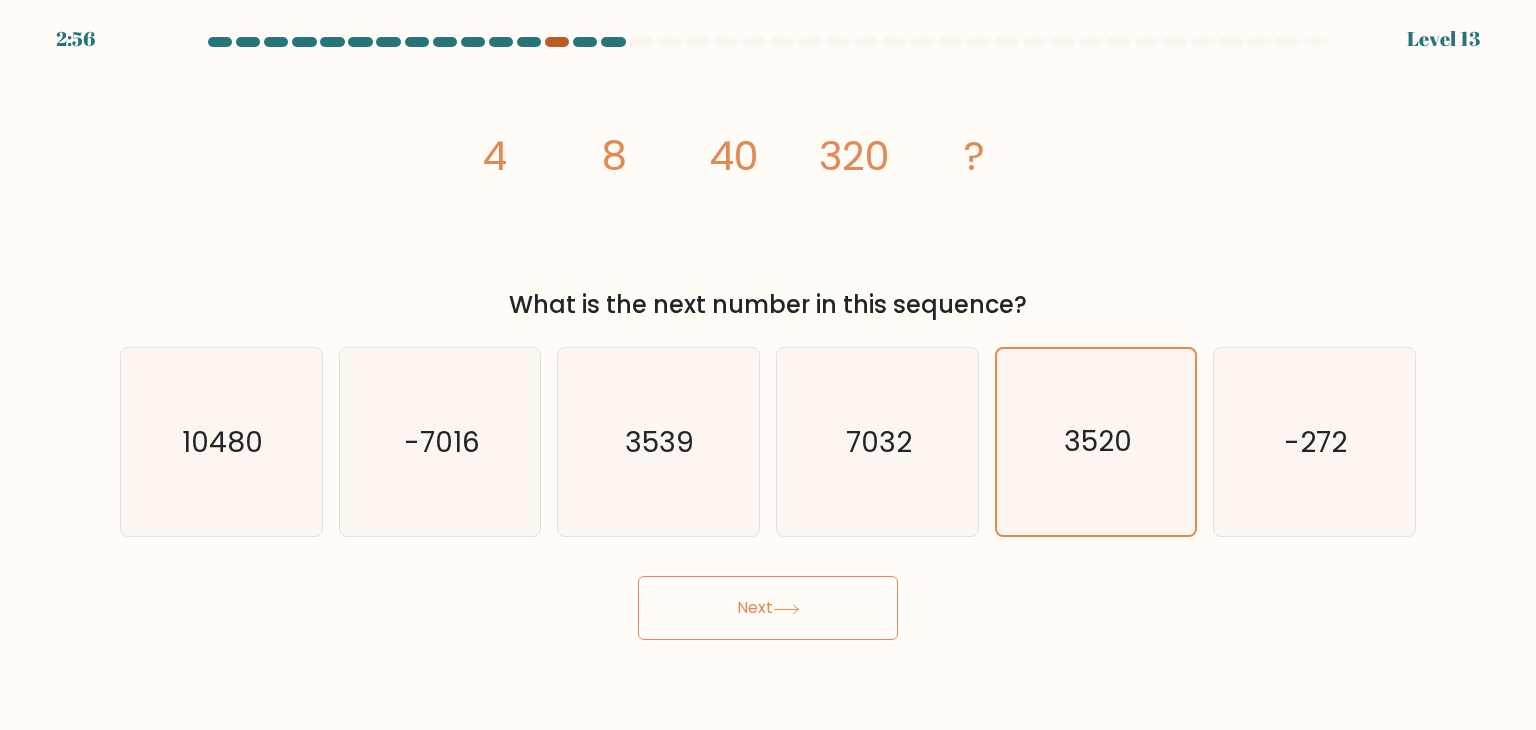 click at bounding box center (557, 42) 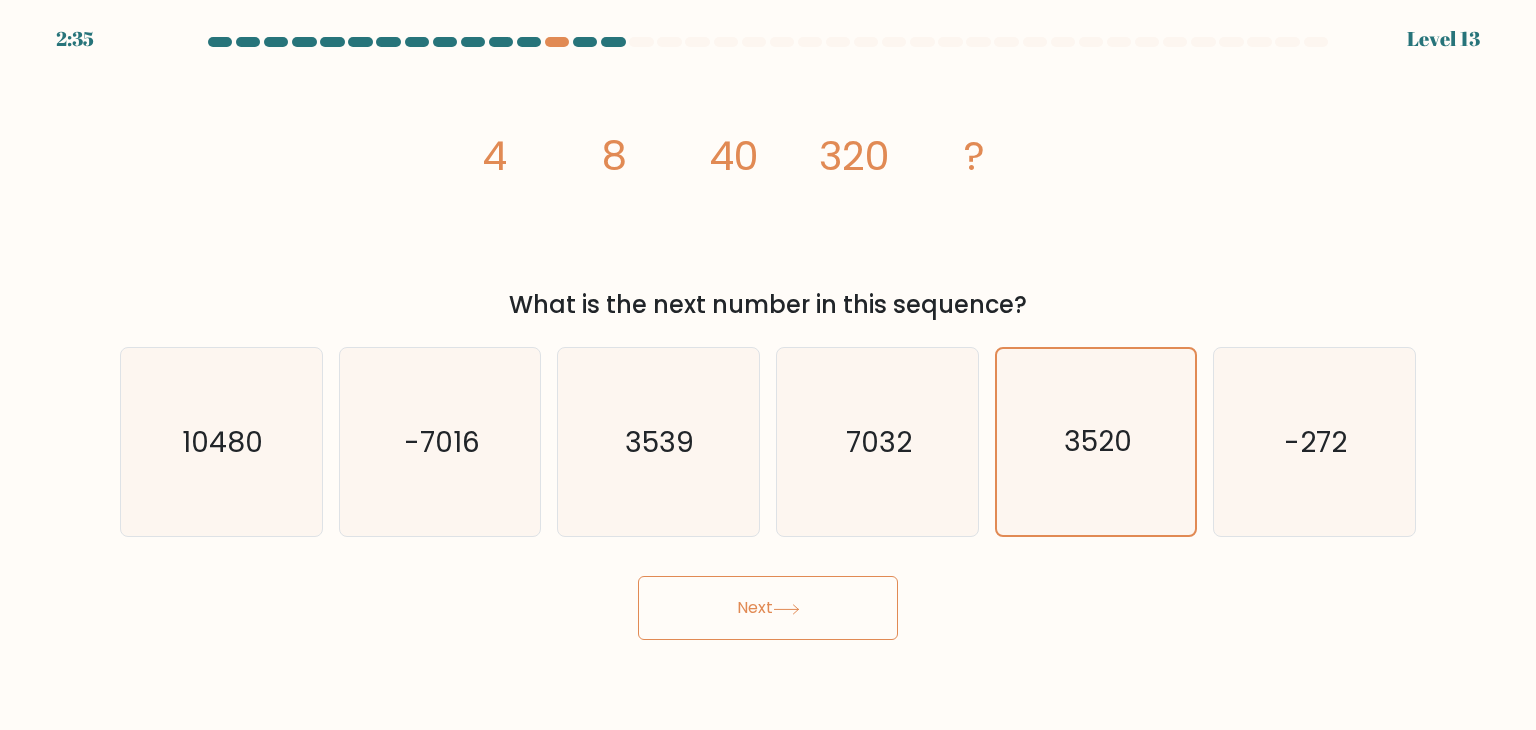 click on "Next" at bounding box center [768, 608] 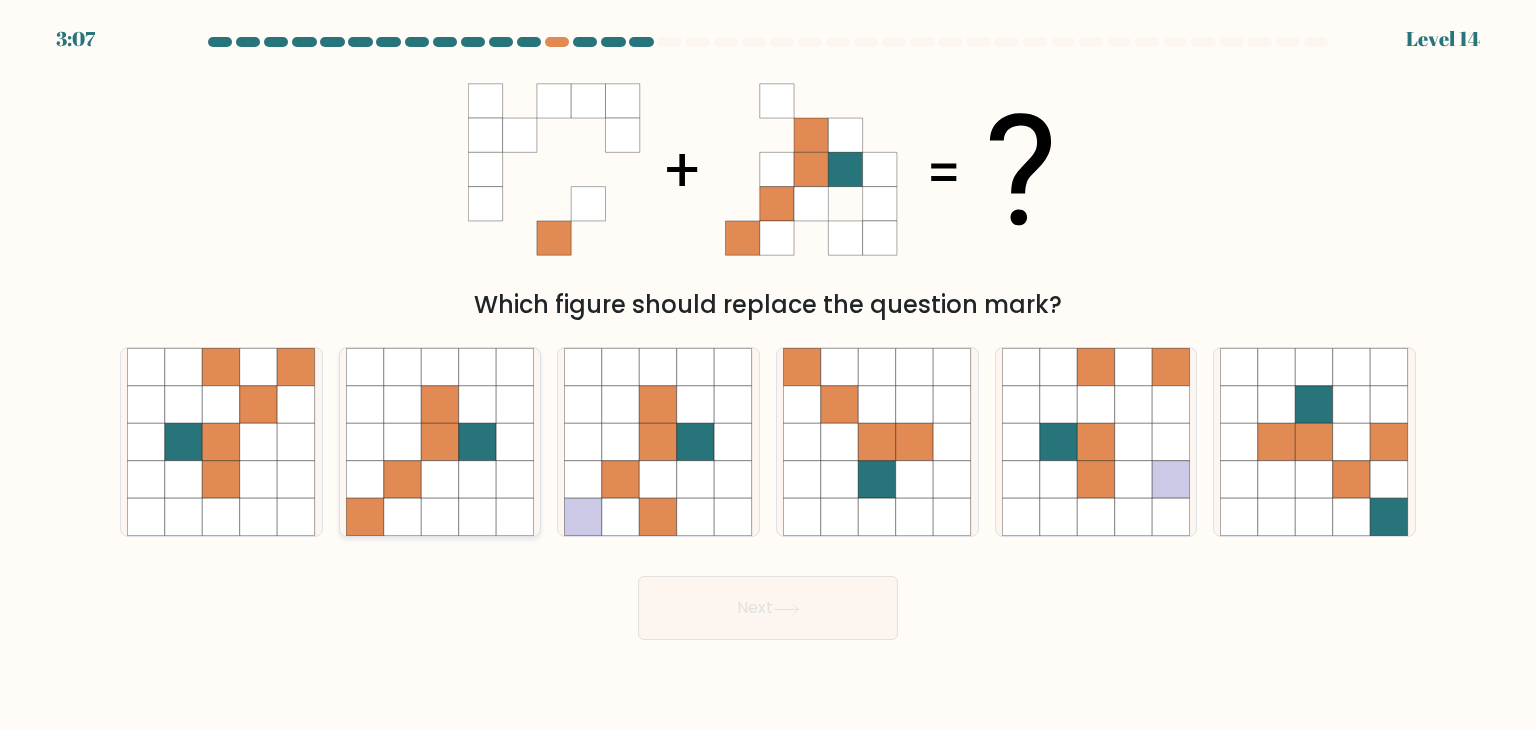 click 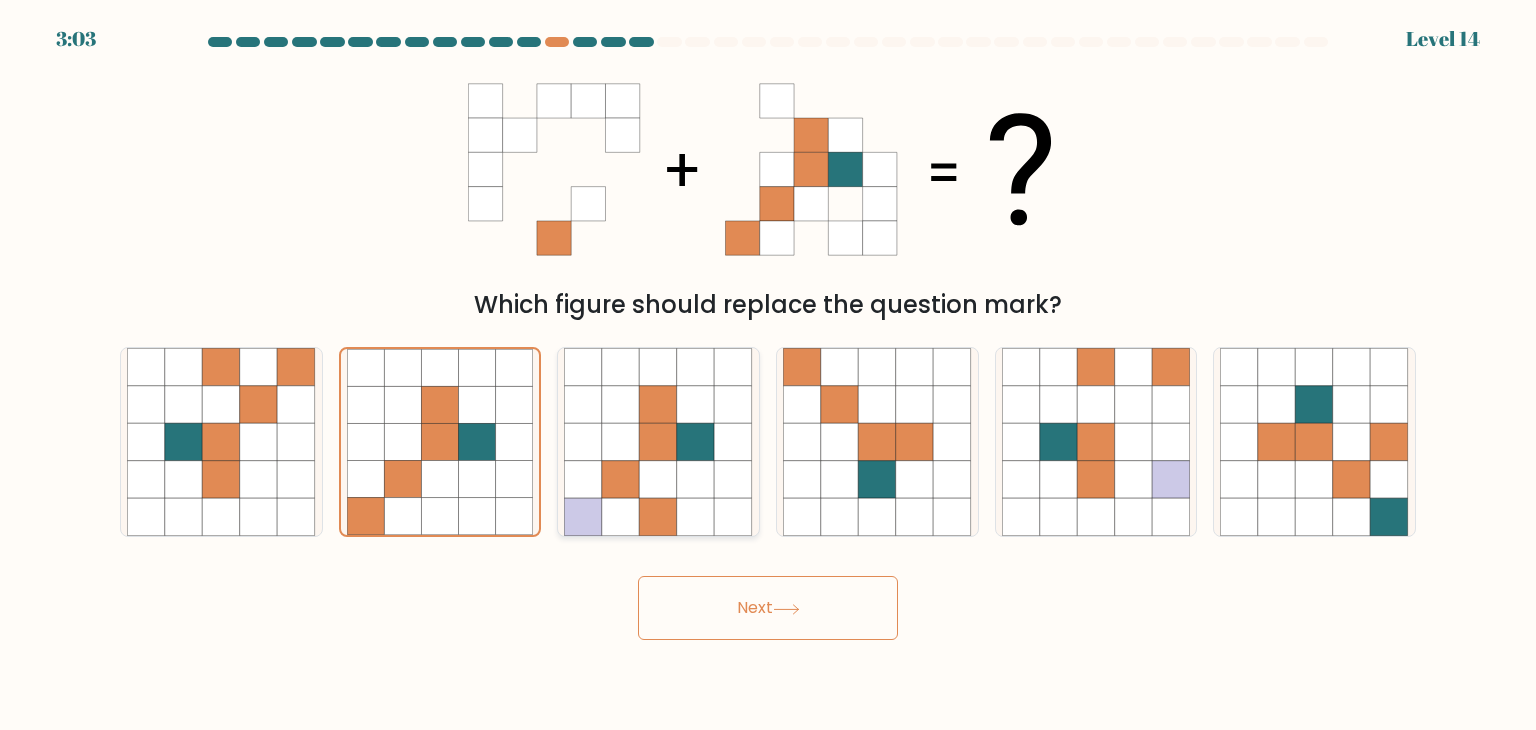 click 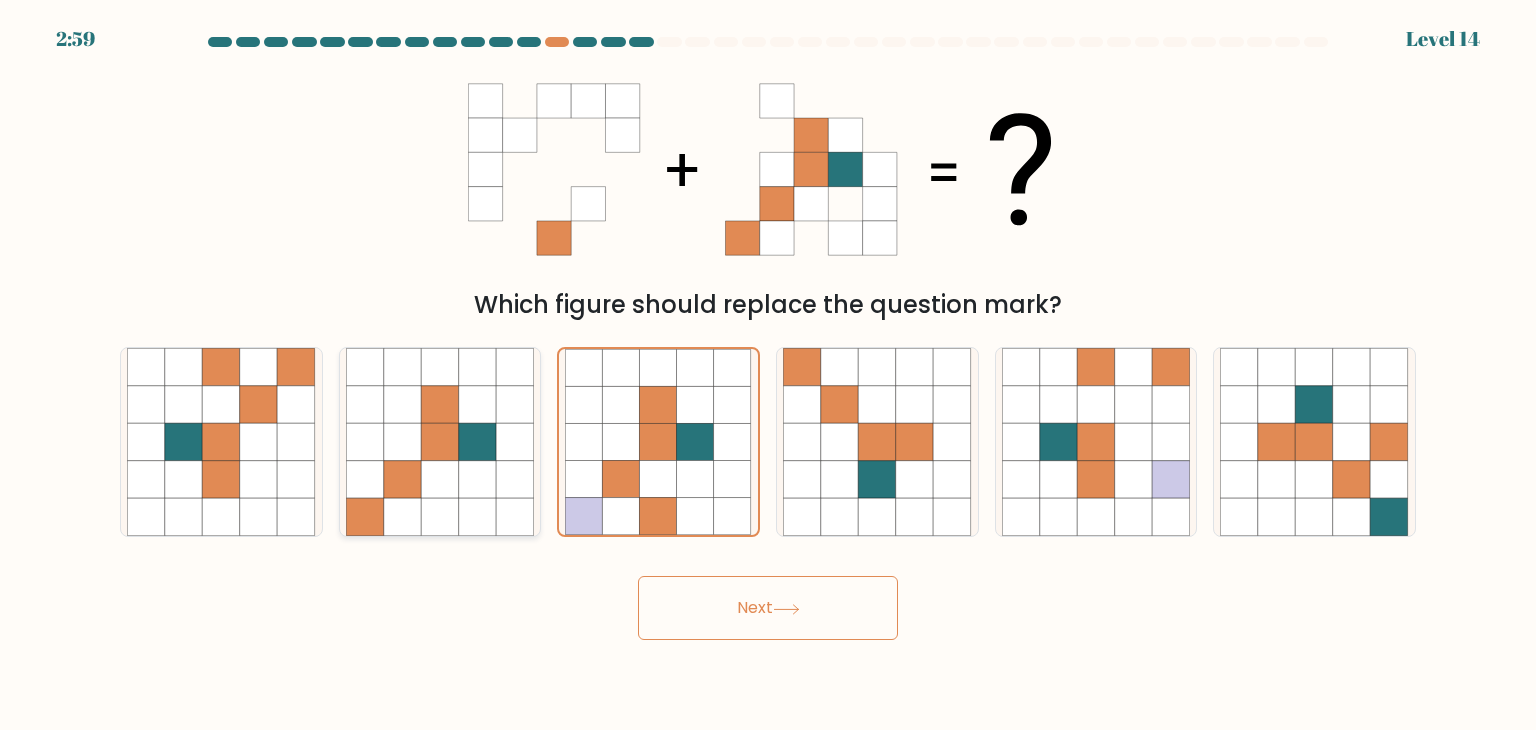click 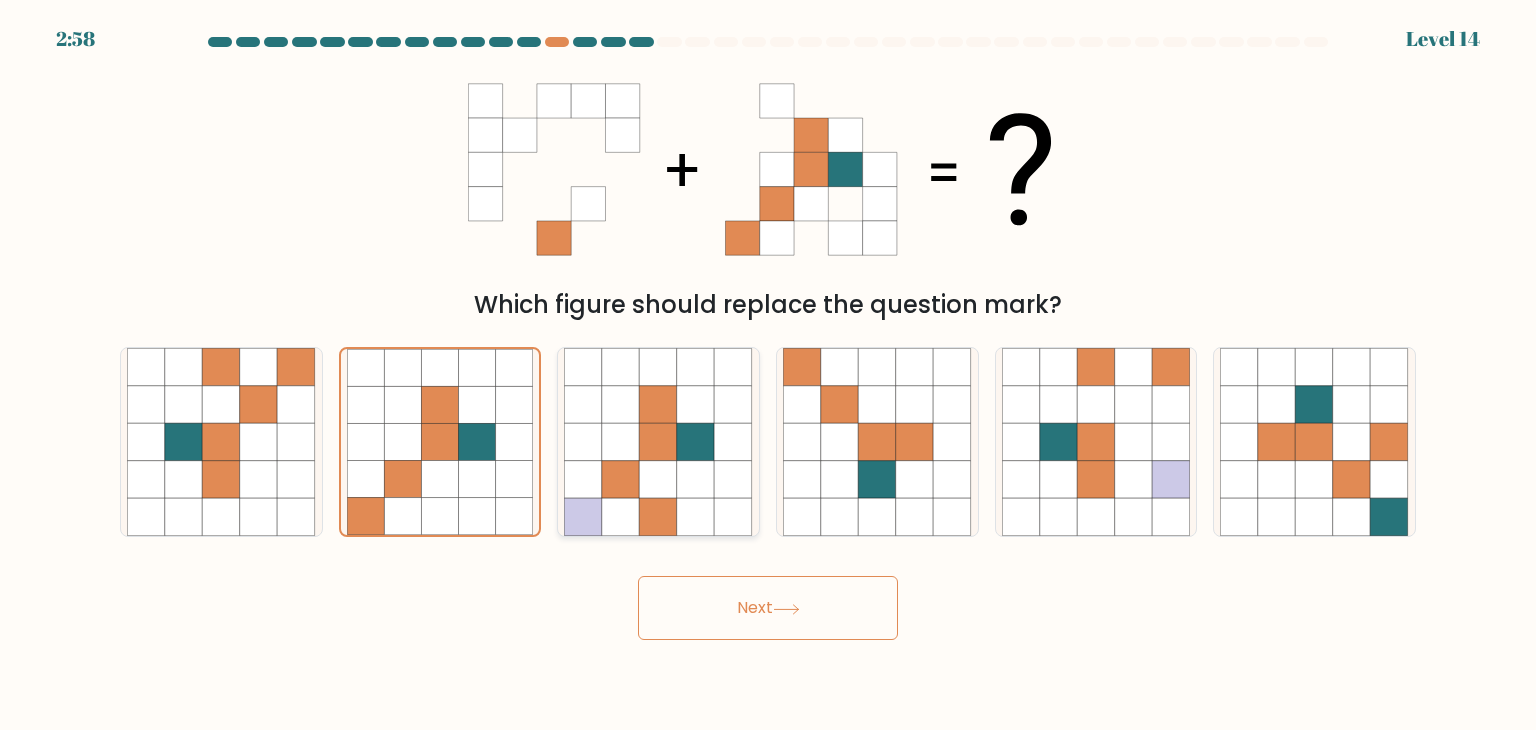 click 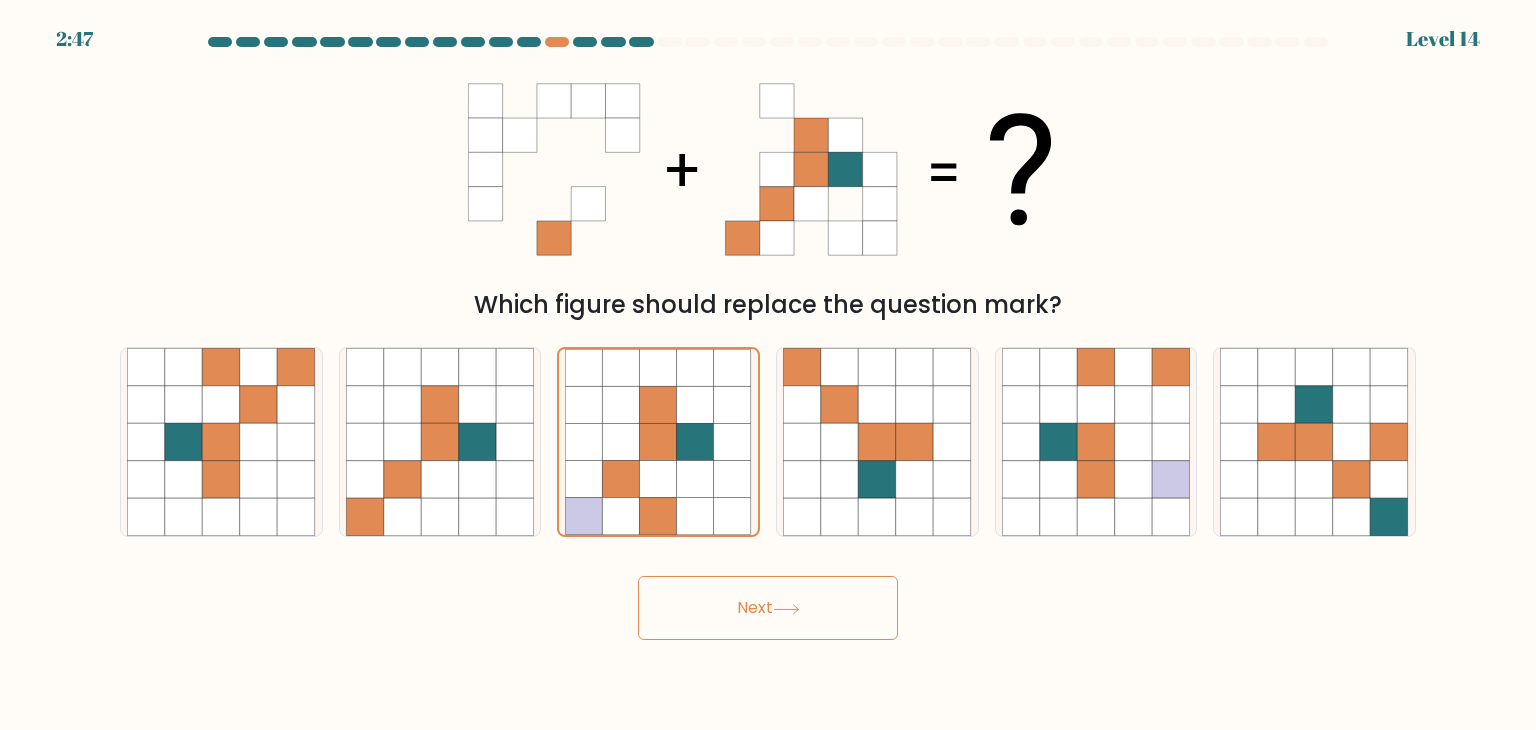 click on "Next" at bounding box center [768, 608] 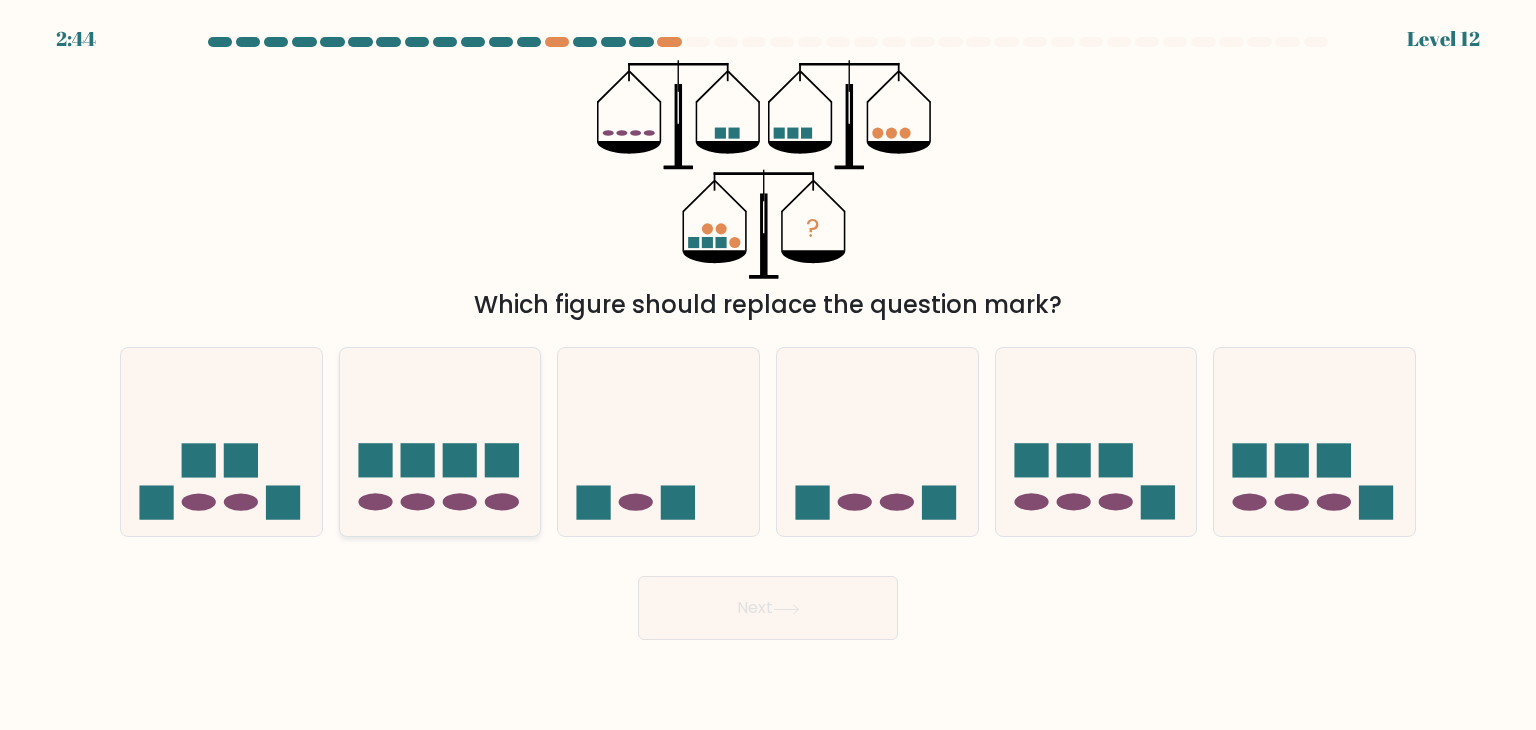 click 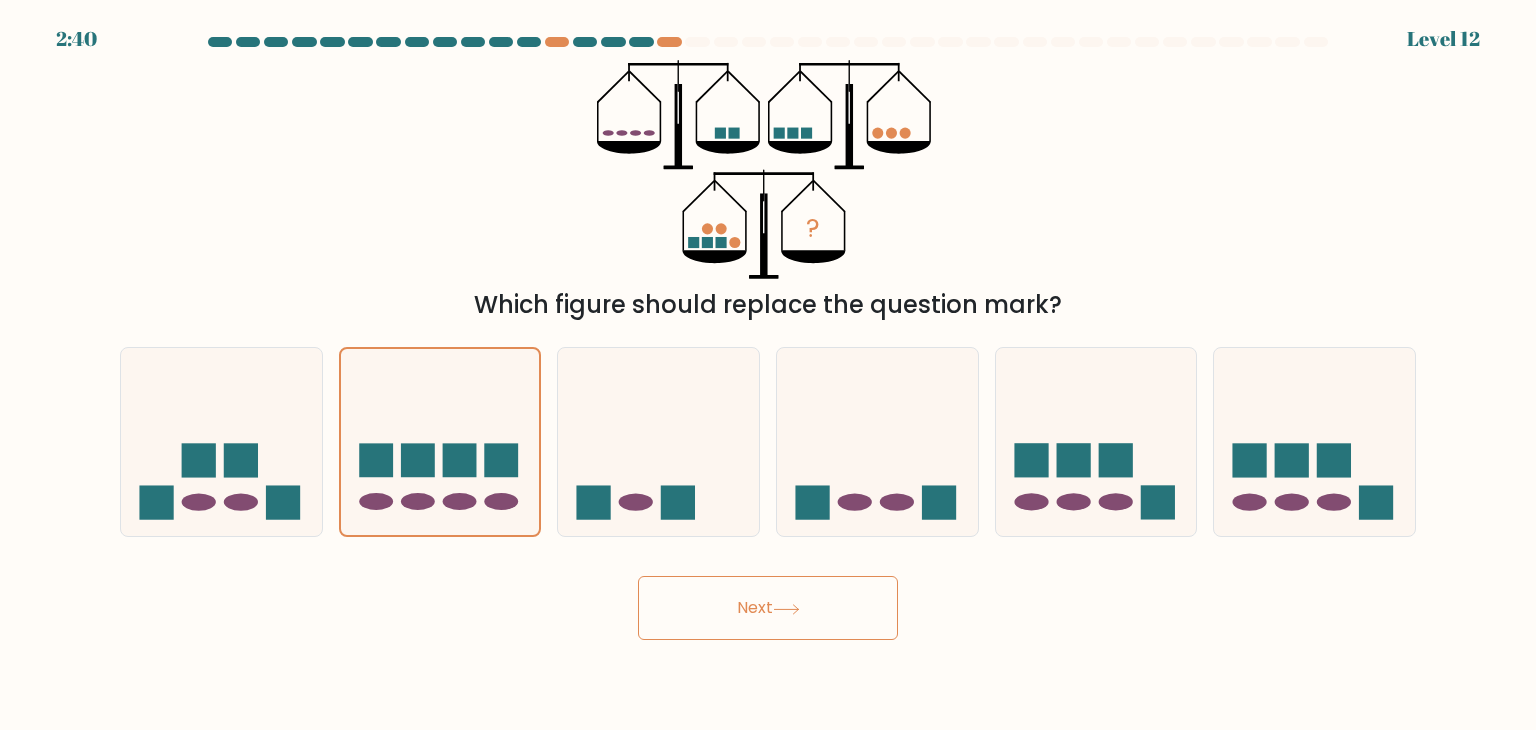 click on "Next" at bounding box center (768, 608) 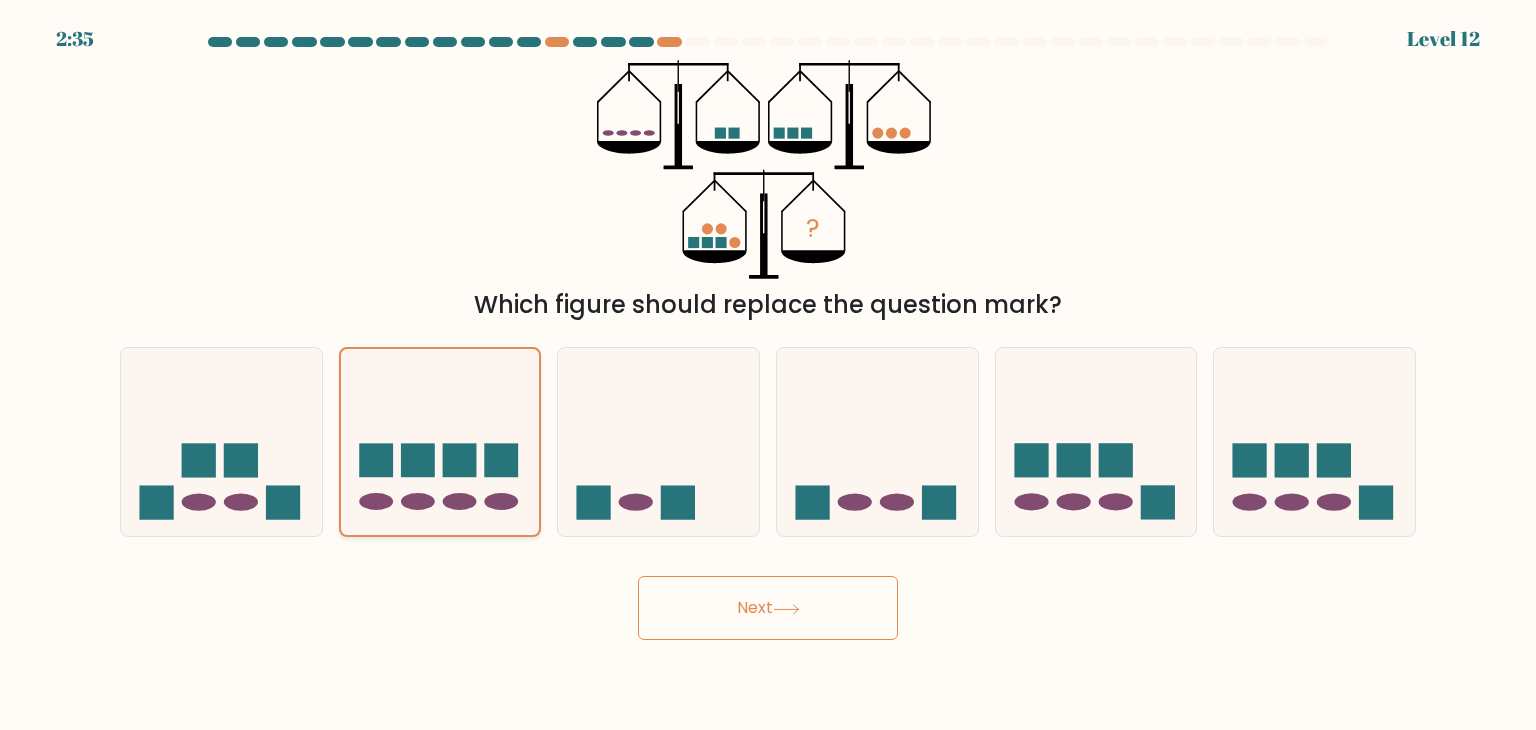 click 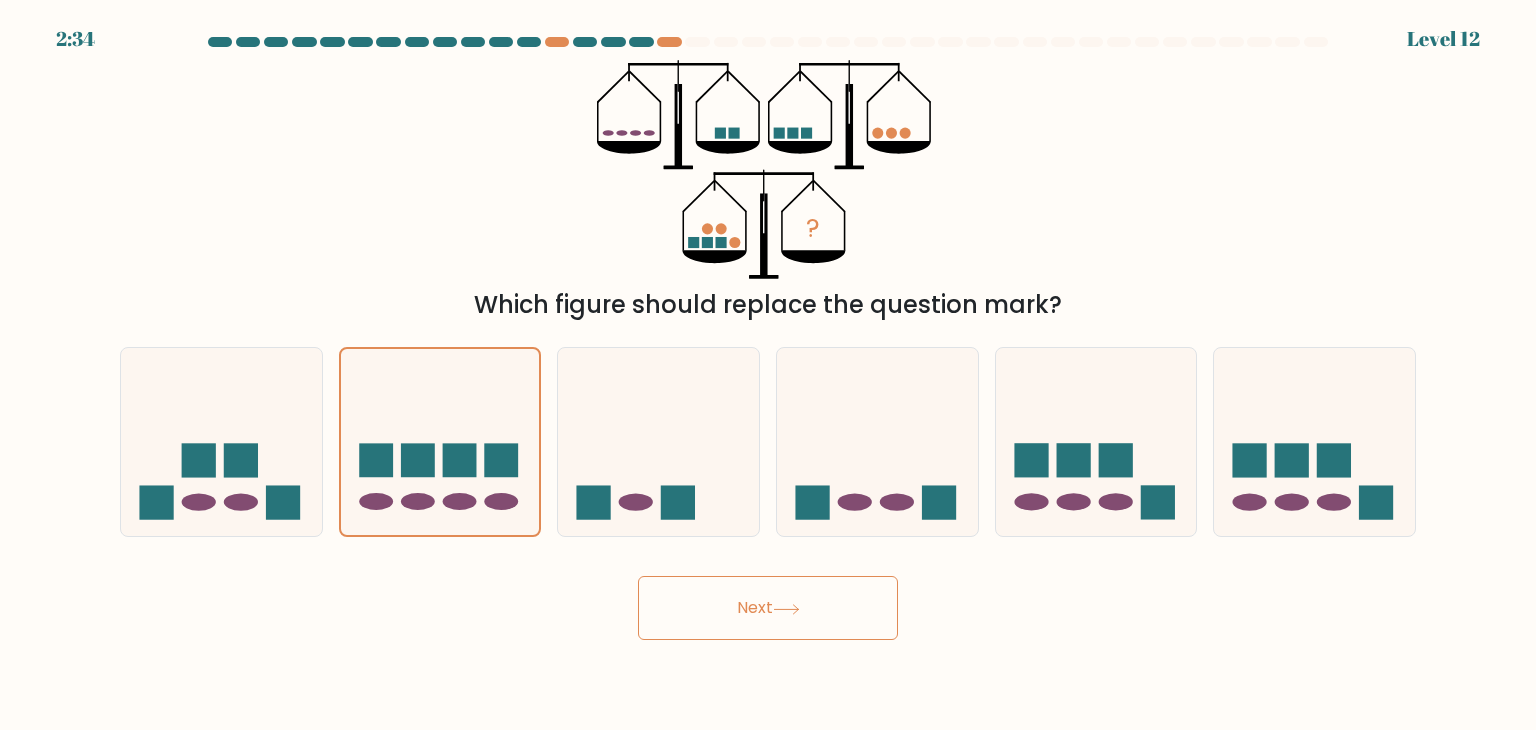 click on "Next" at bounding box center [768, 608] 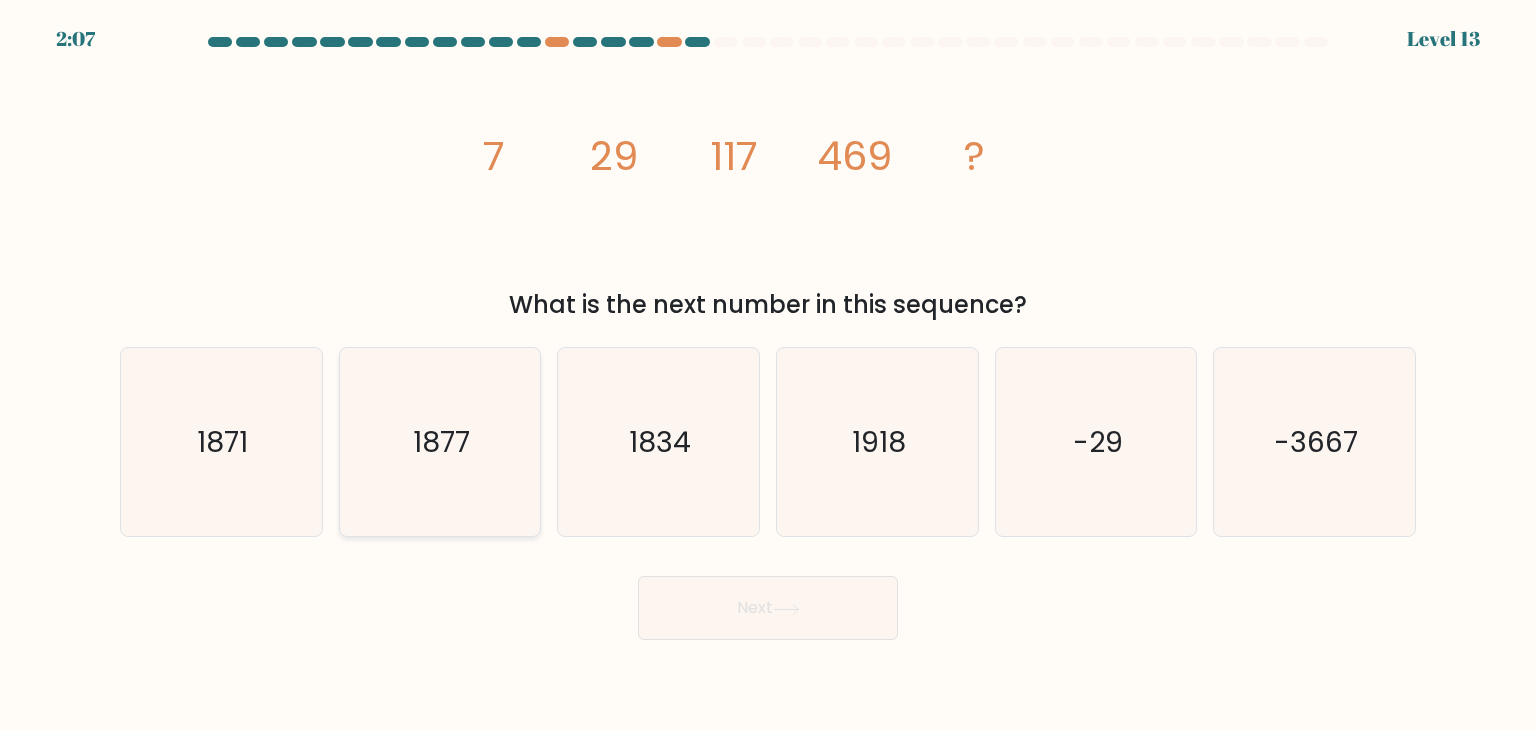 click on "1877" 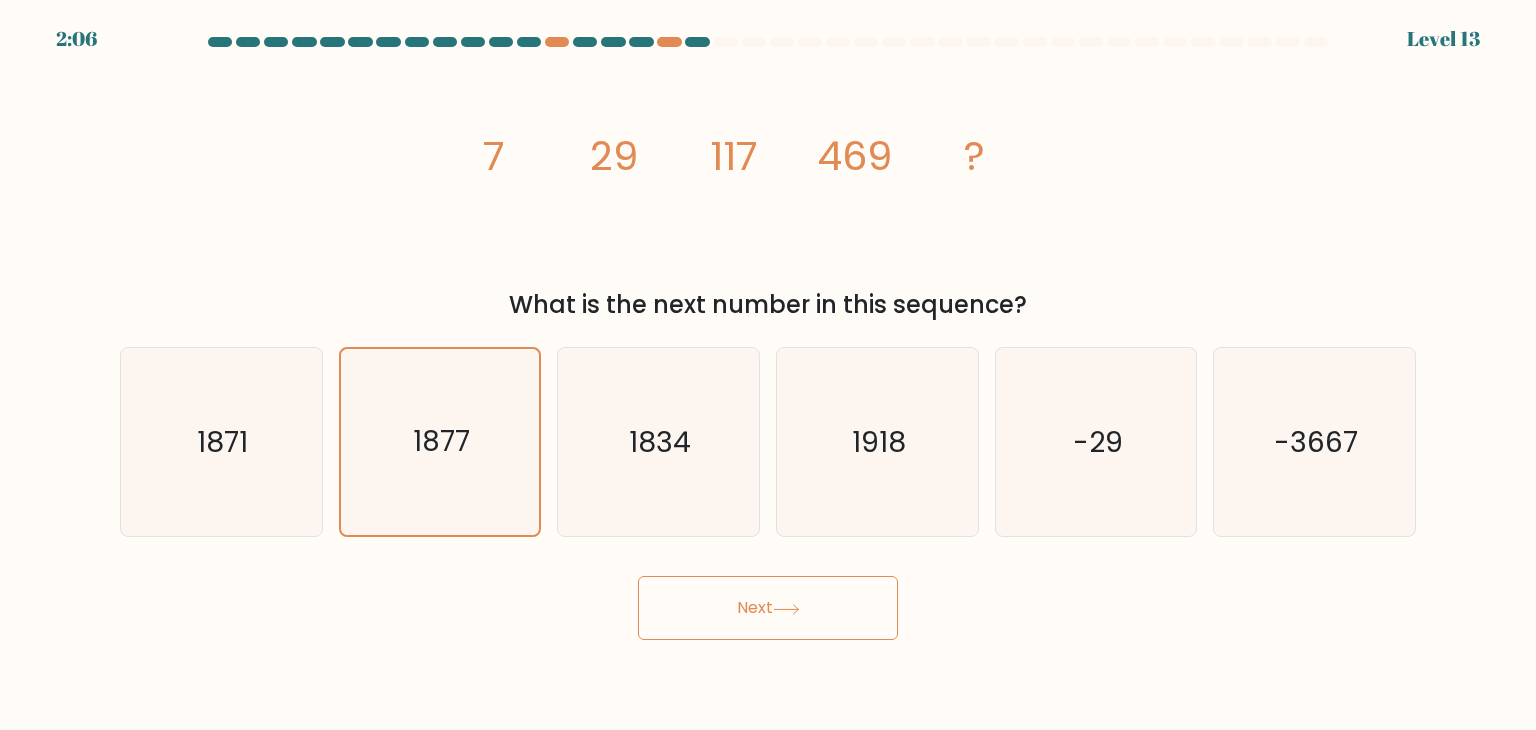 click on "Next" at bounding box center [768, 608] 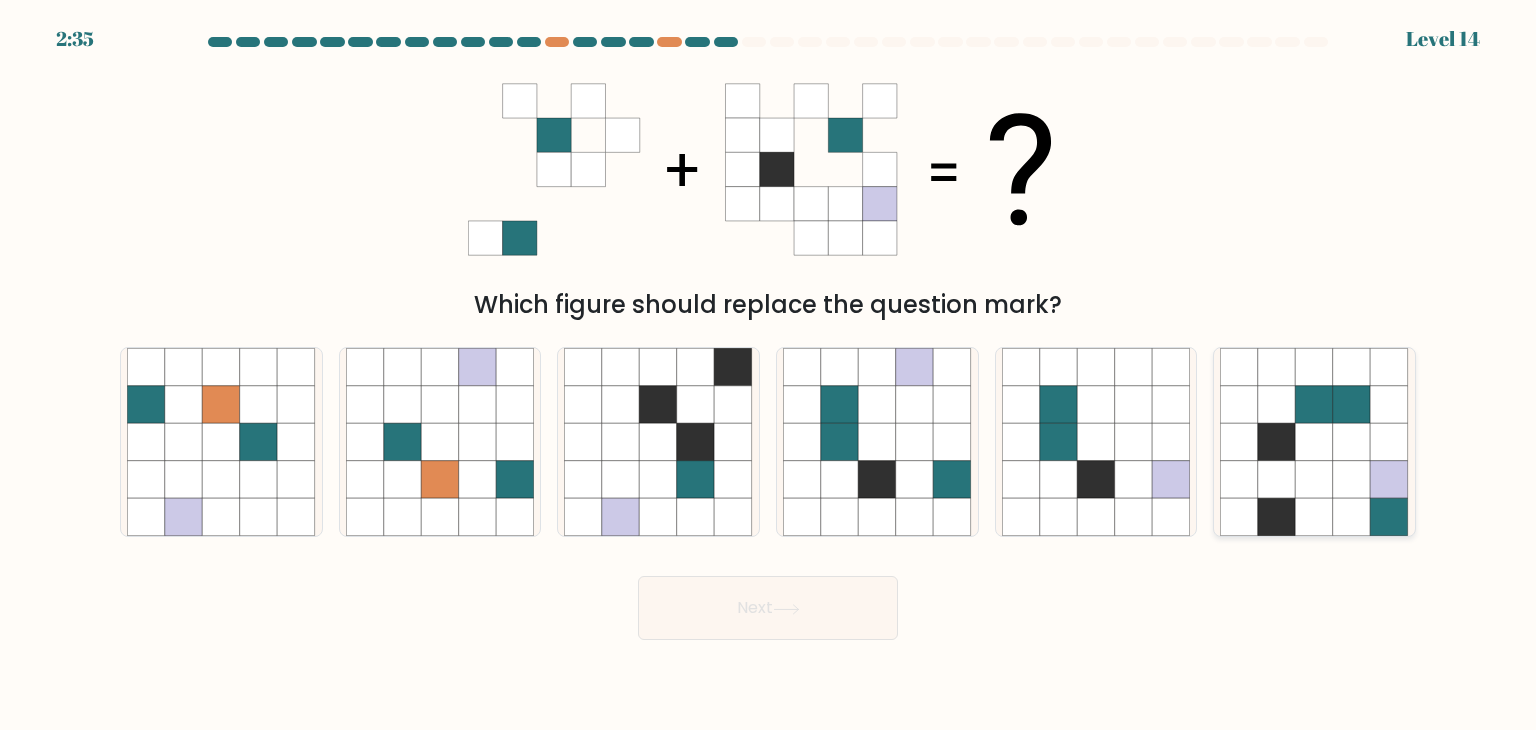click 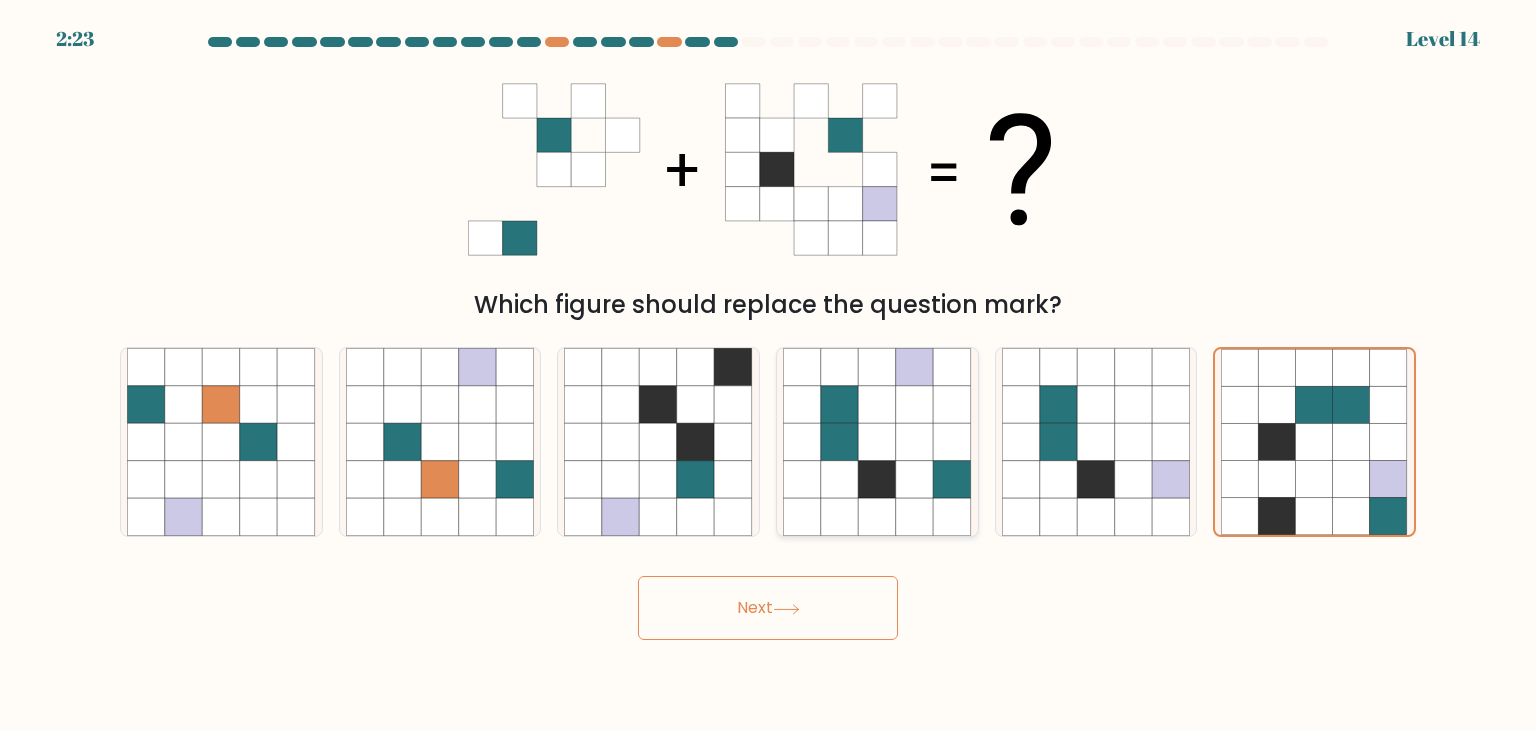 click 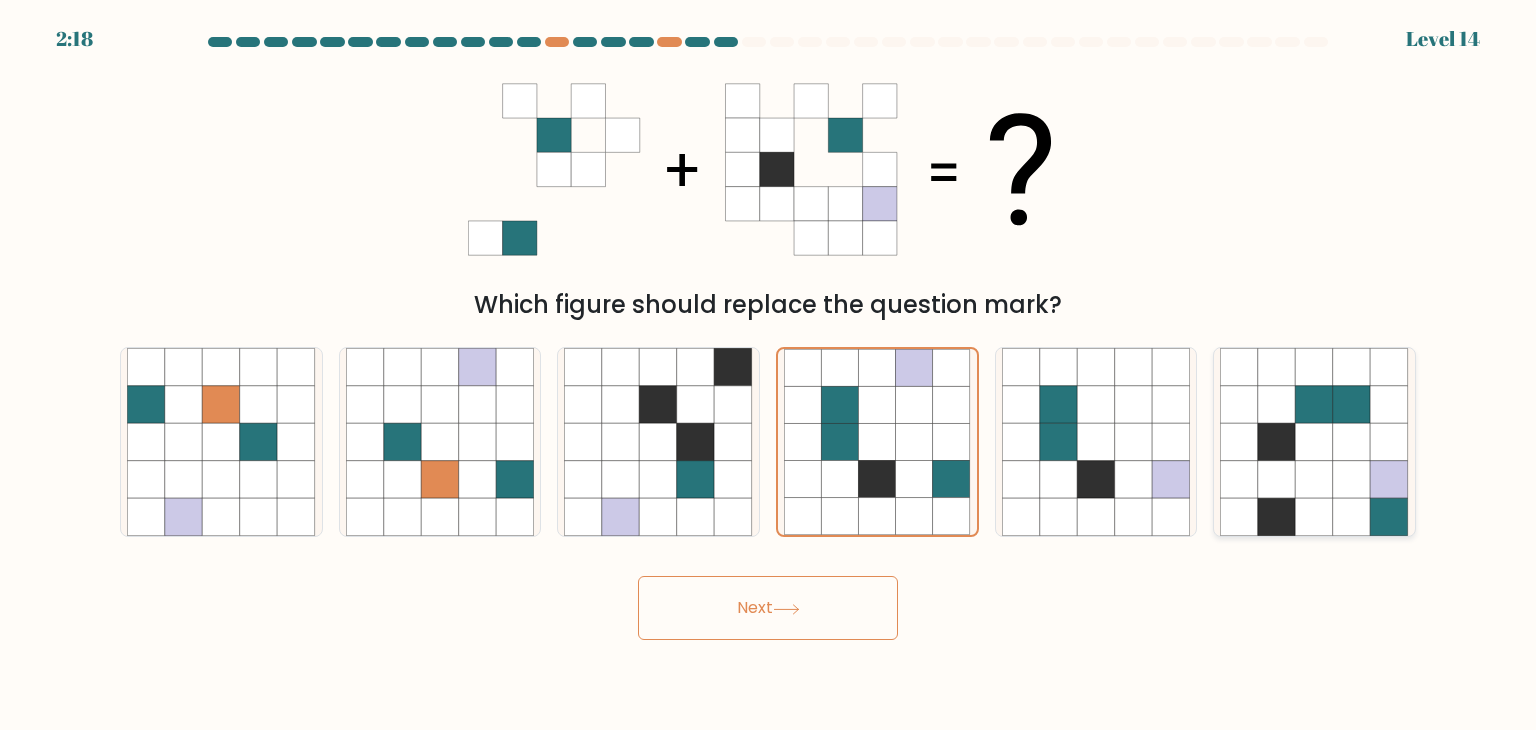 click 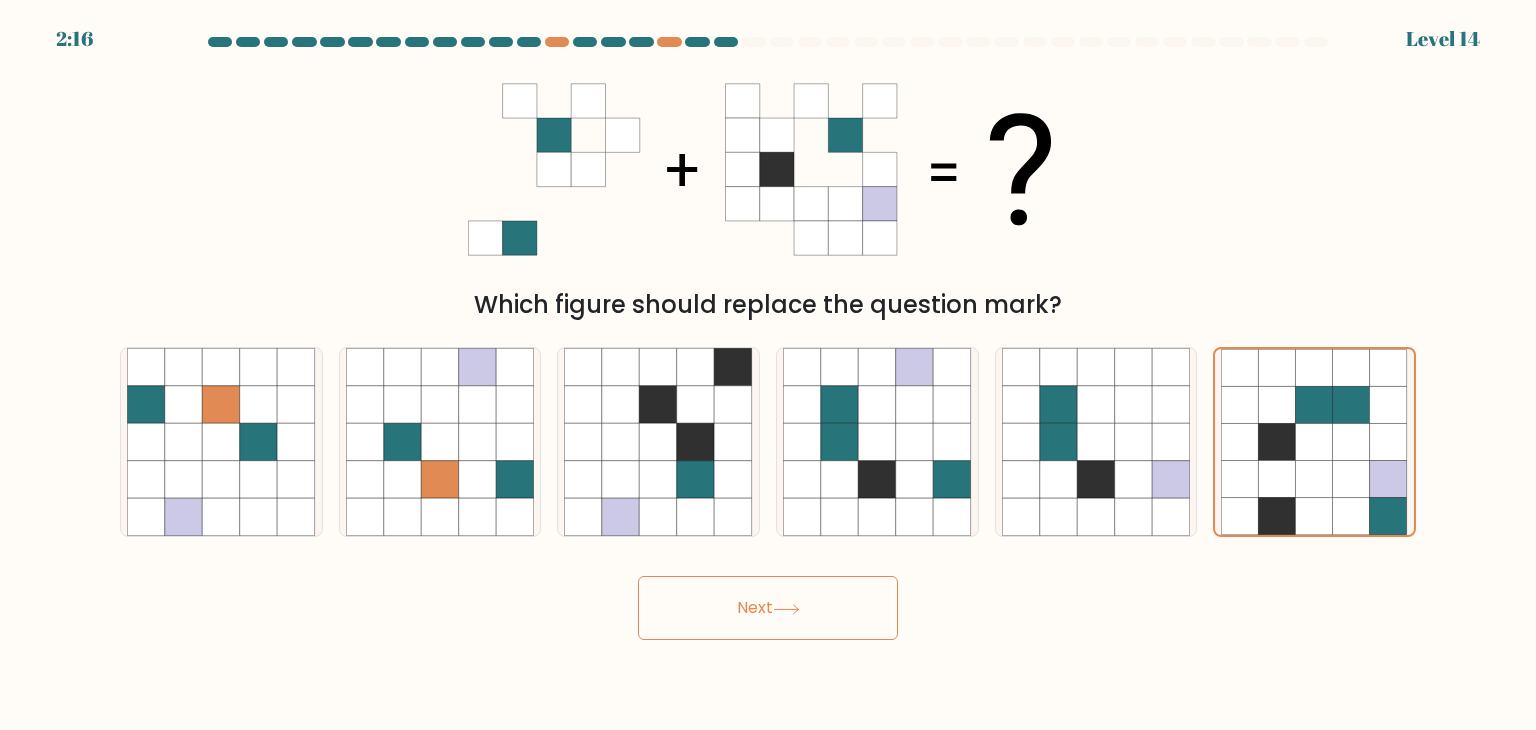 click on "Next" at bounding box center [768, 608] 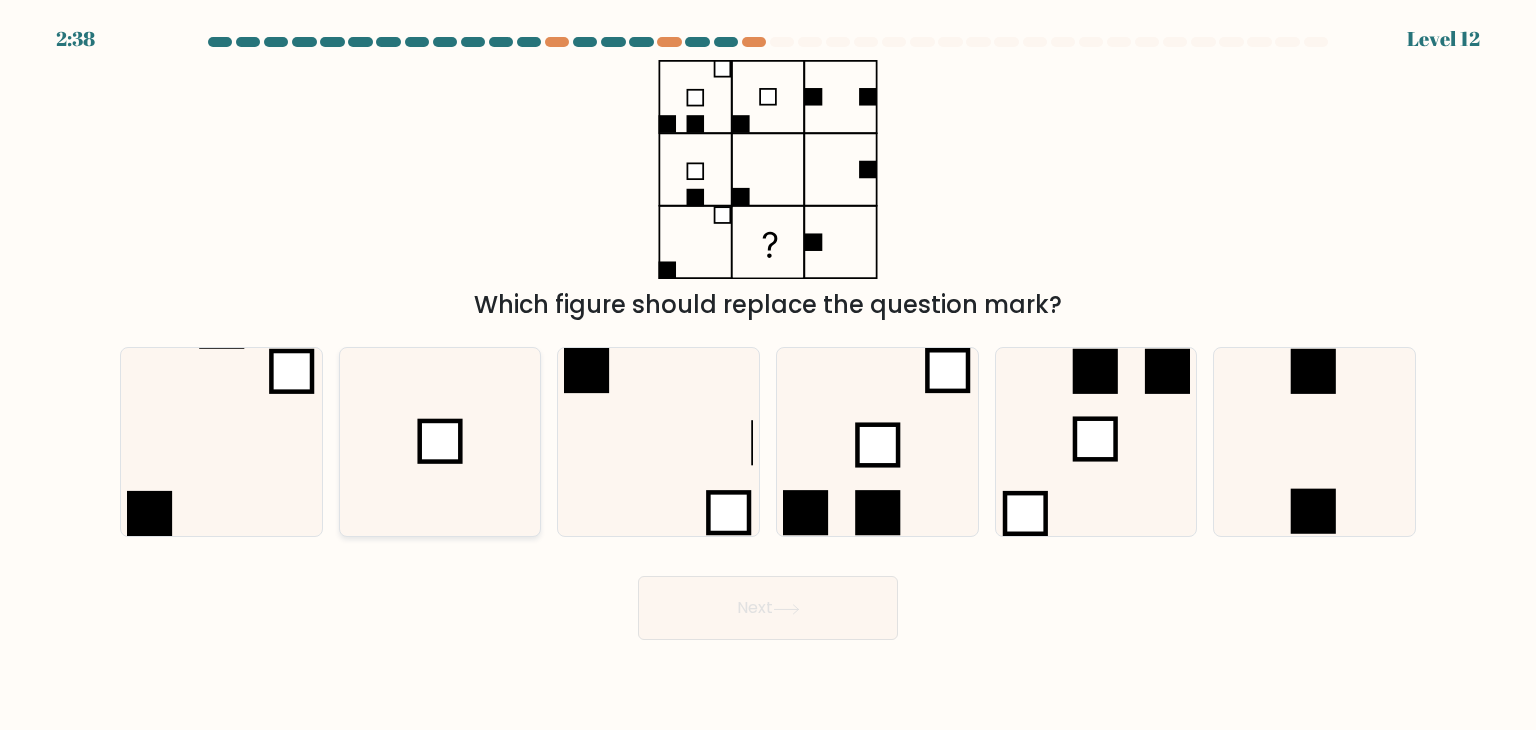 click 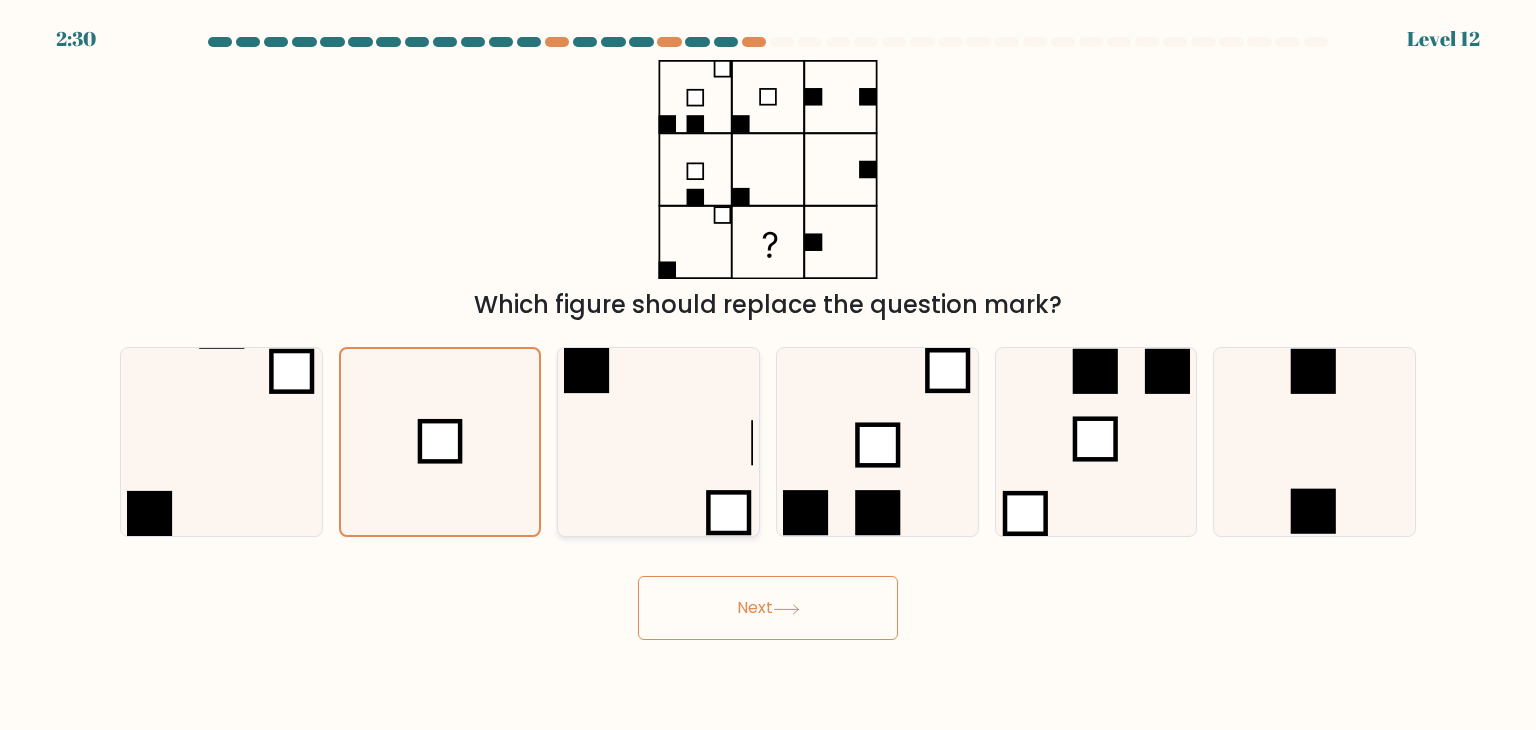 click 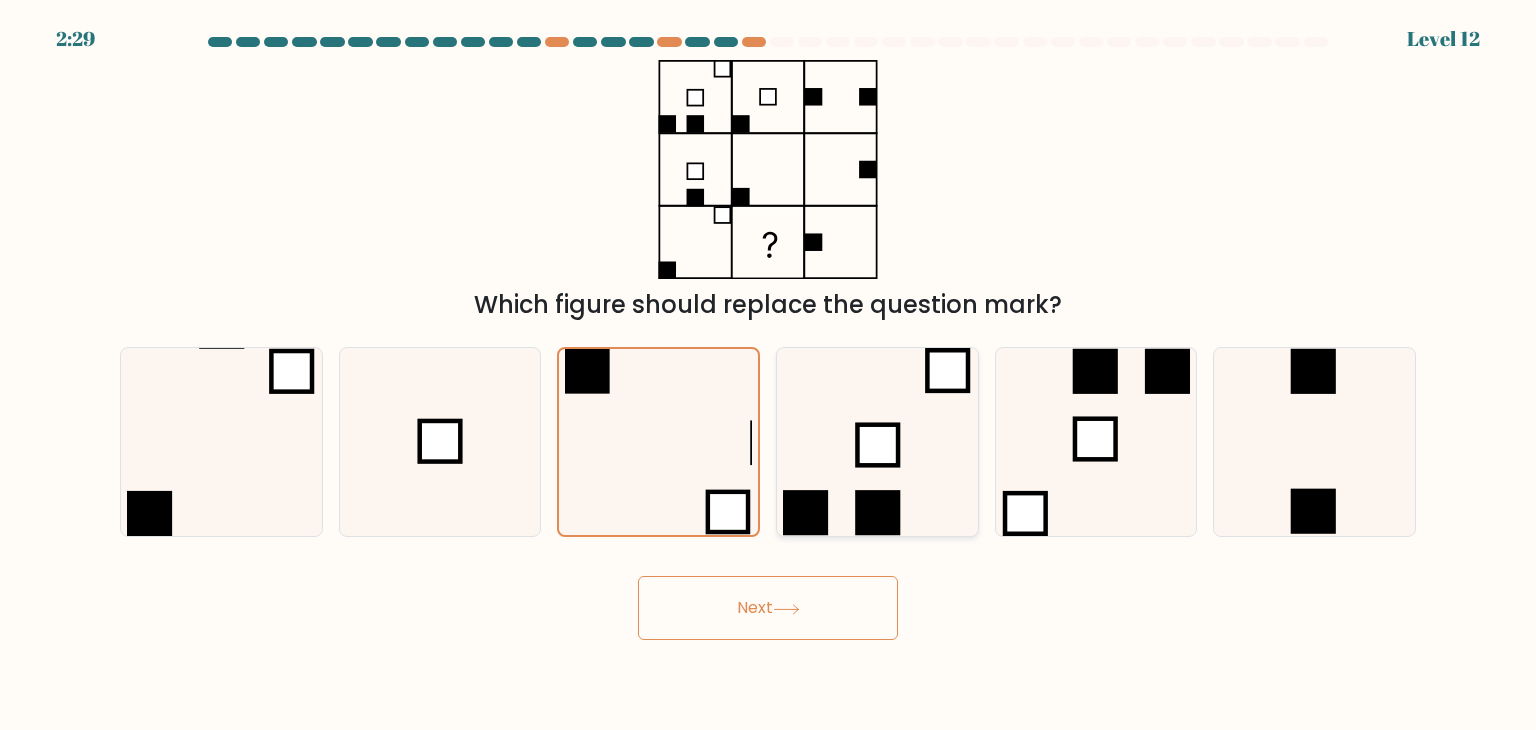 click 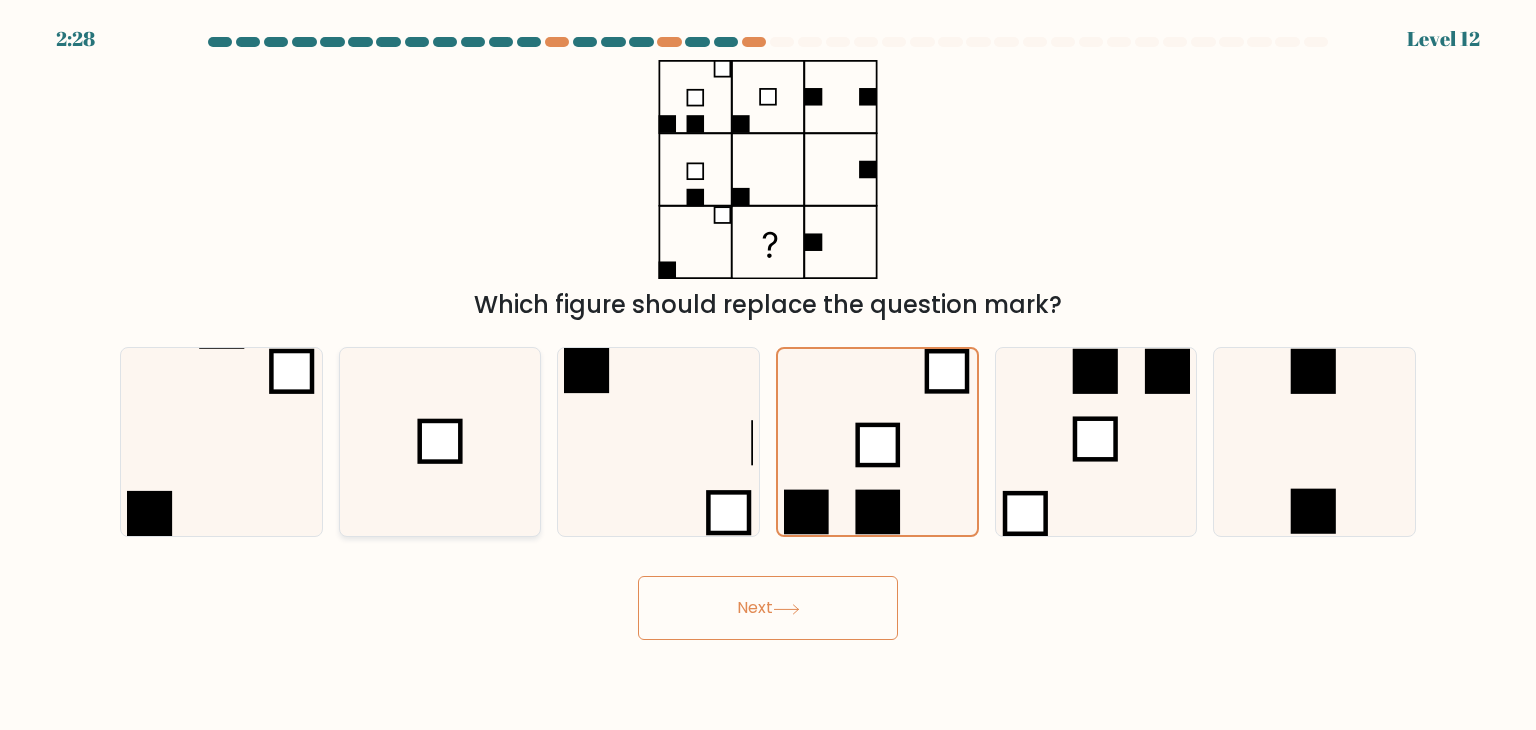 click 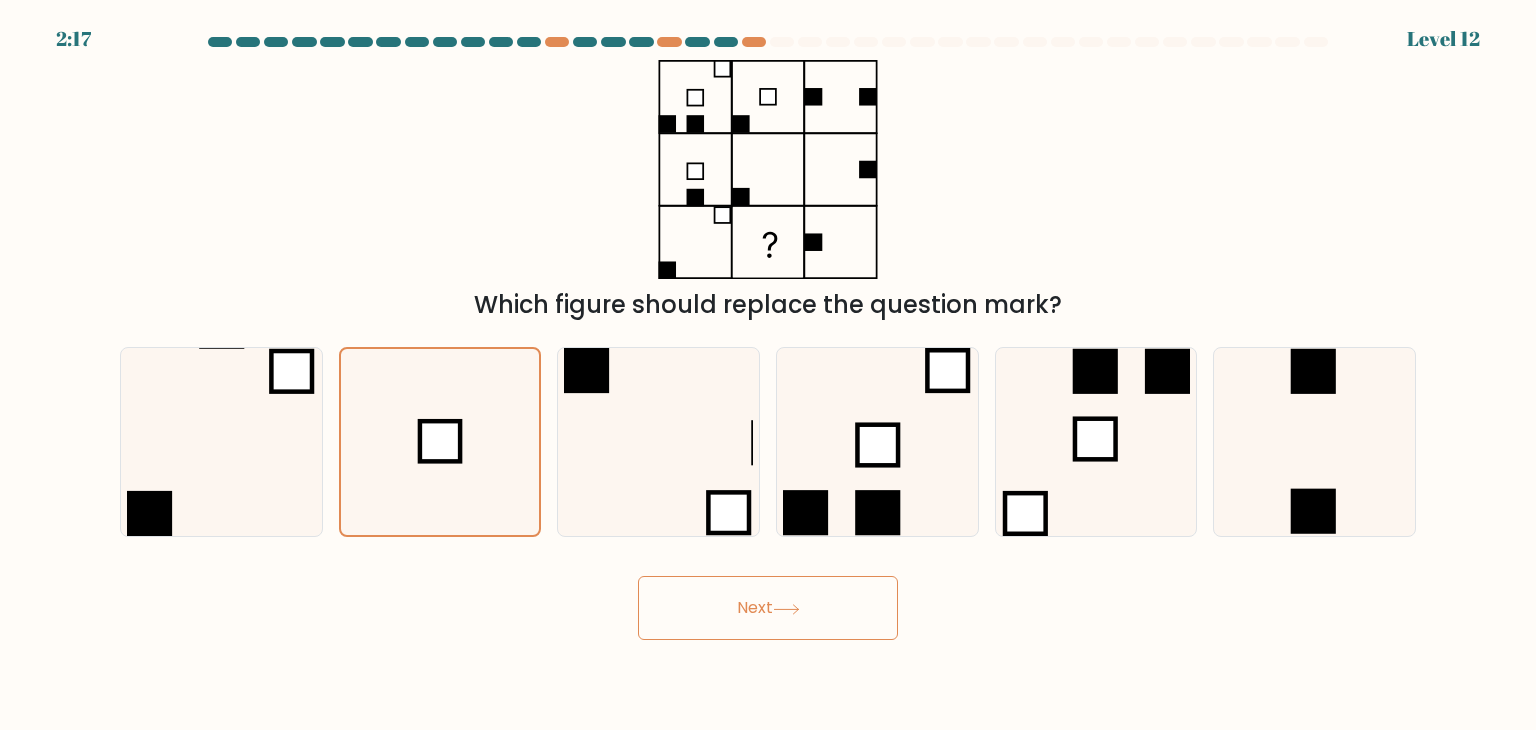 click on "Next" at bounding box center [768, 608] 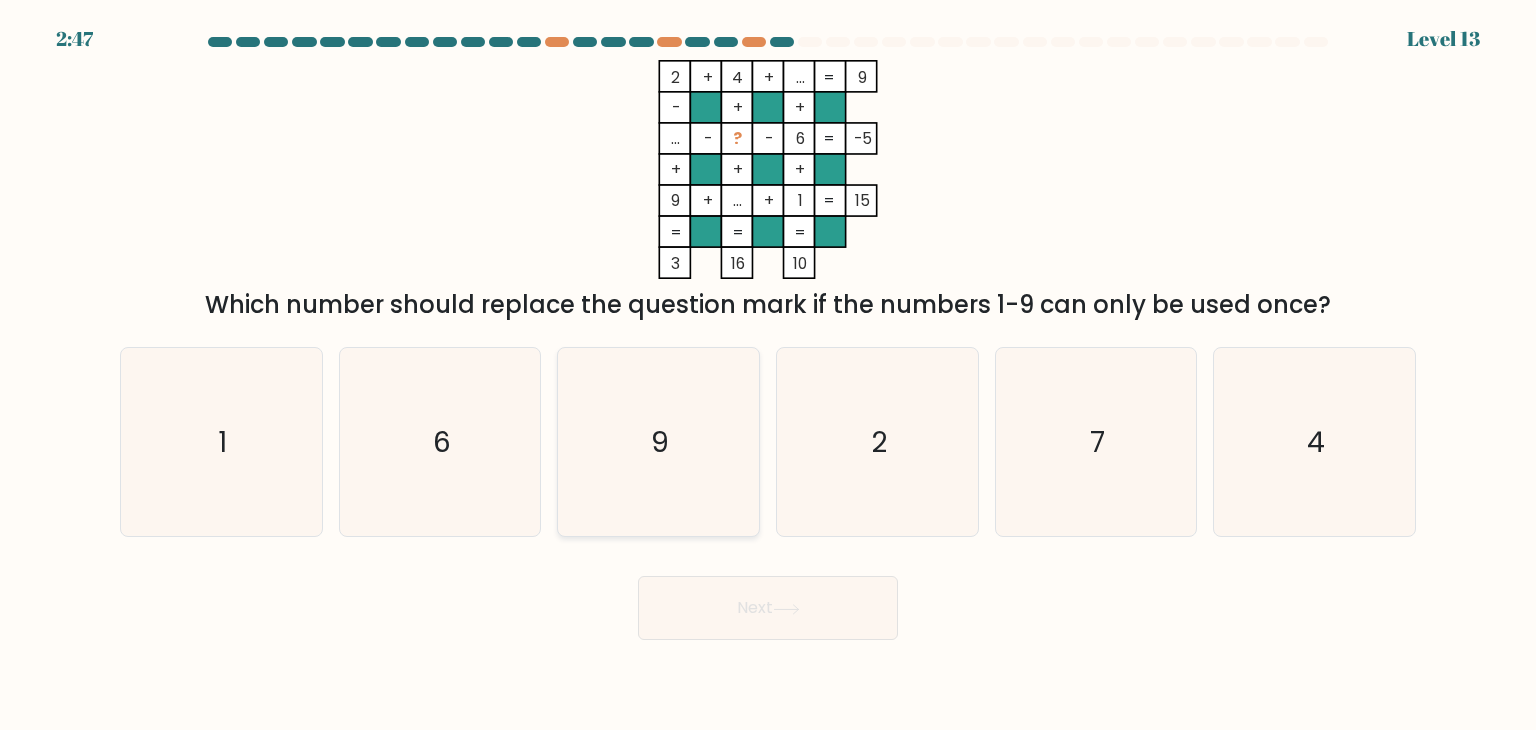 click on "9" 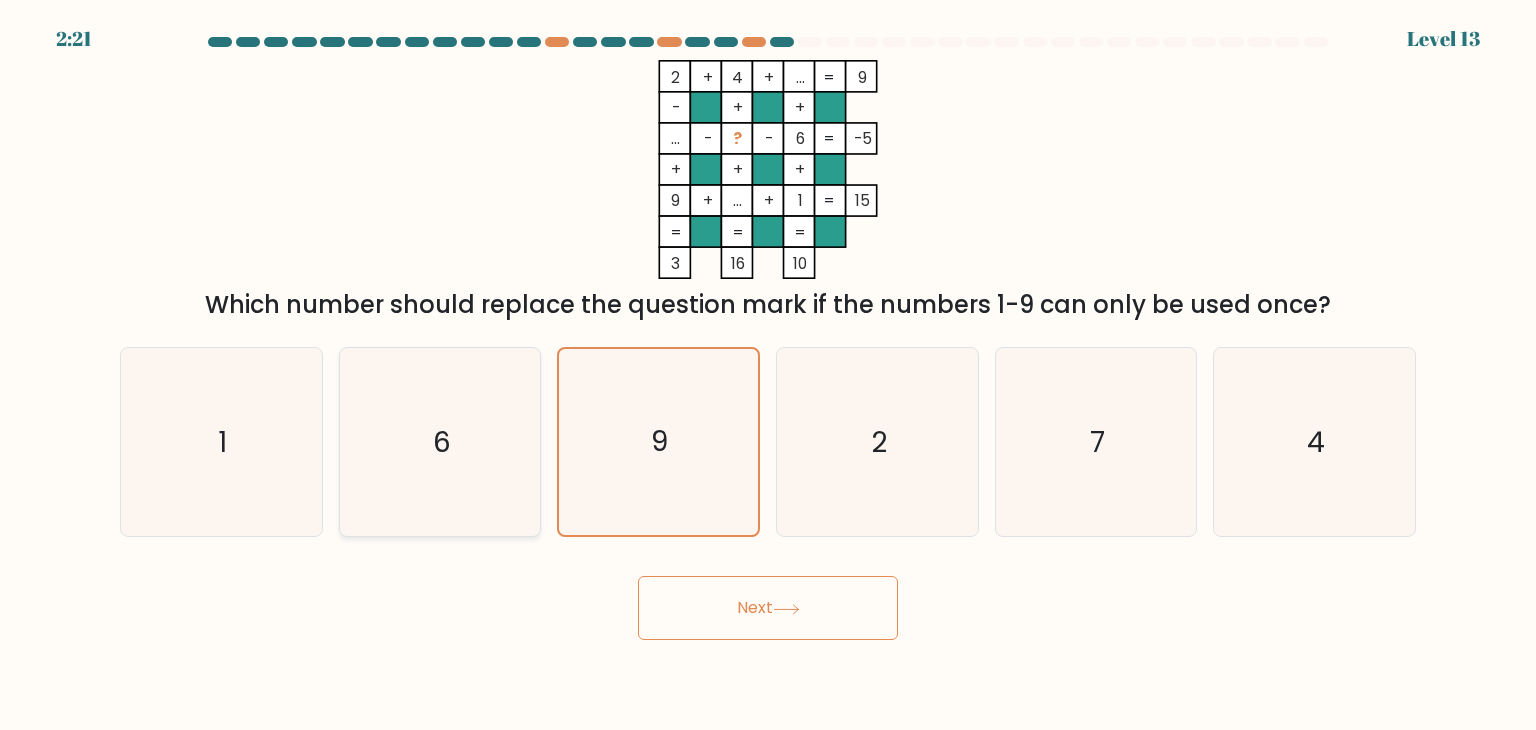 click on "6" 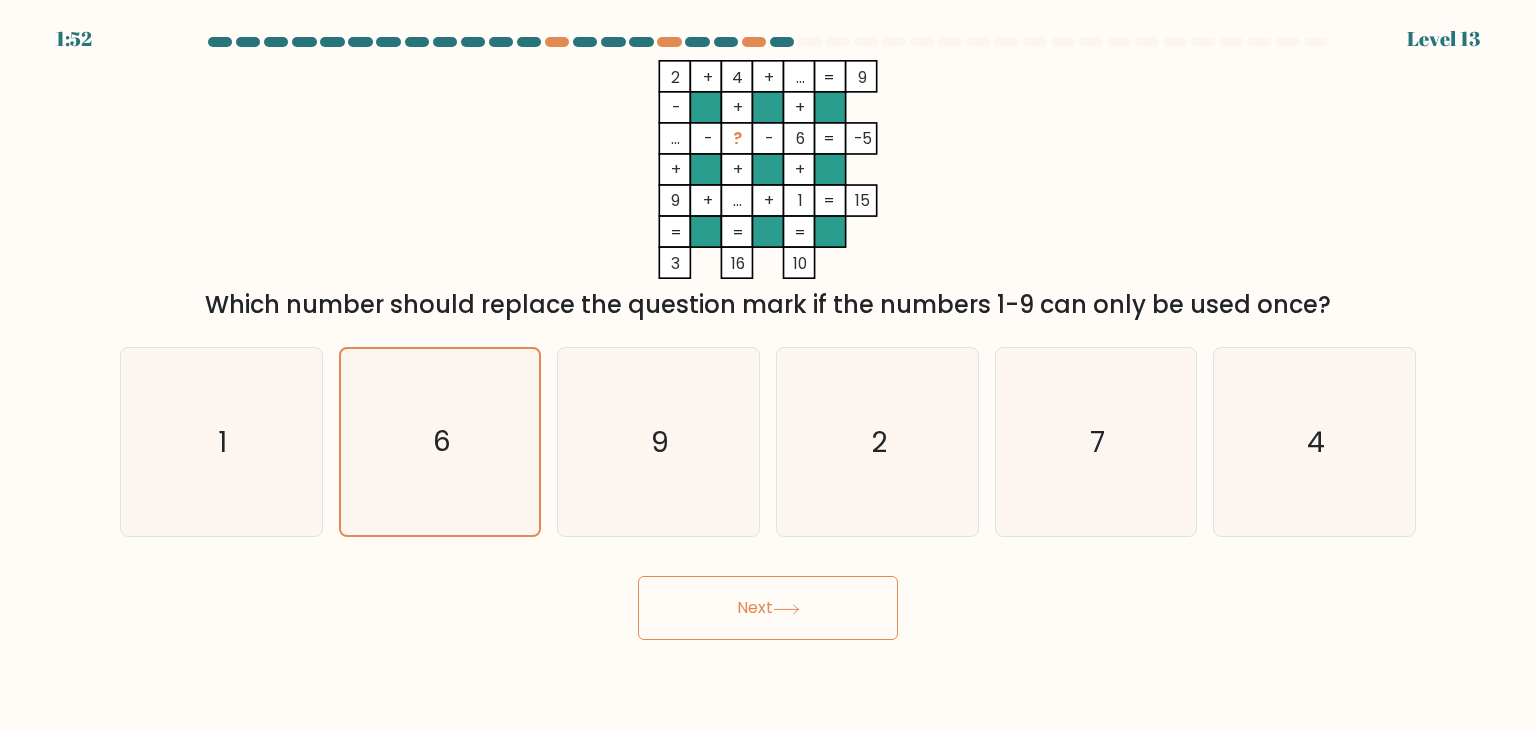 click on "Next" at bounding box center [768, 608] 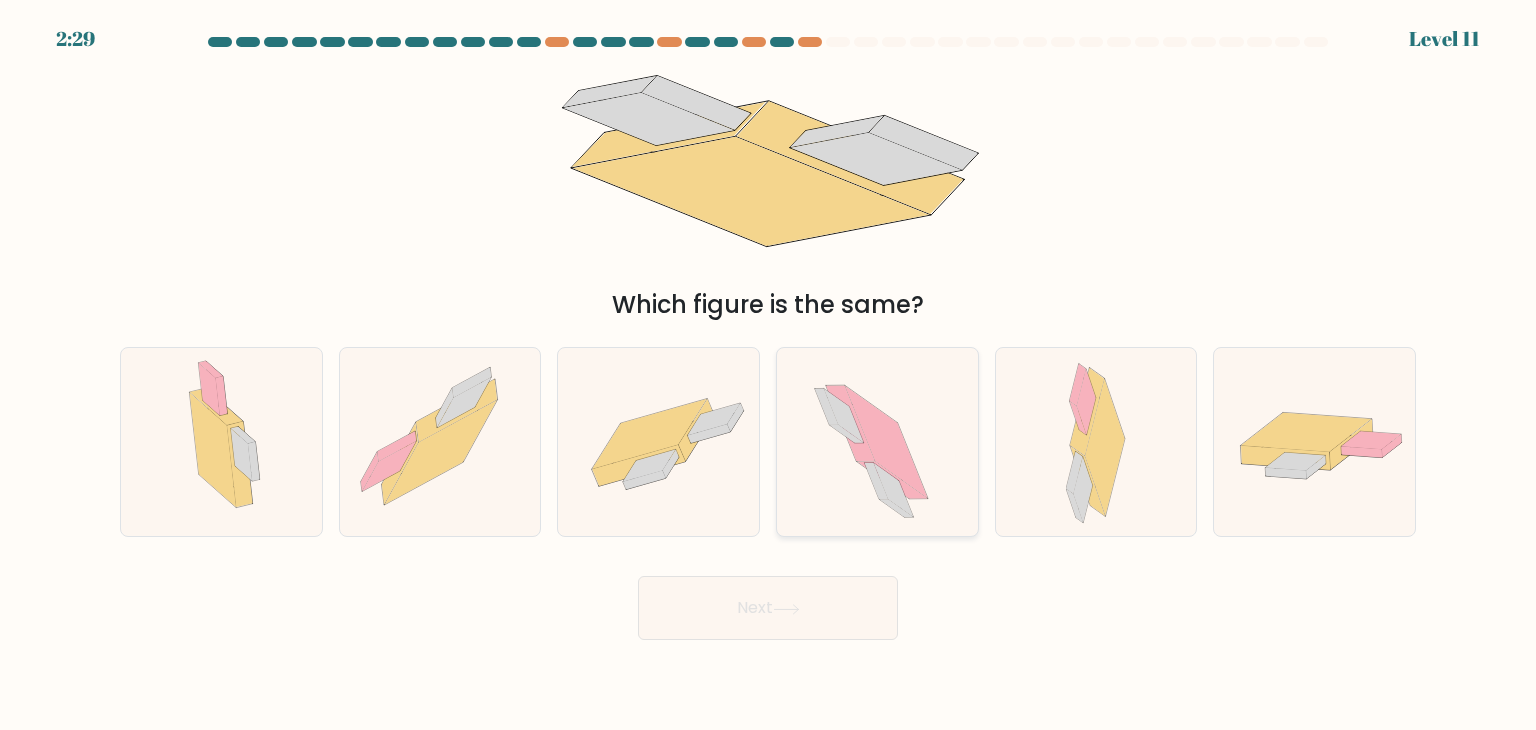 click 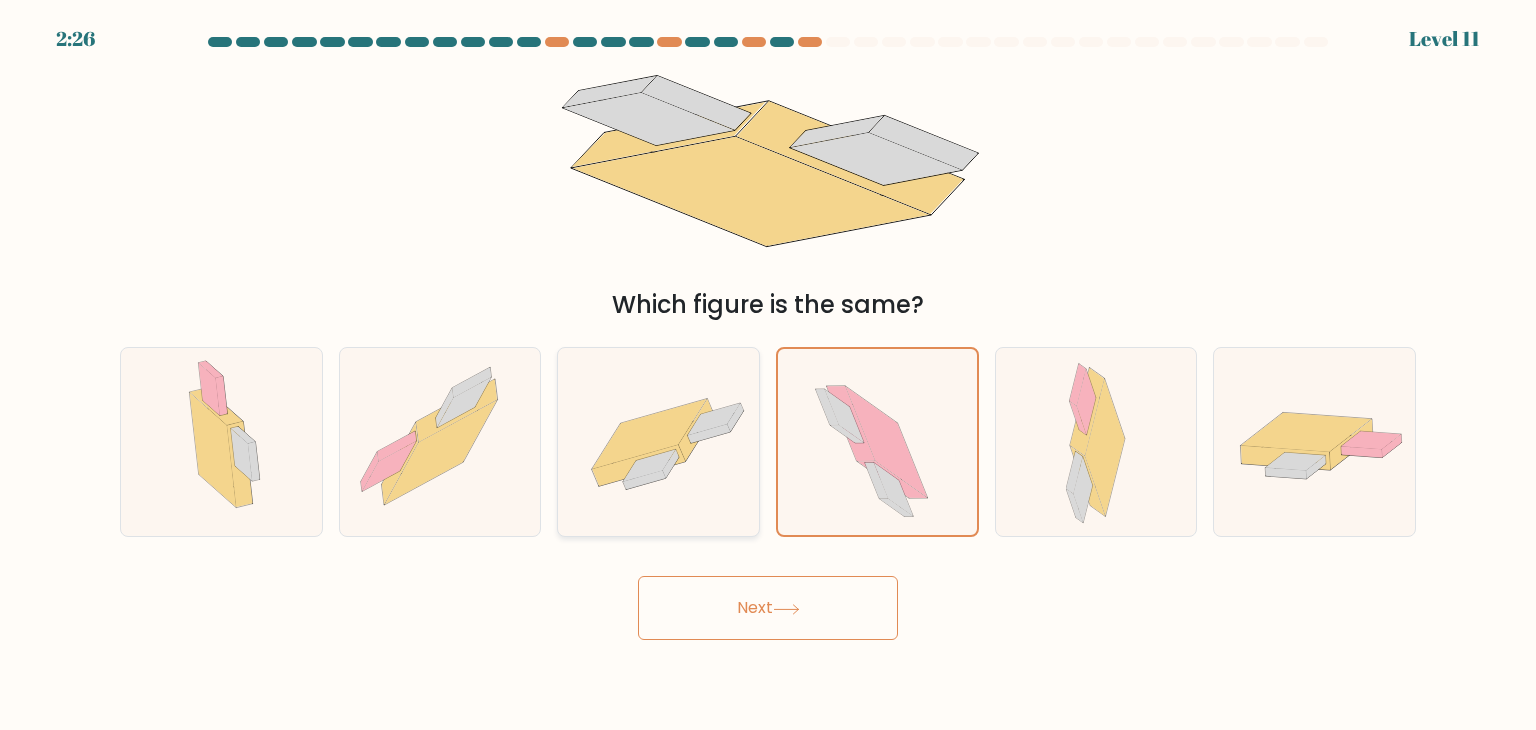 click 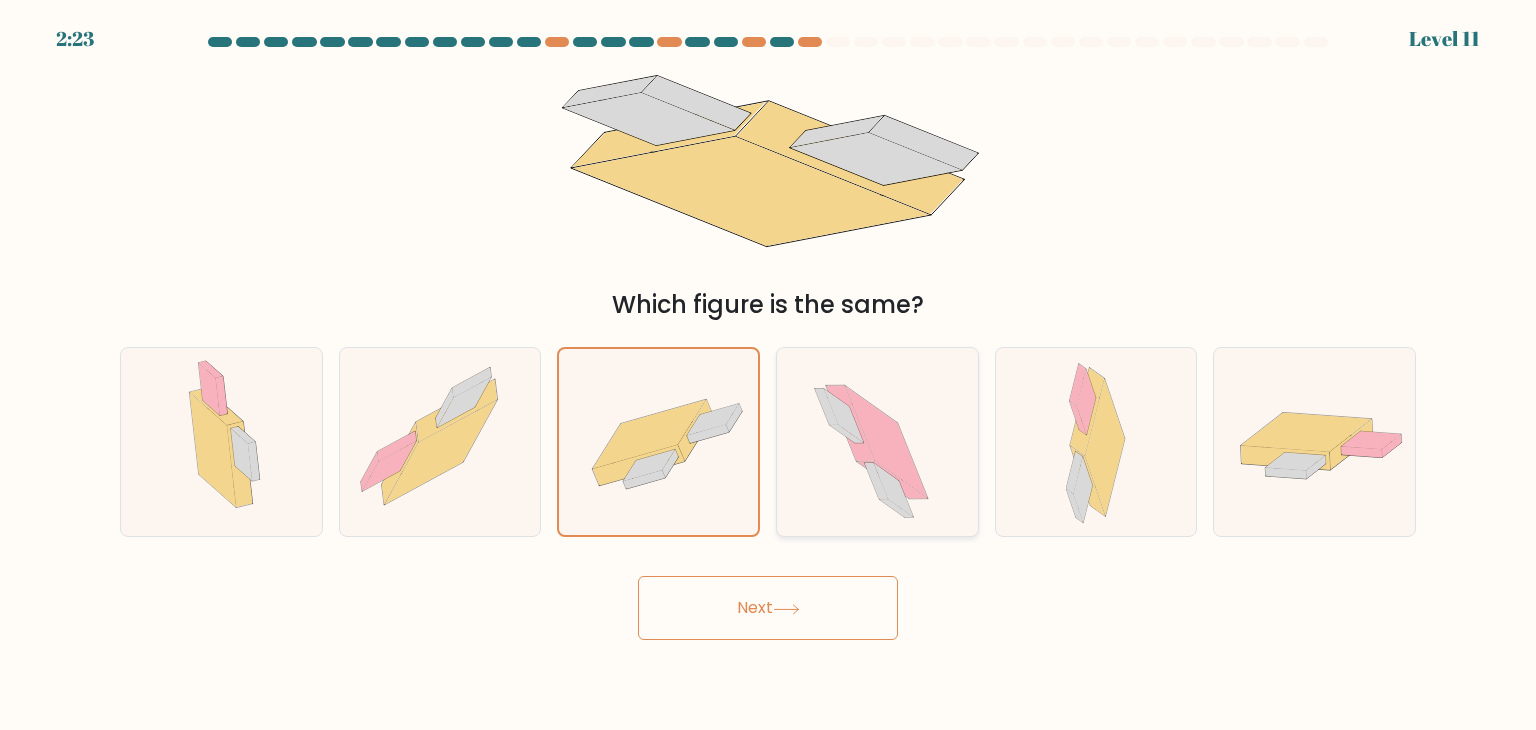 click 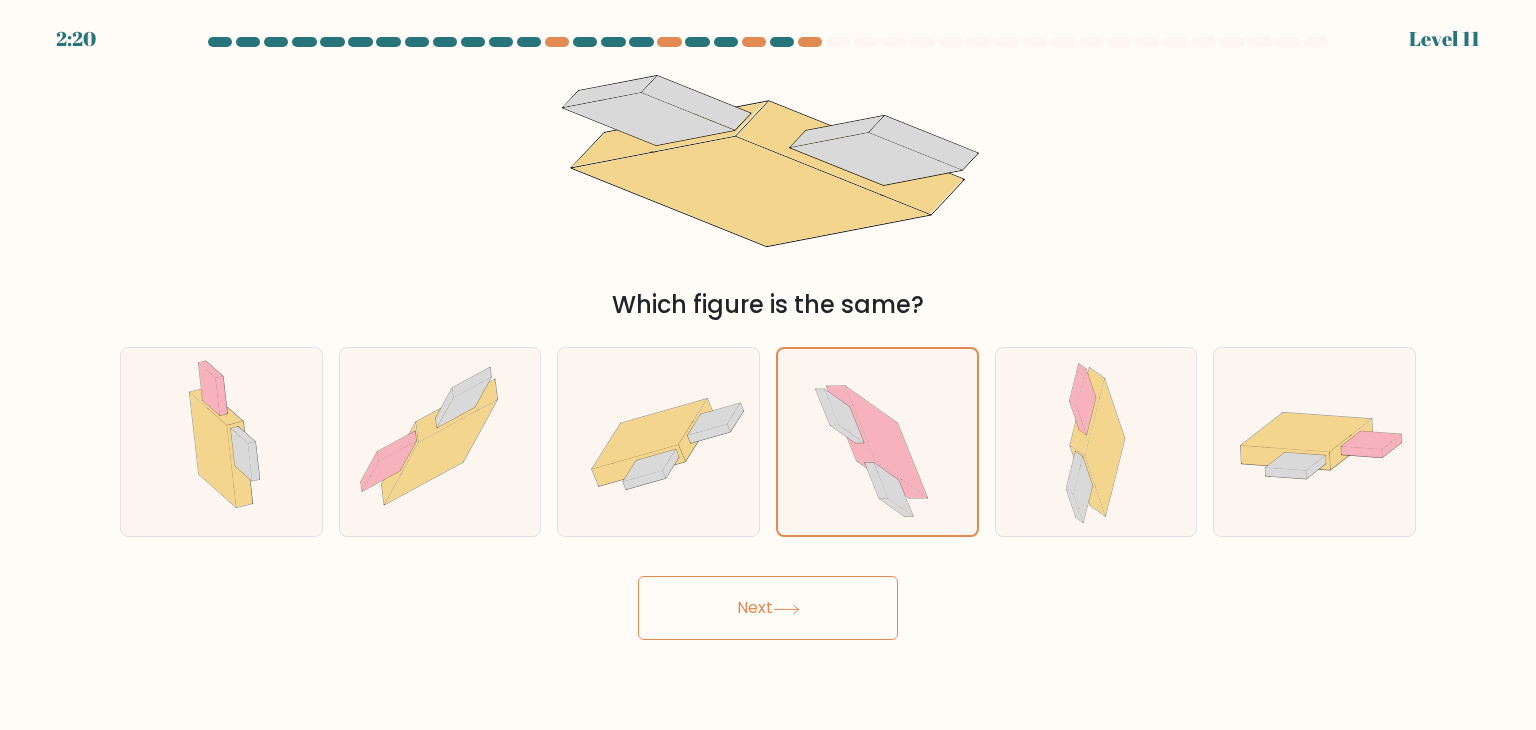 click on "Next" at bounding box center (768, 608) 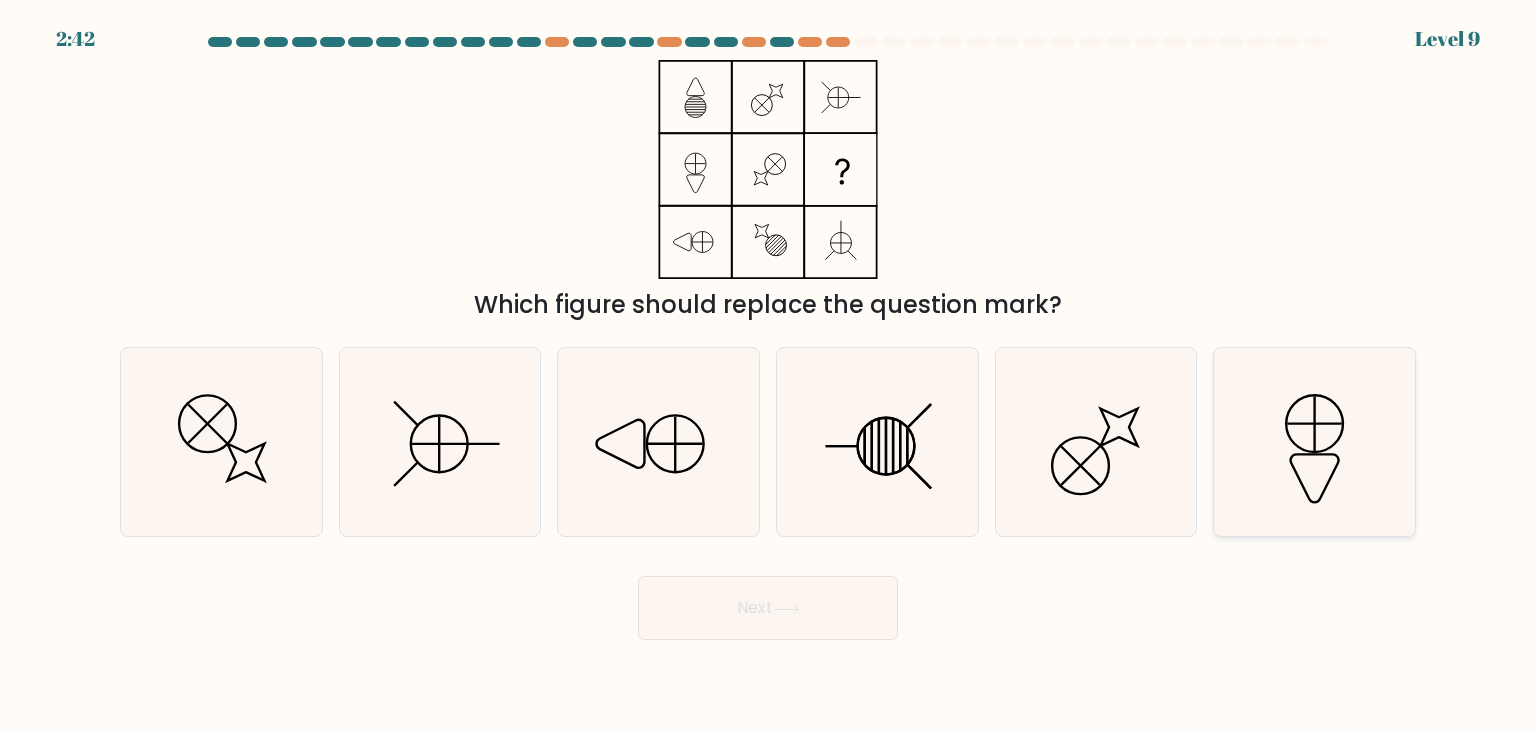 click 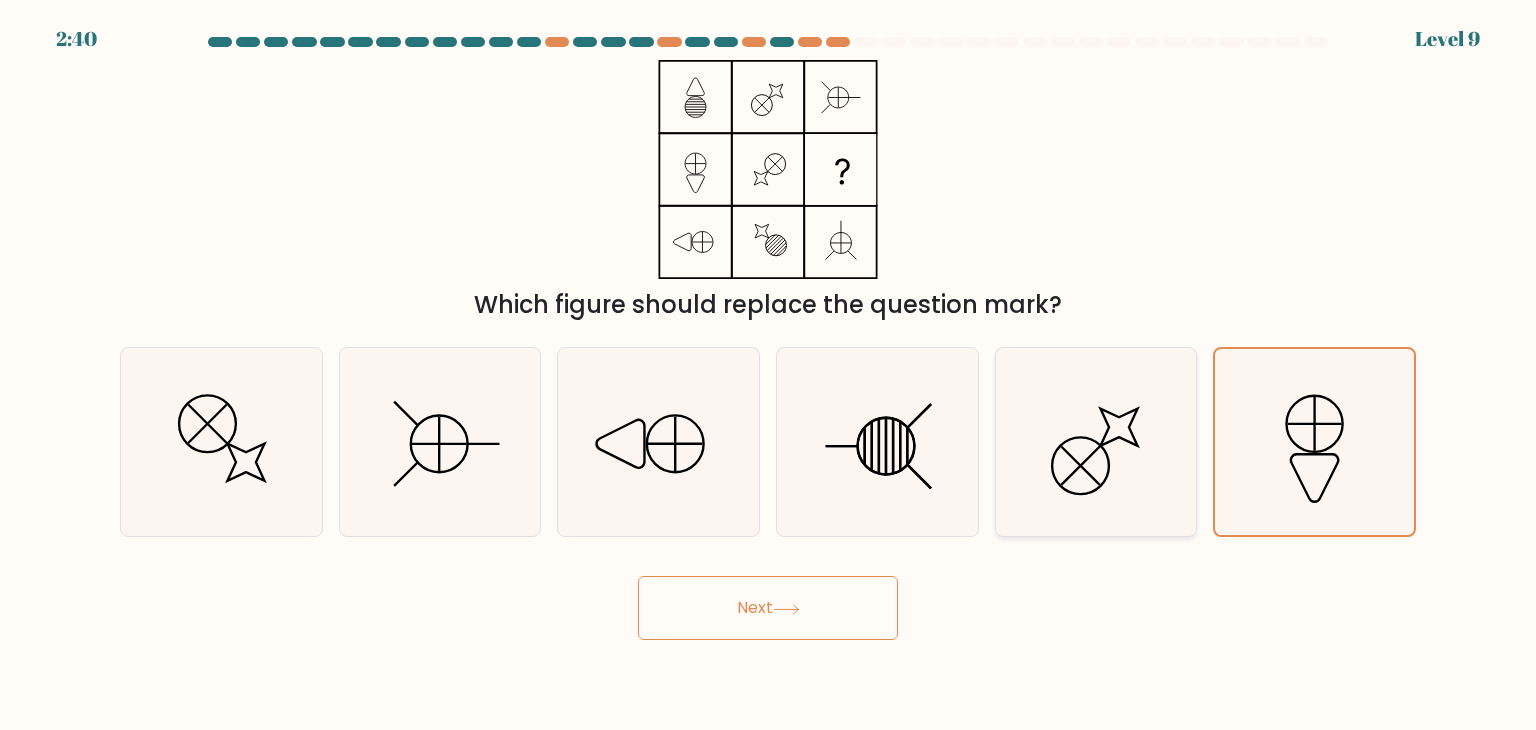 click 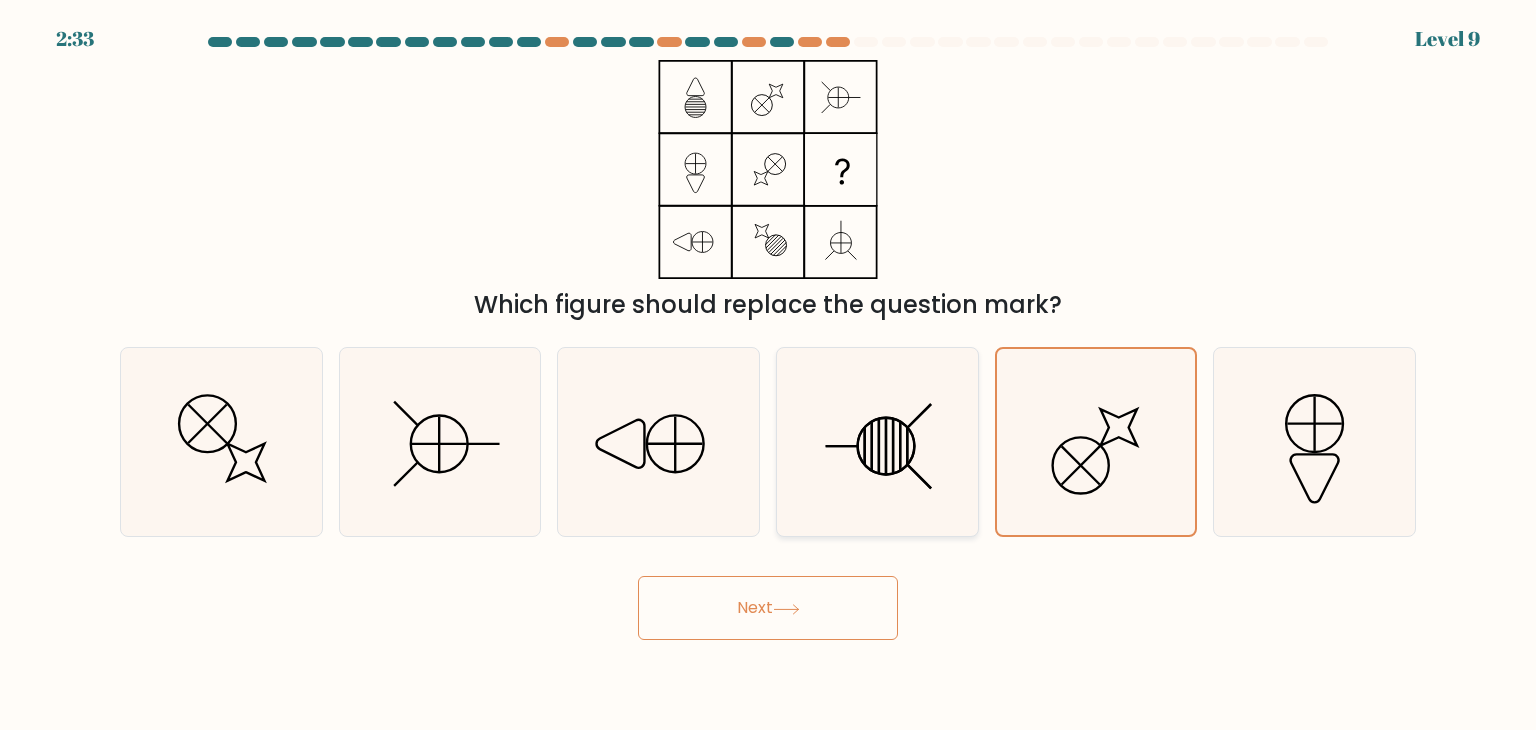 click 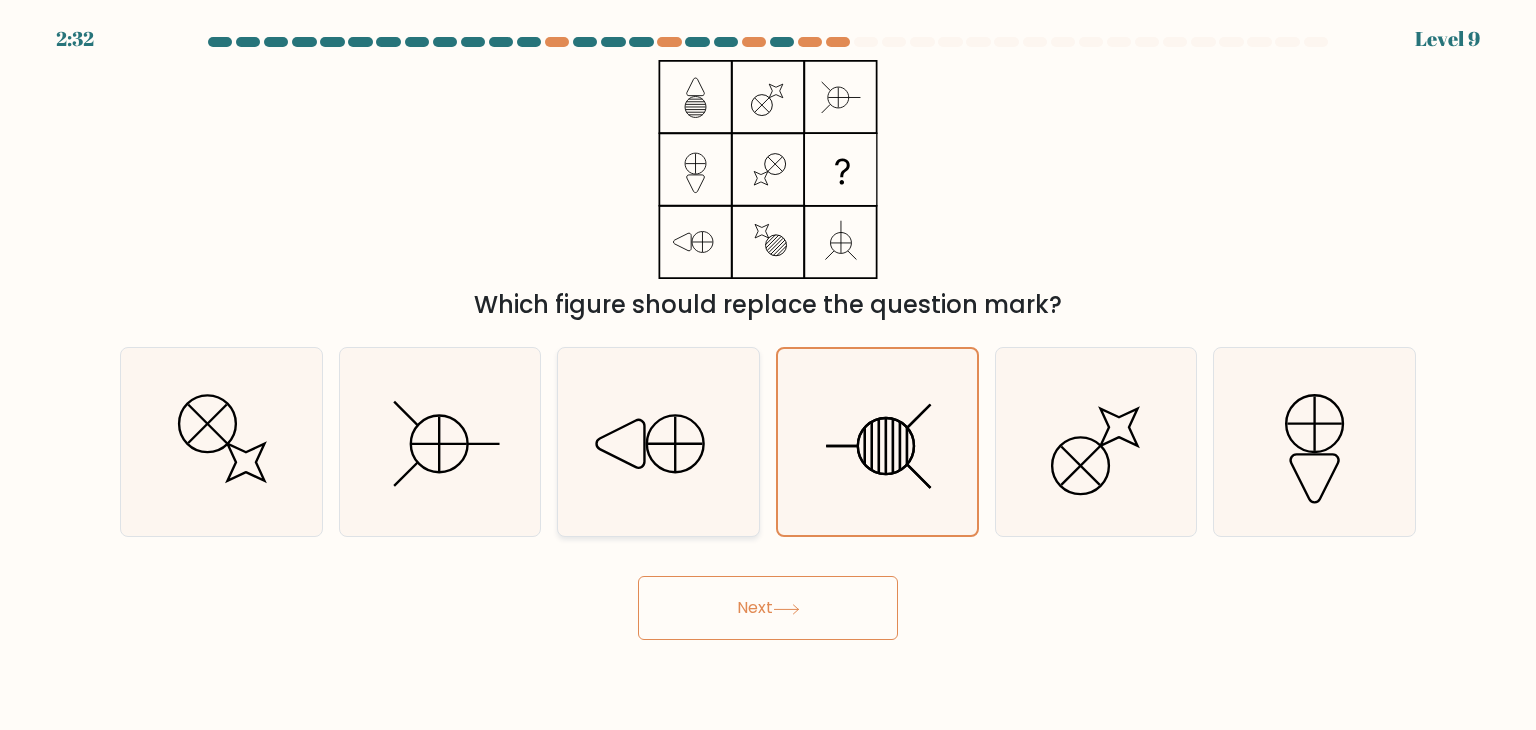 click 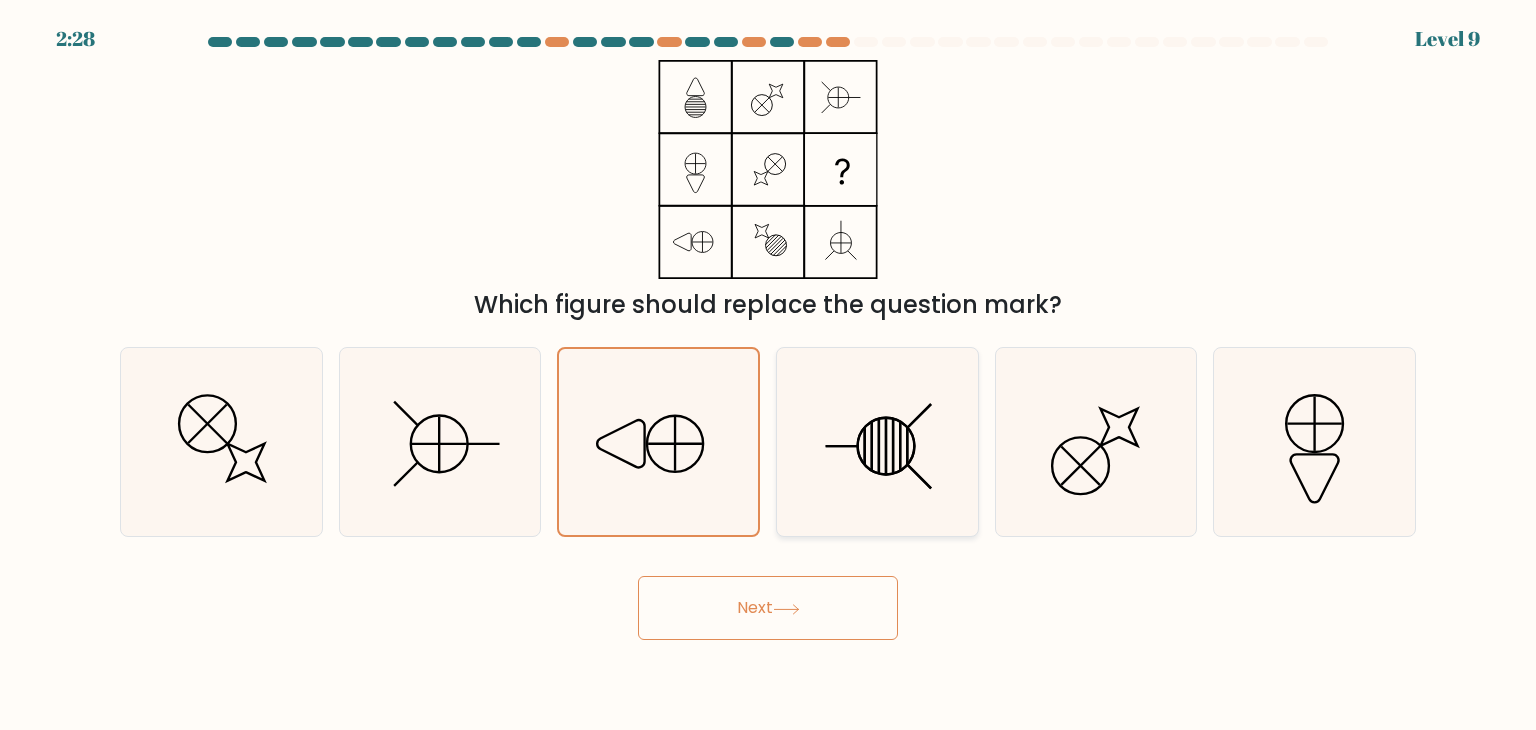 click 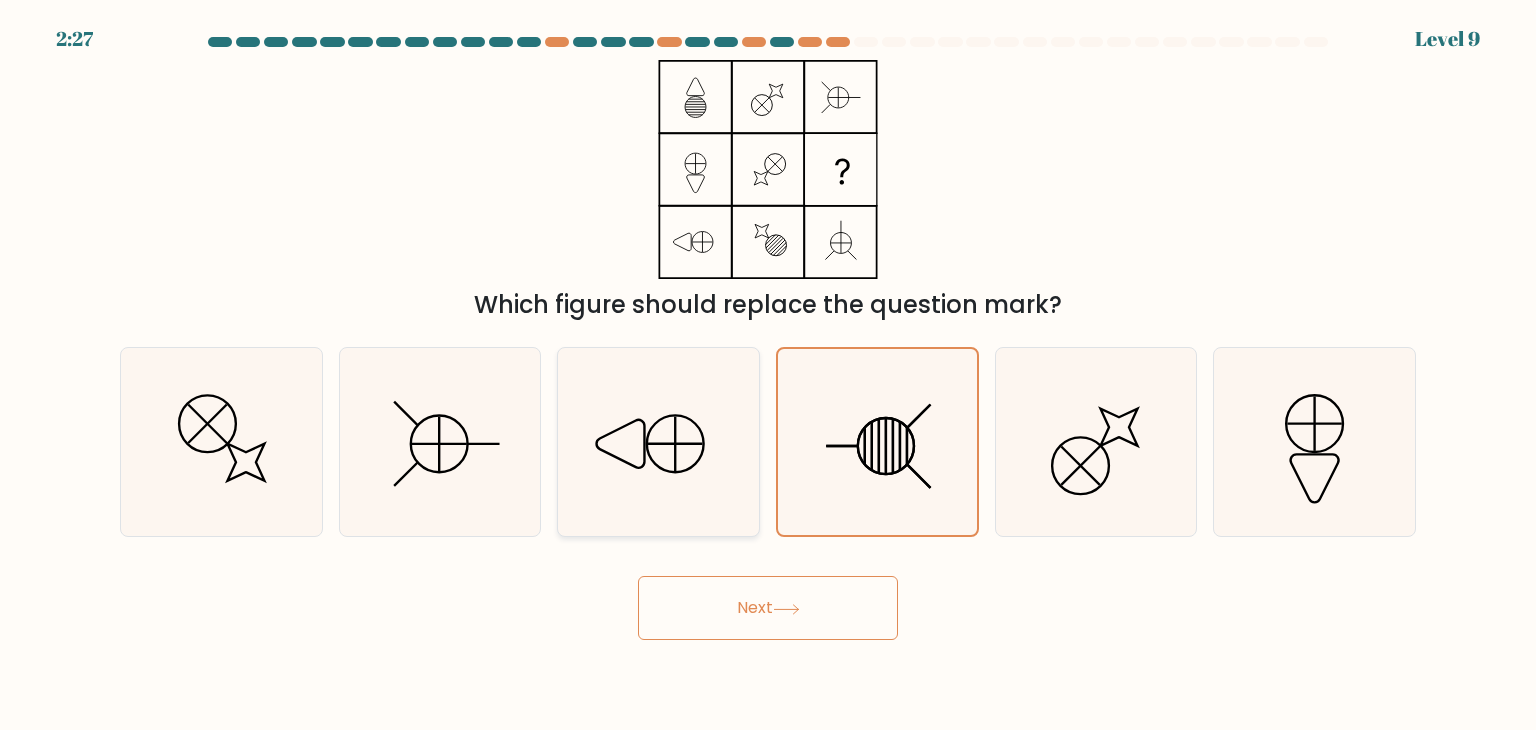 click 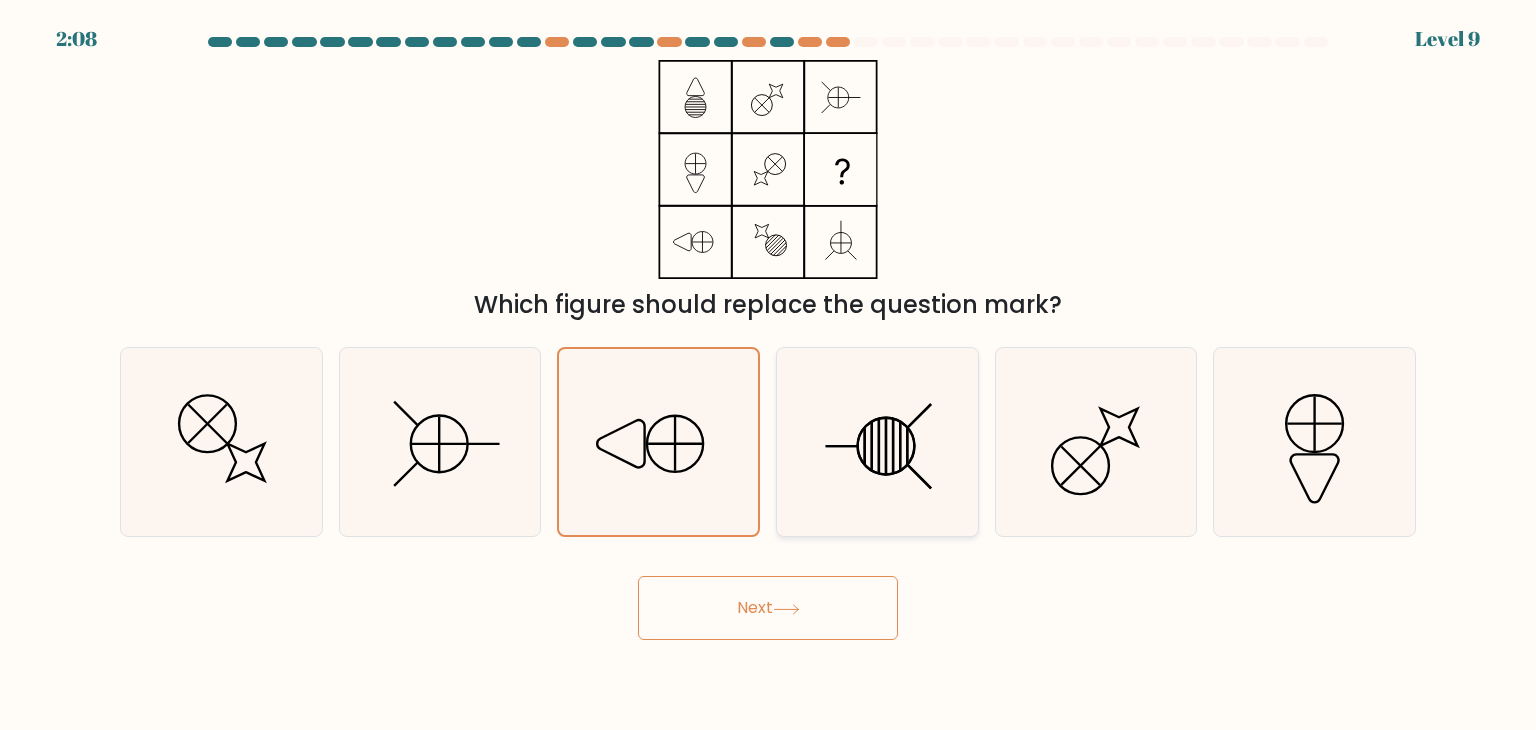 click 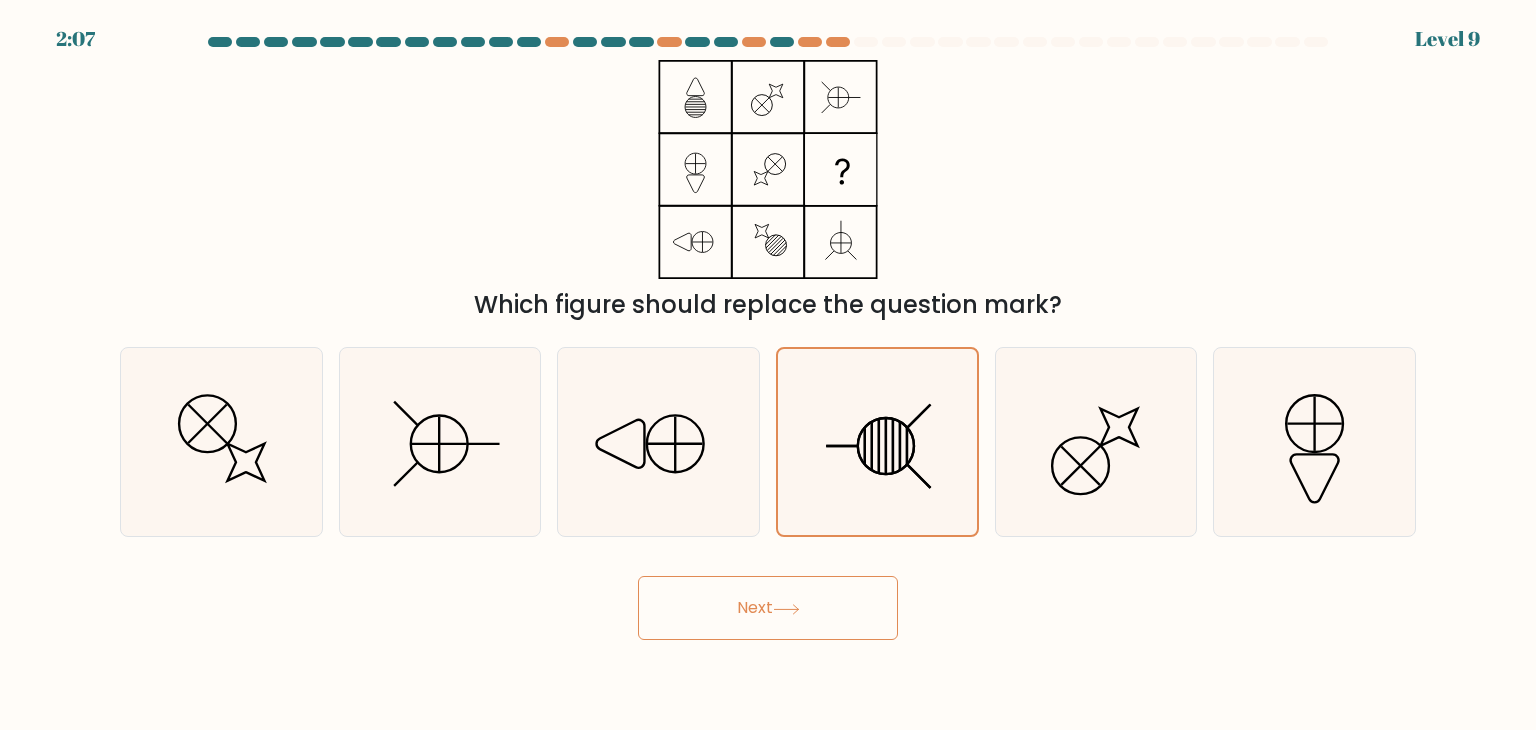 click on "Next" at bounding box center (768, 608) 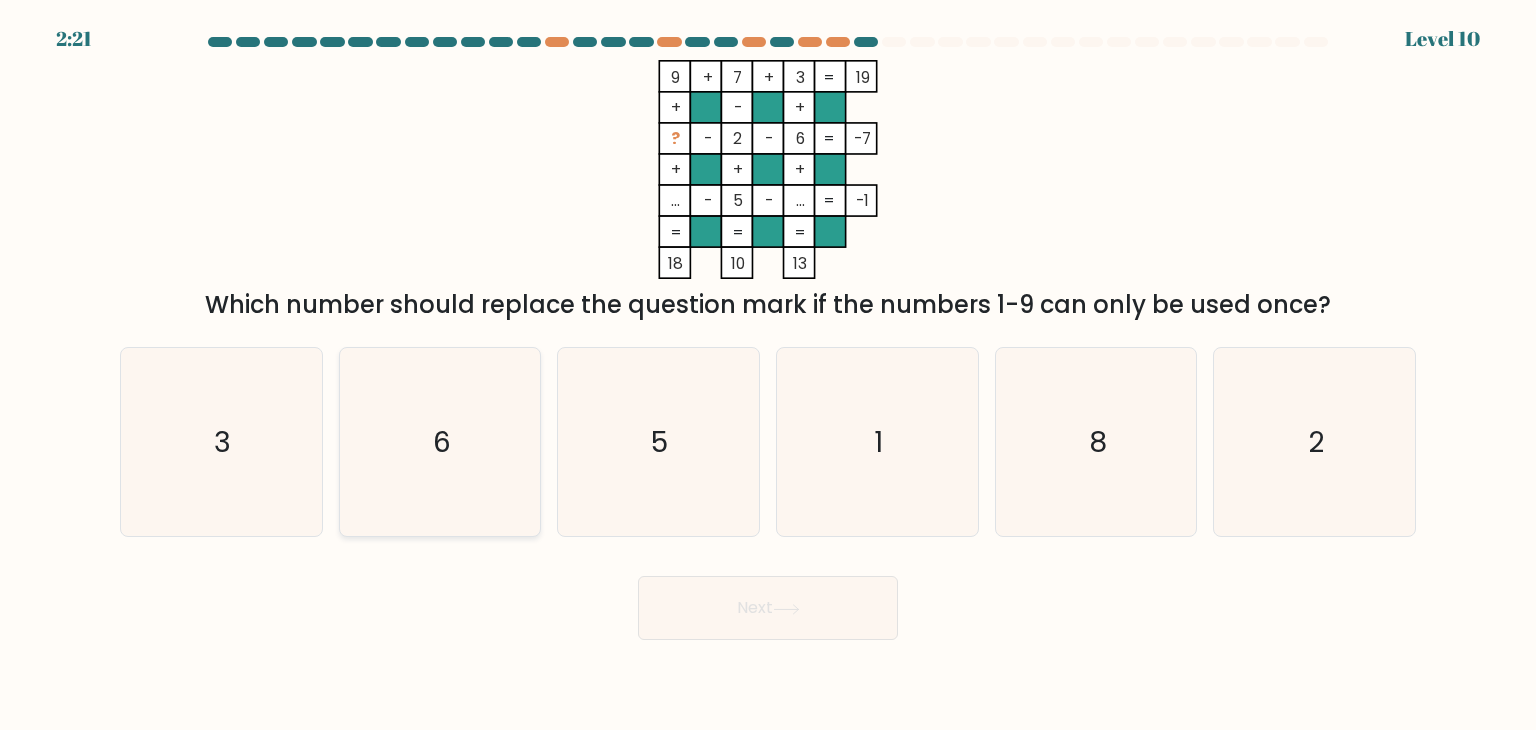 click on "6" 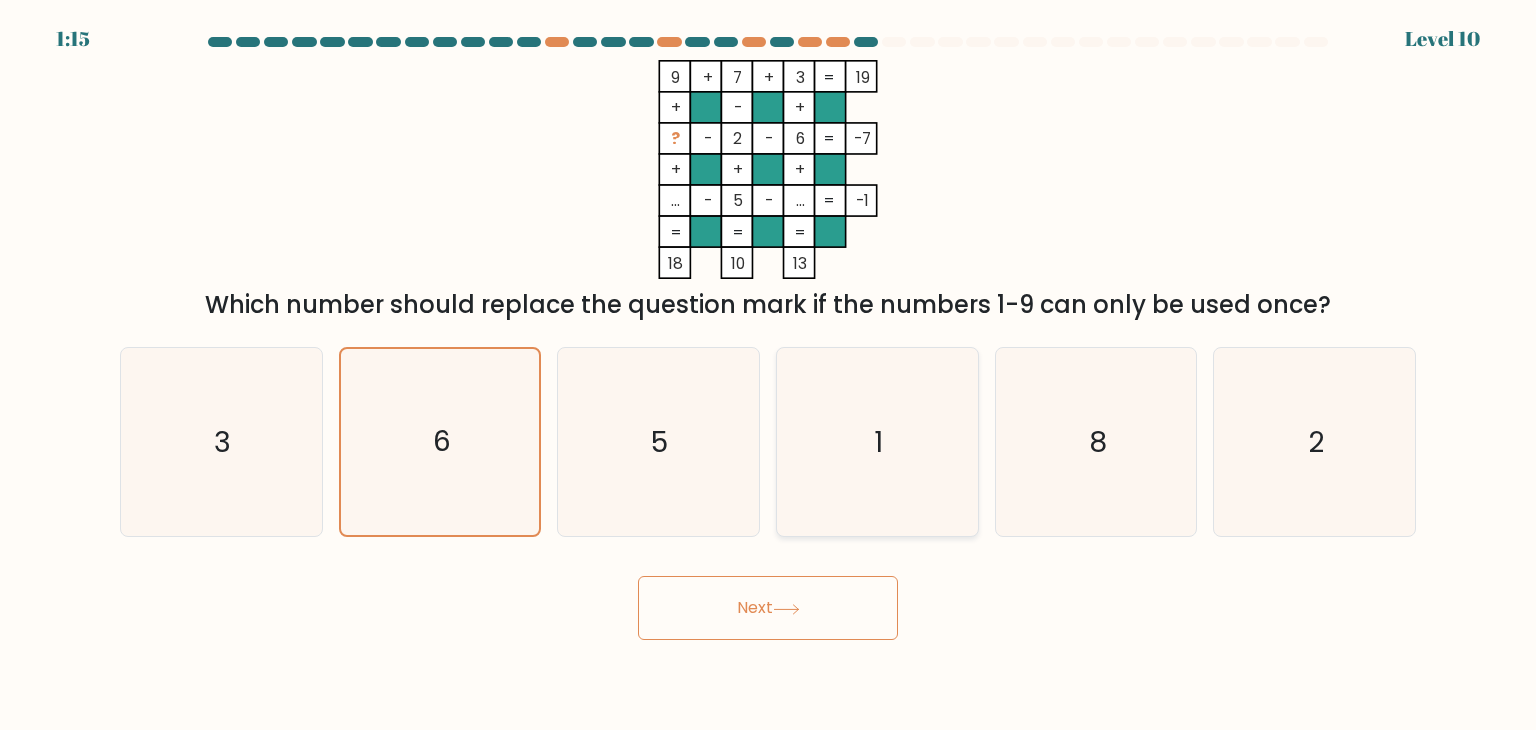 click on "1" 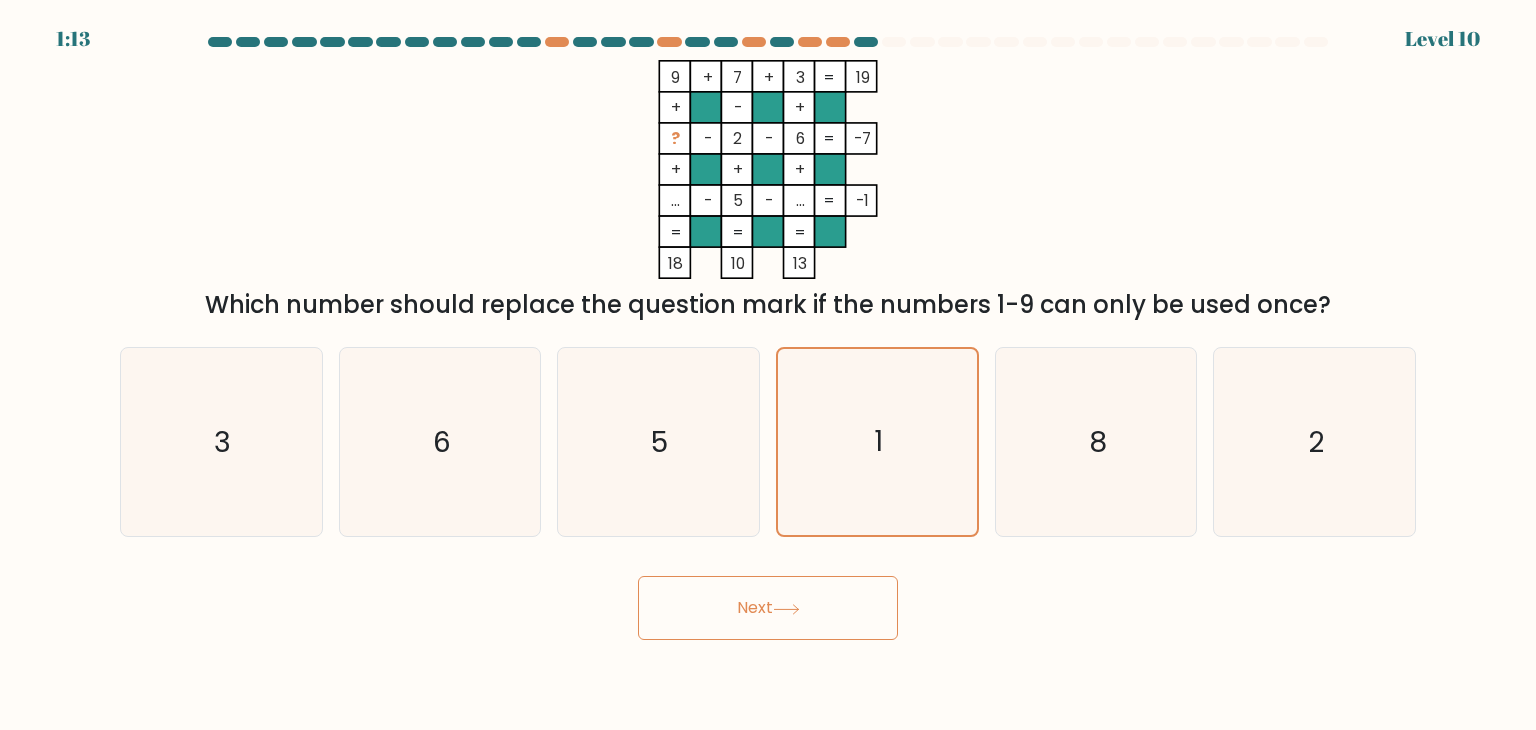 click on "Next" at bounding box center (768, 608) 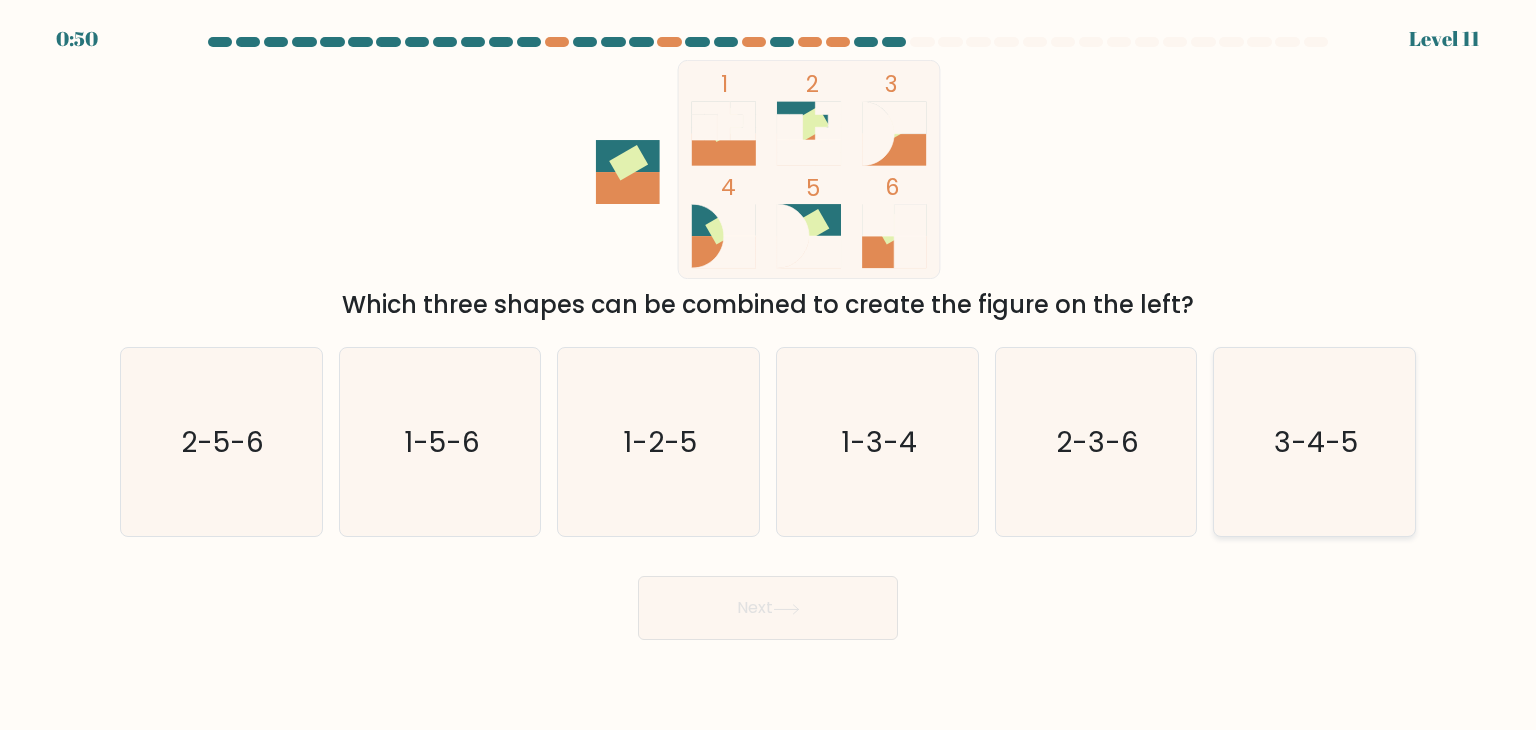 click on "3-4-5" 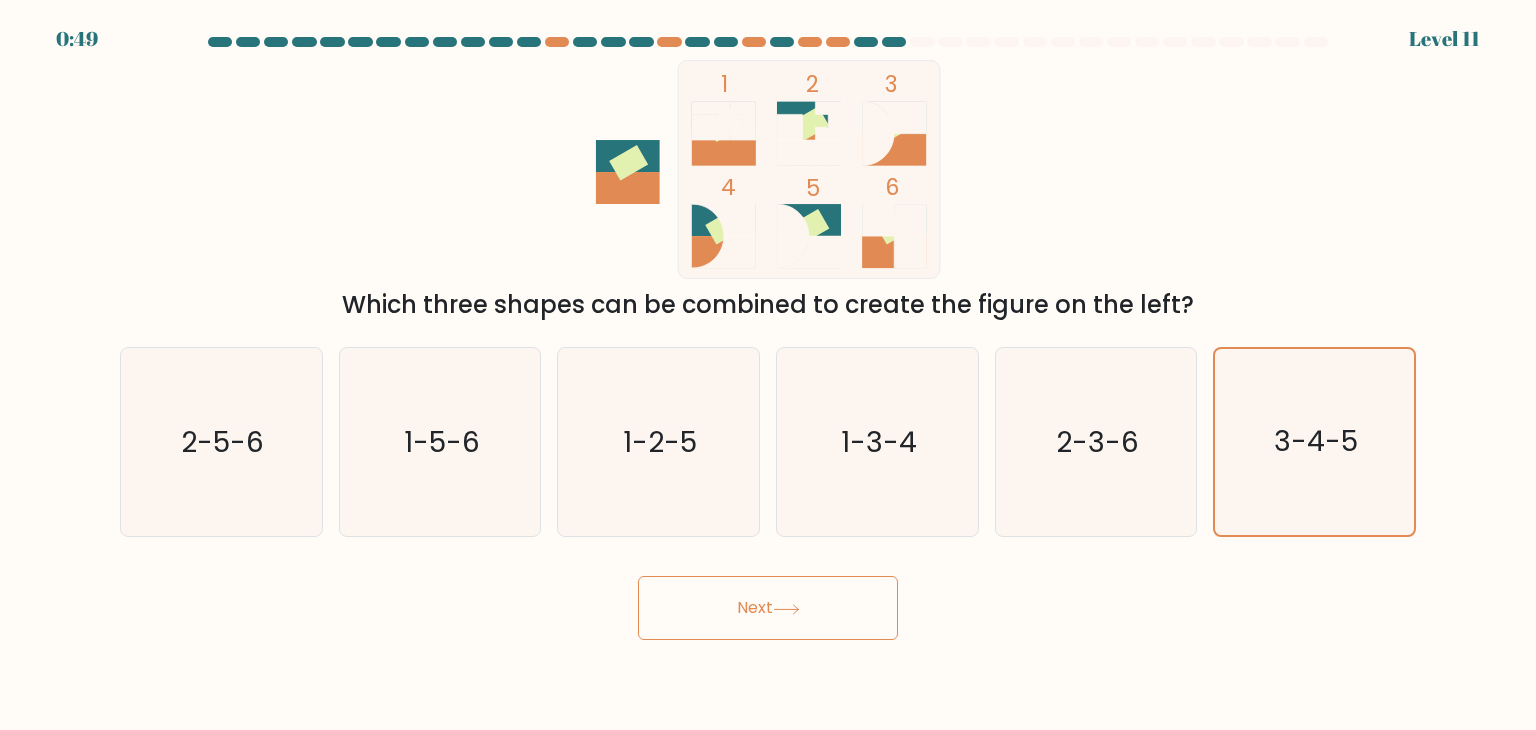 click on "Next" at bounding box center [768, 608] 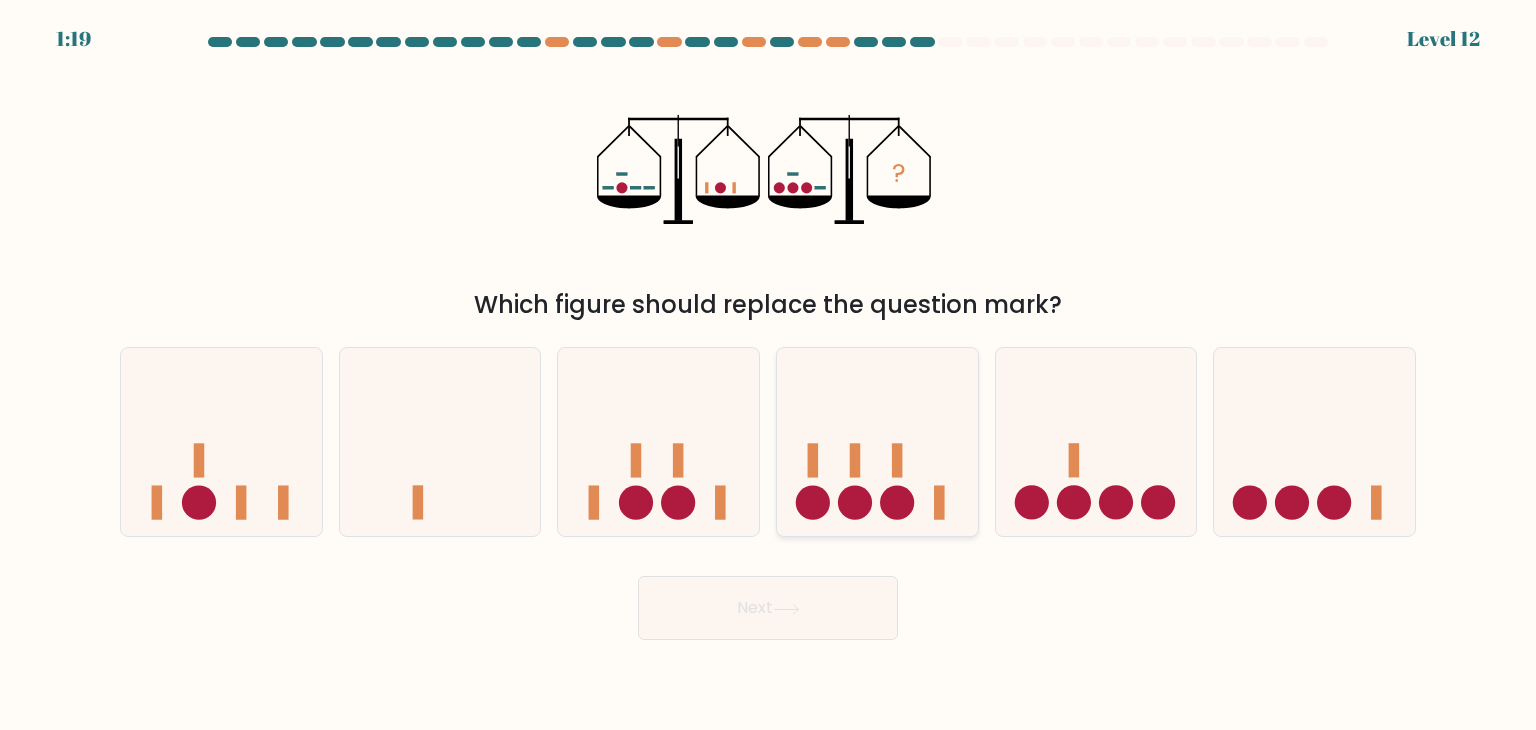 click 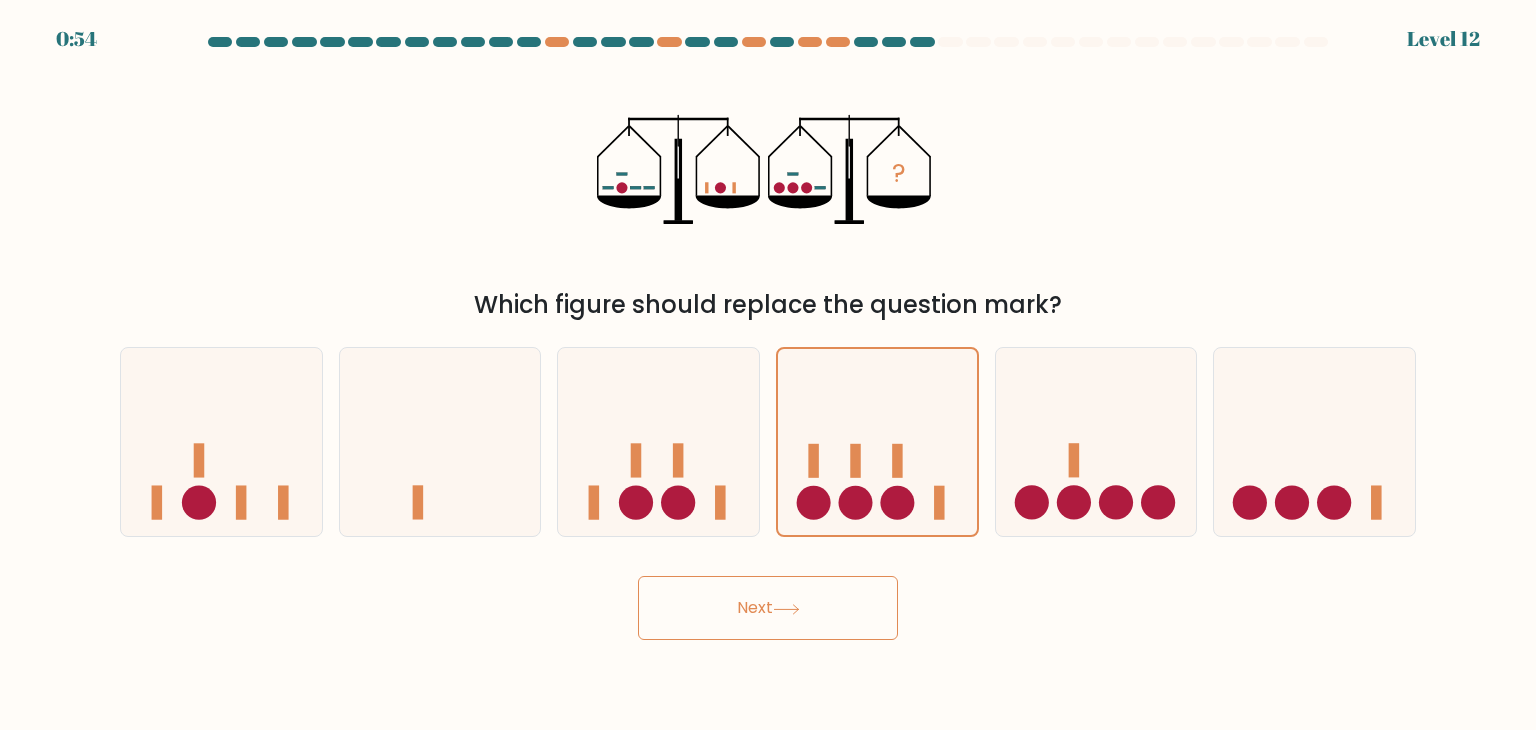 click on "Next" at bounding box center (768, 608) 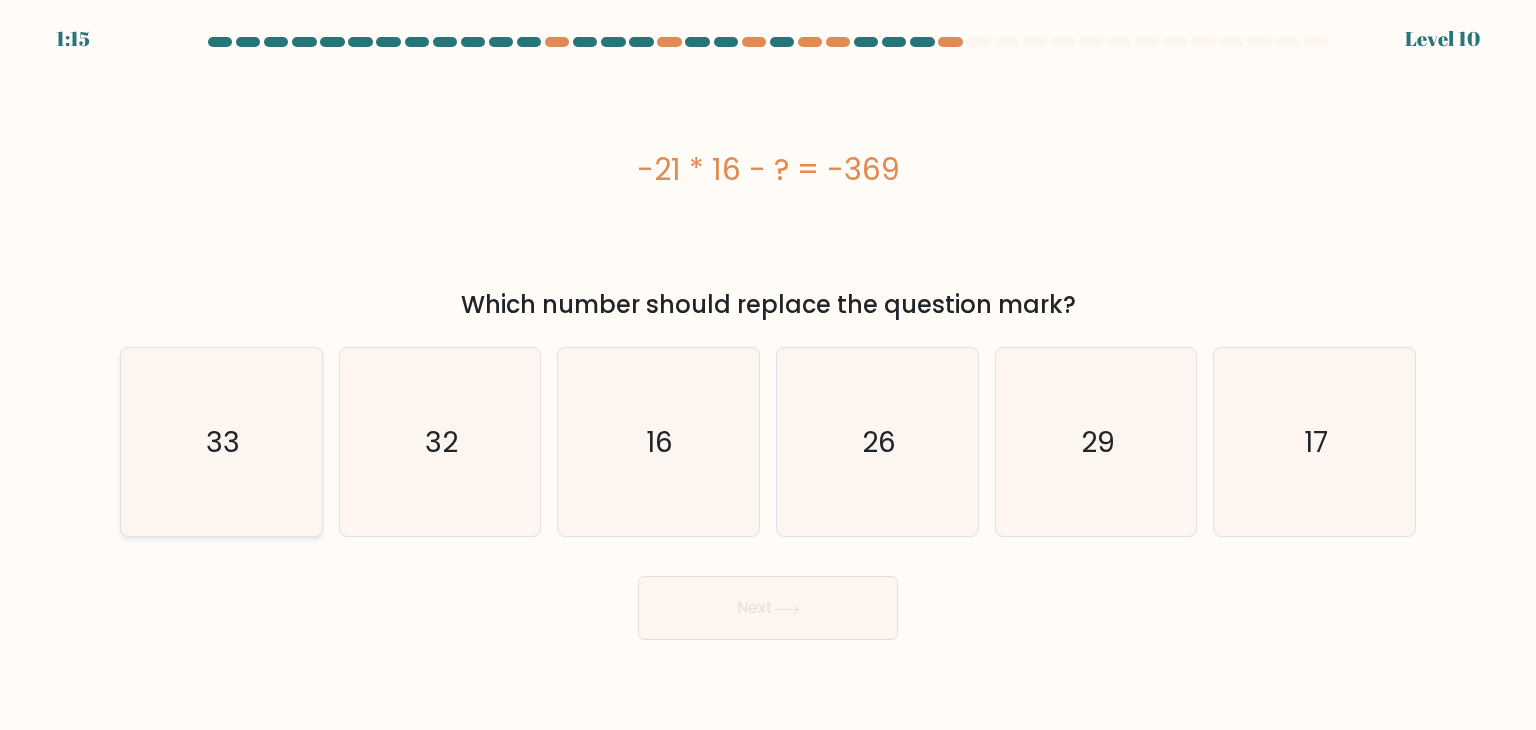 click on "33" 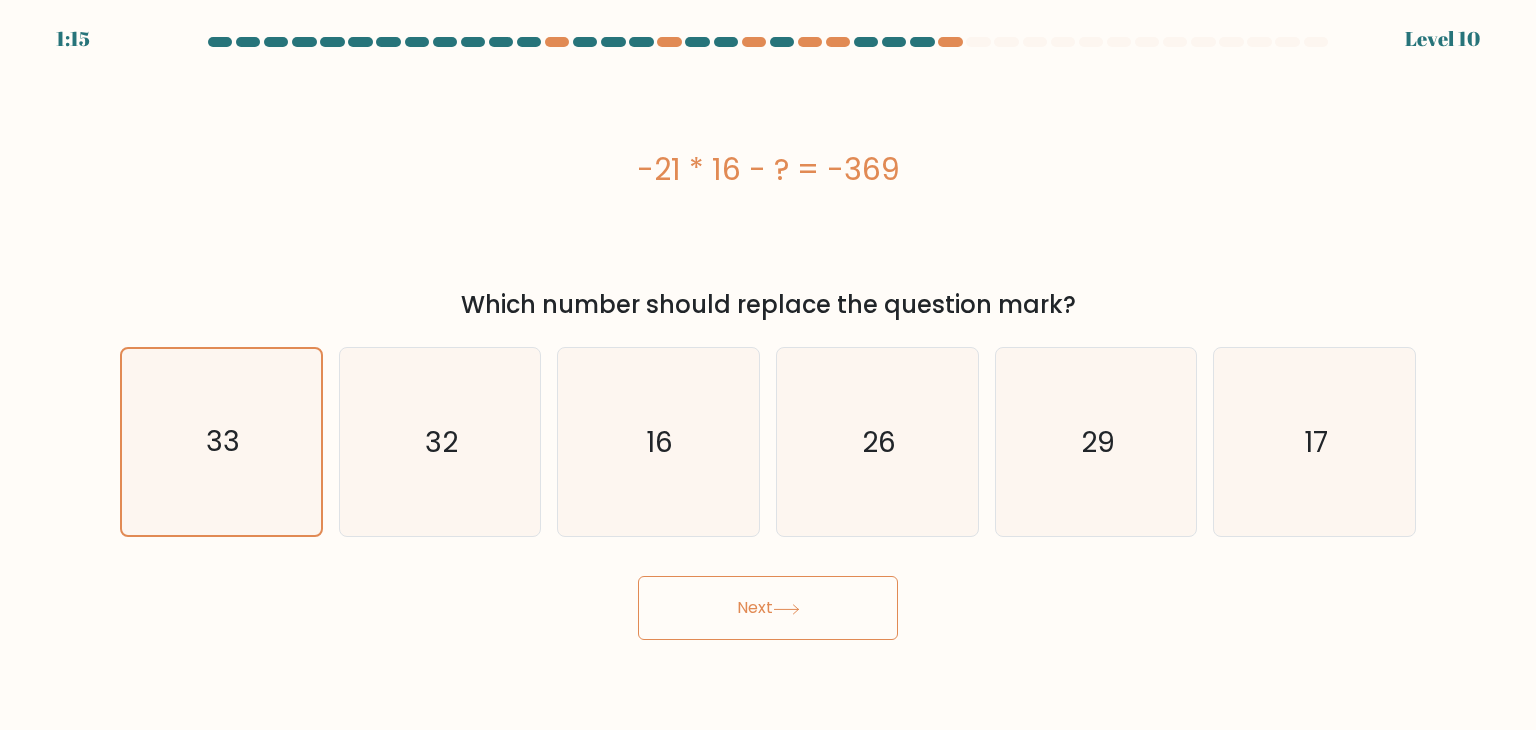 click on "Next" at bounding box center (768, 608) 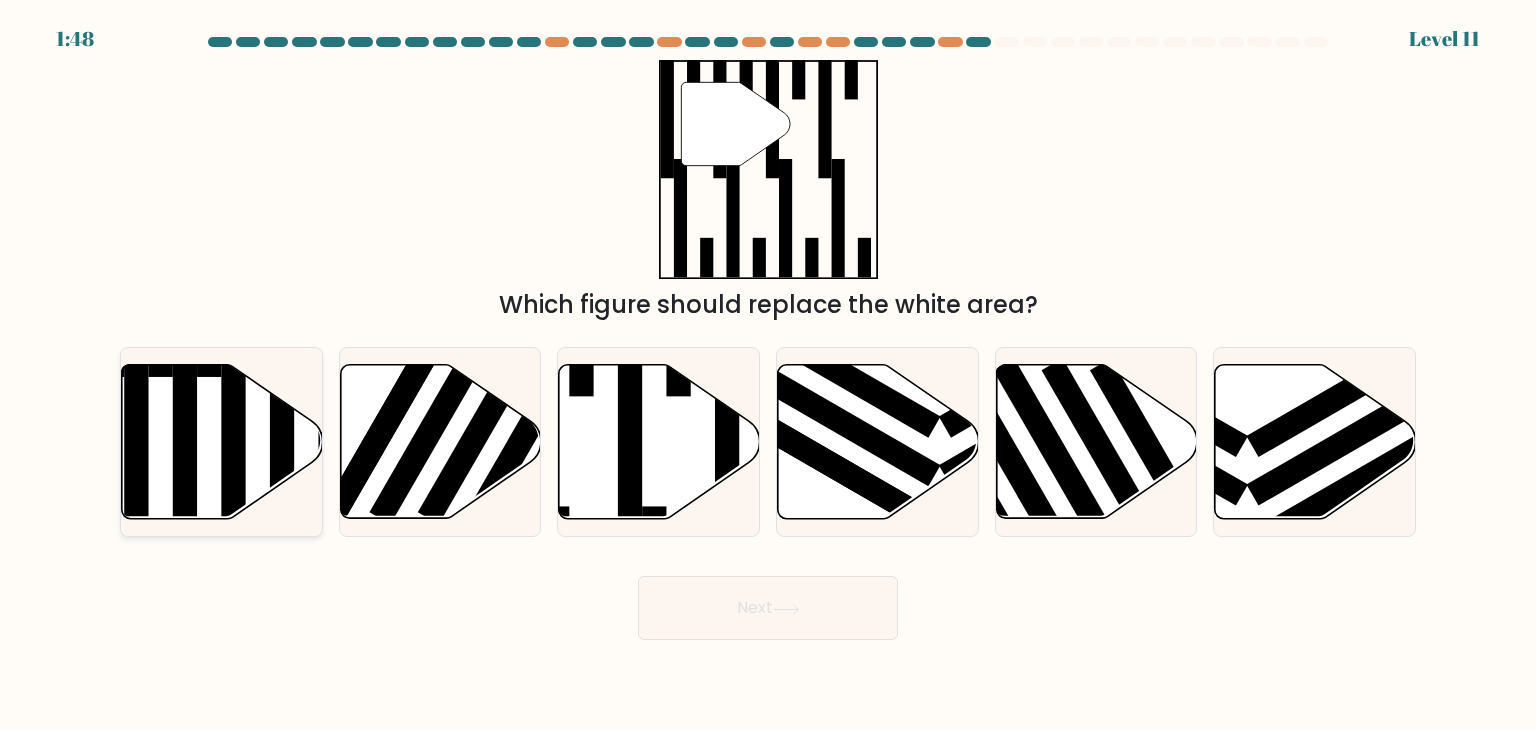 click 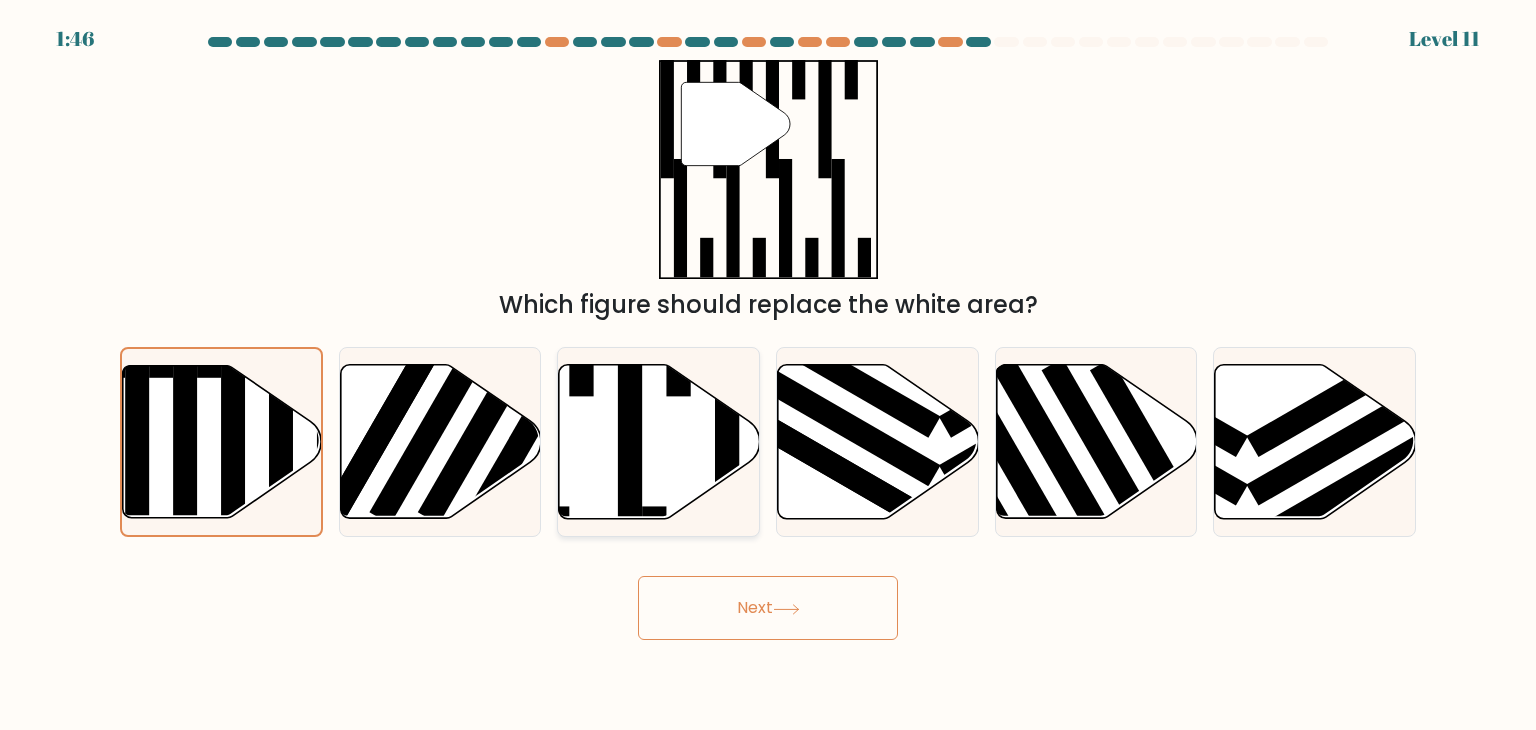click 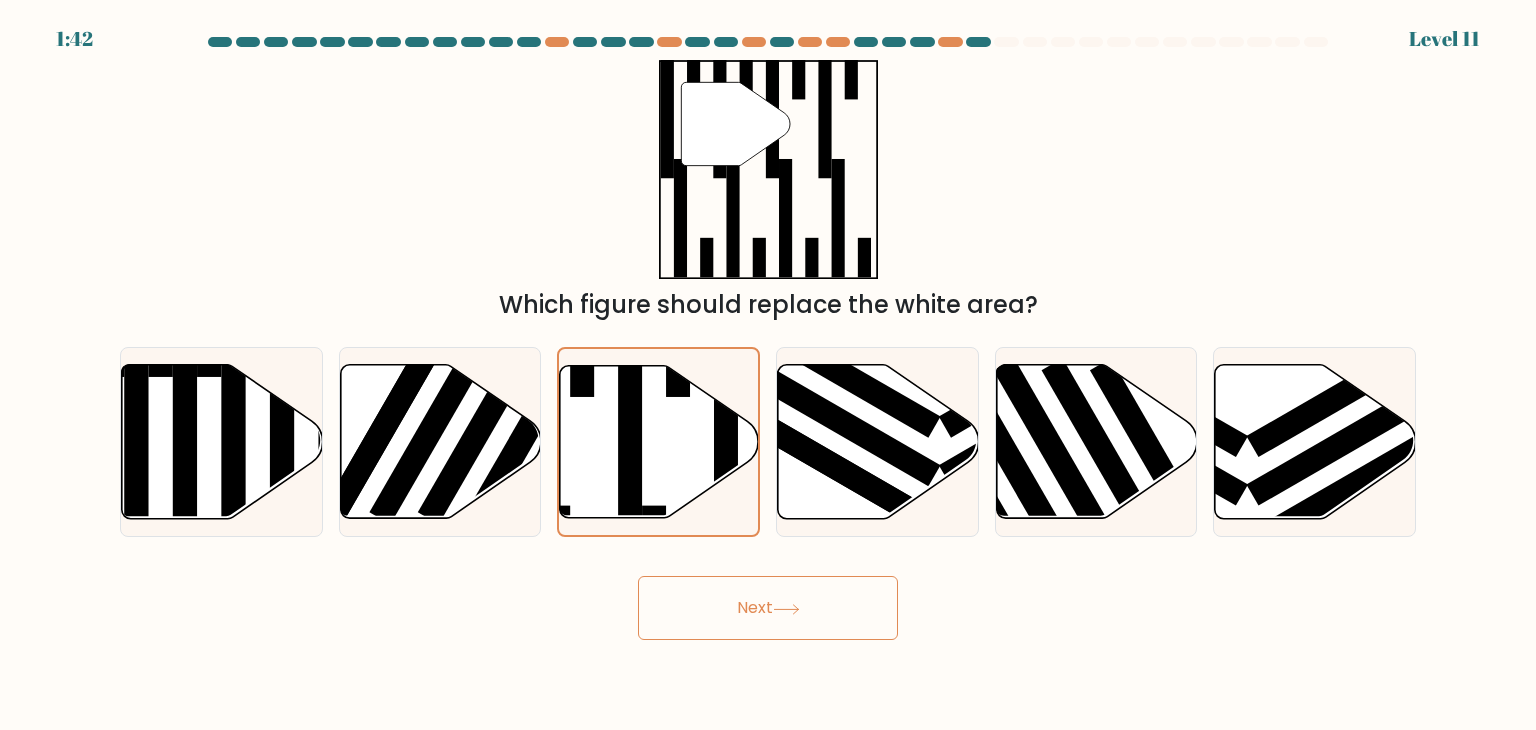 click on "Next" at bounding box center [768, 608] 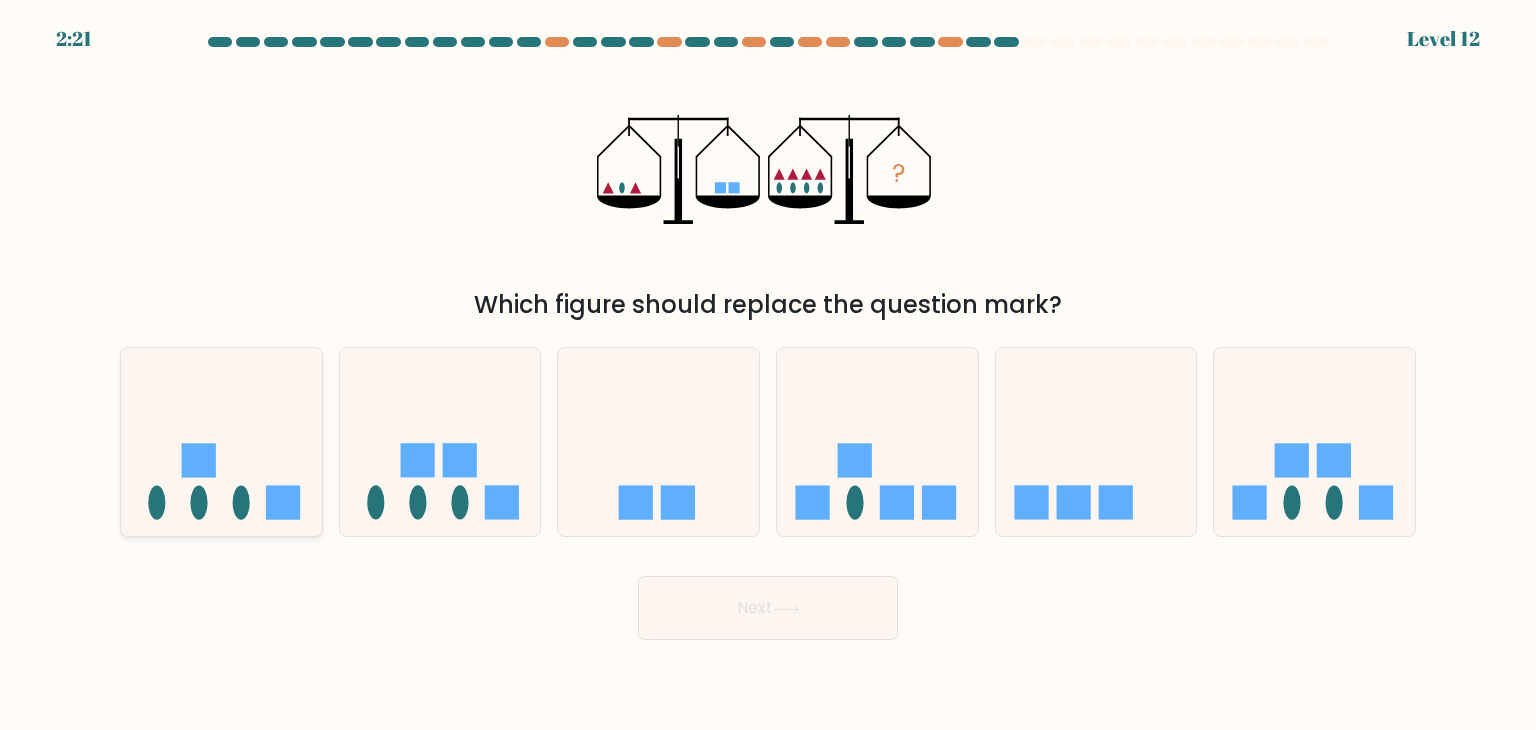 click 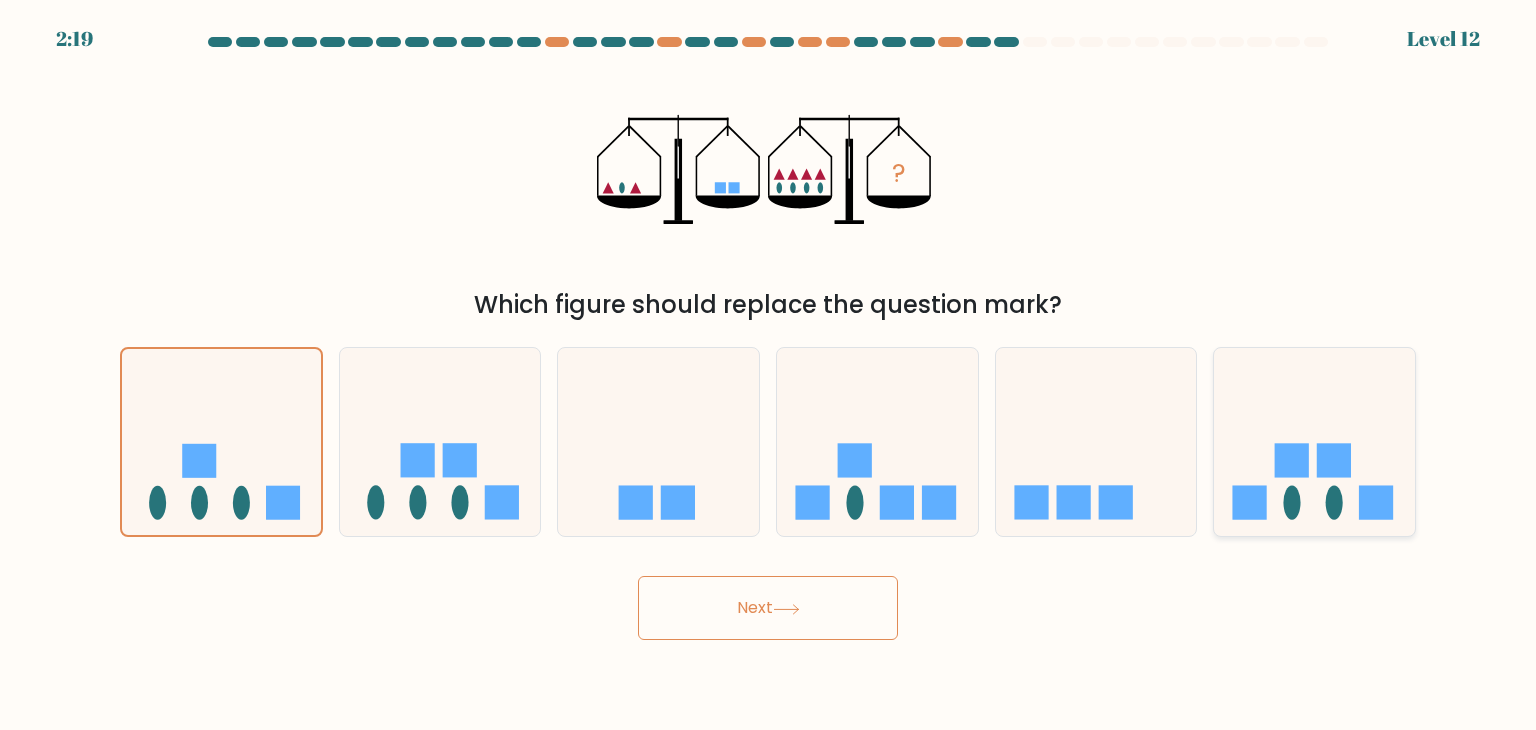 click 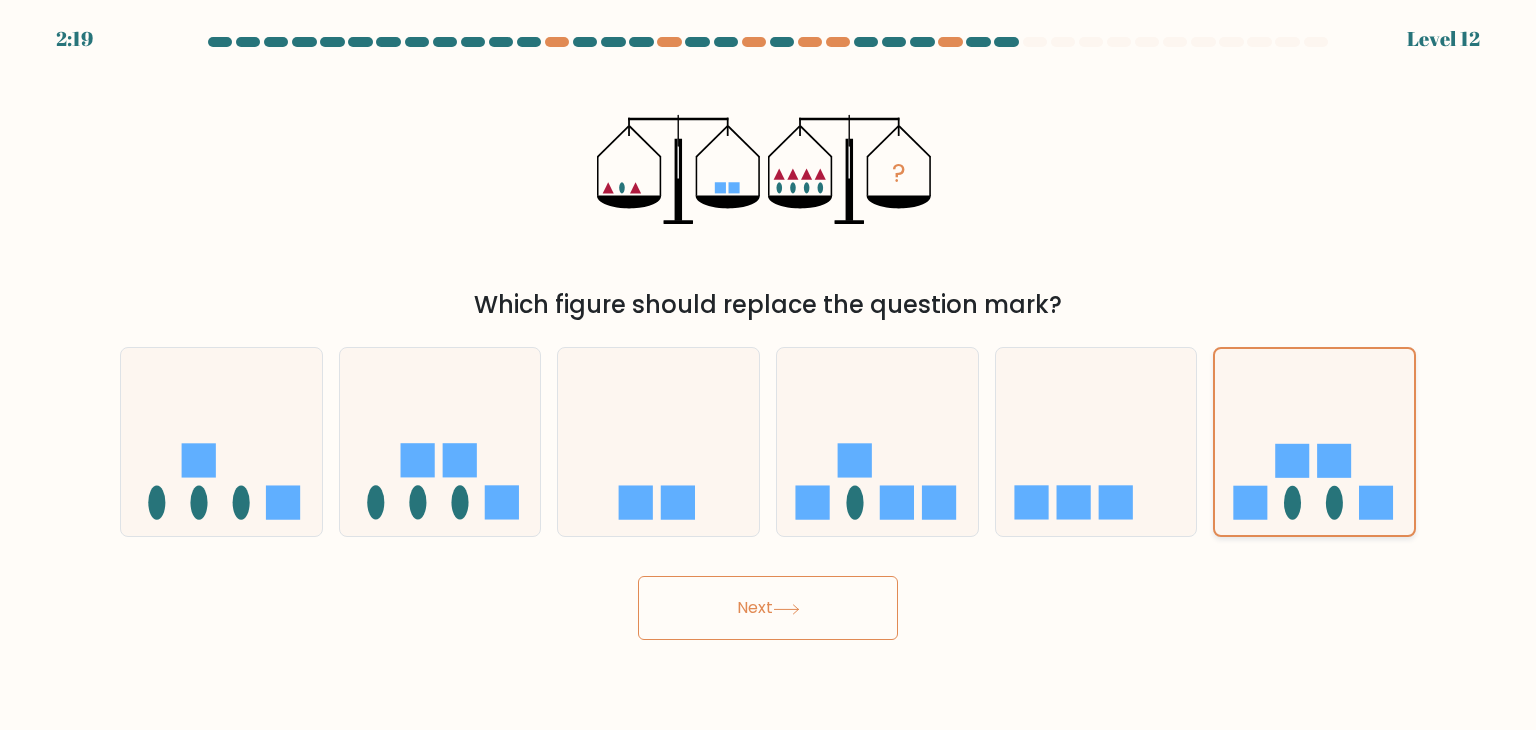 click 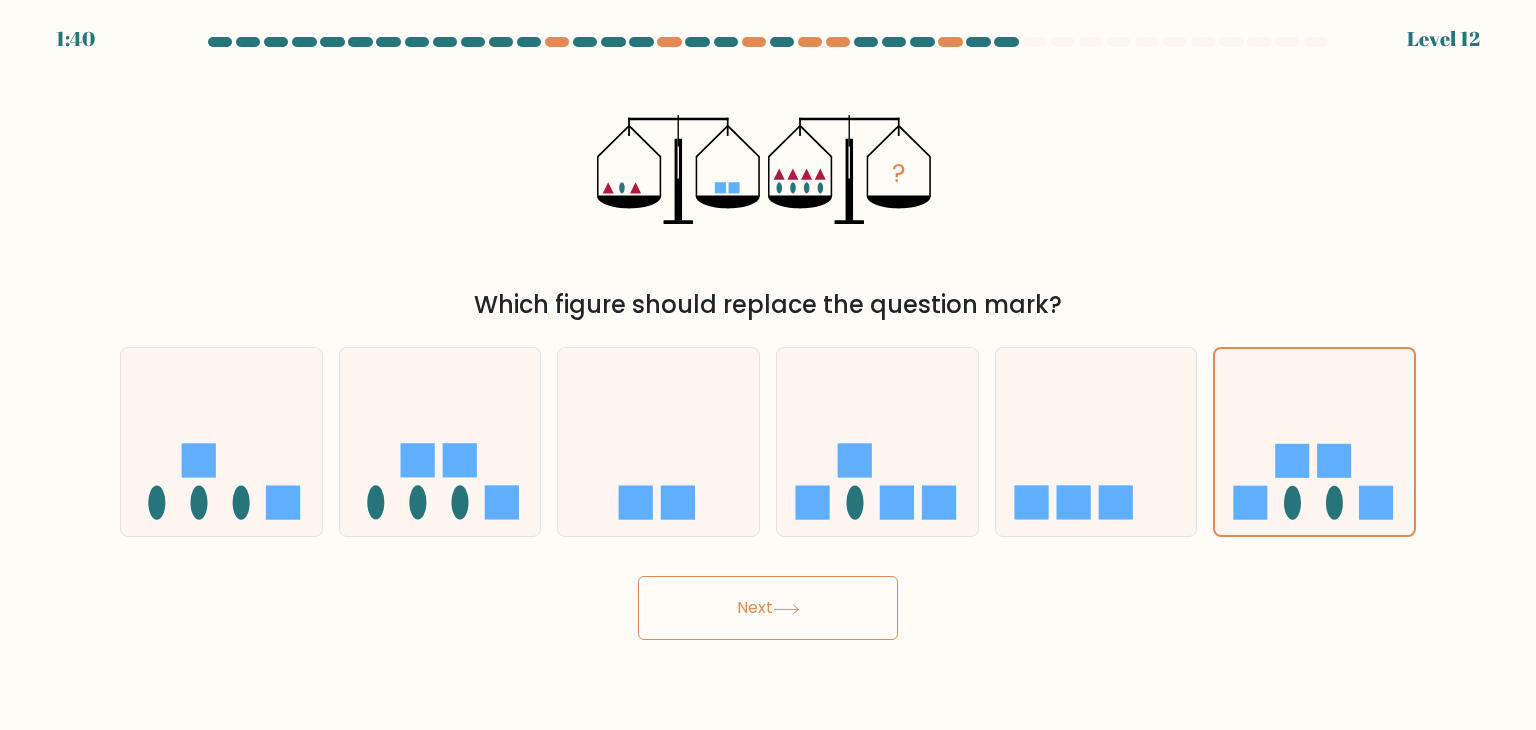 click on "Next" at bounding box center [768, 608] 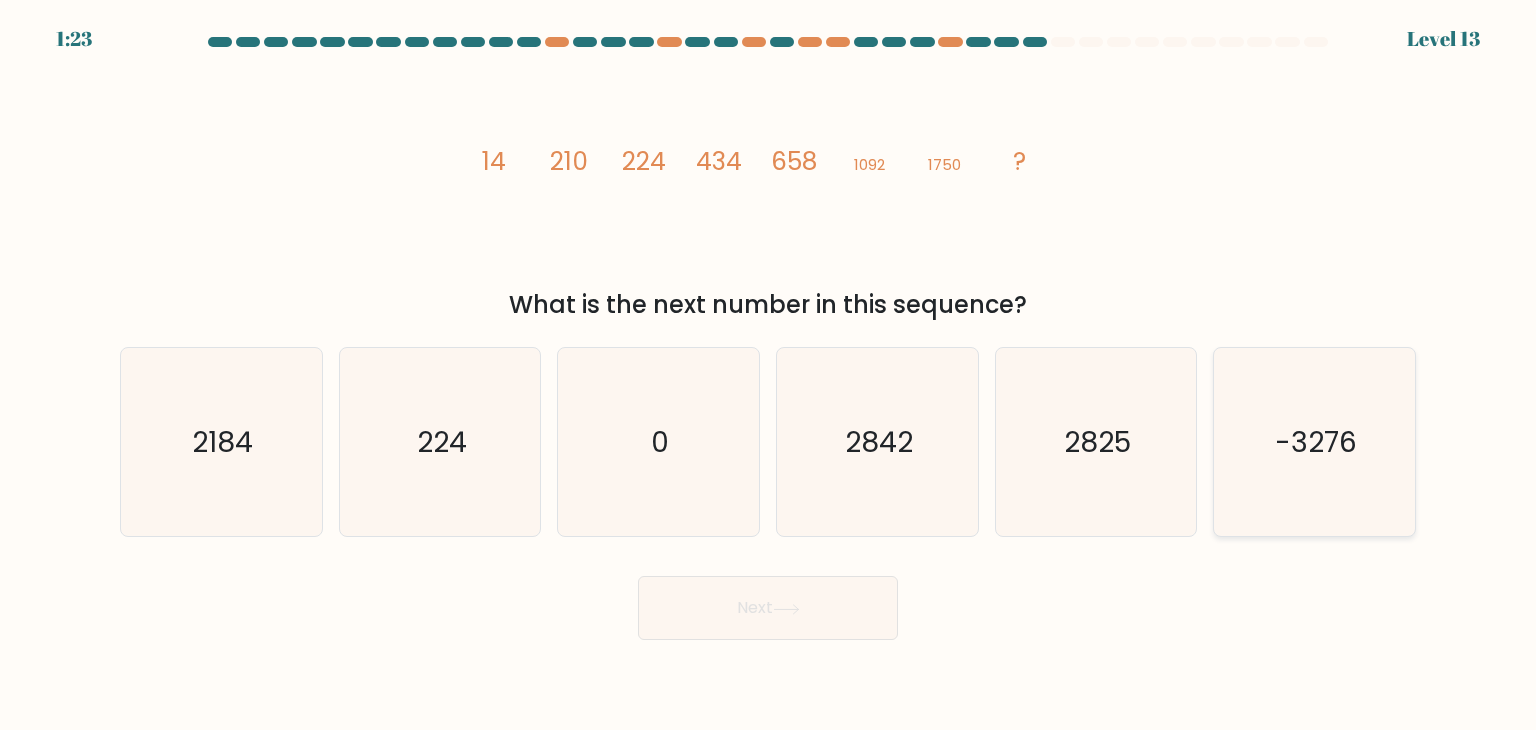 click on "-3276" 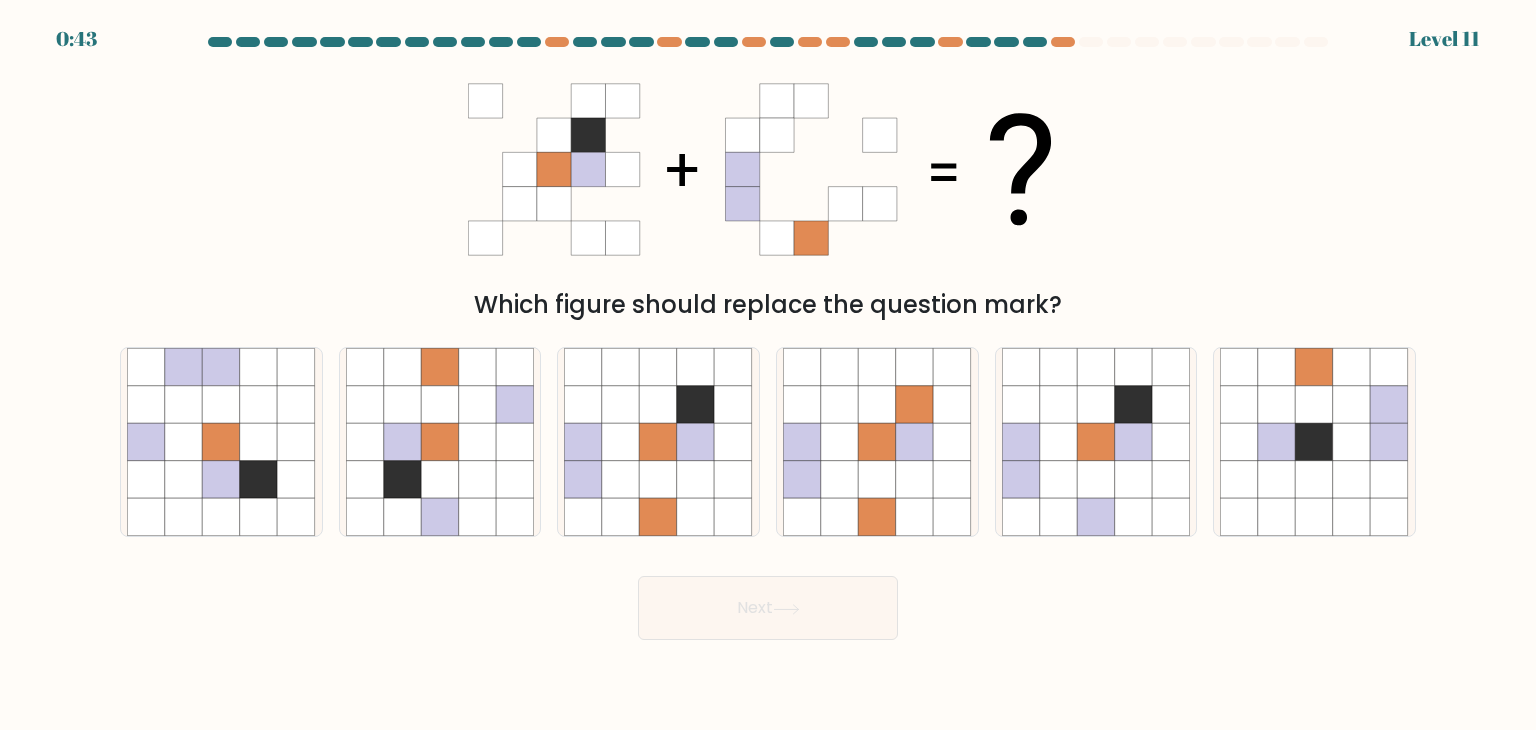 scroll, scrollTop: 0, scrollLeft: 0, axis: both 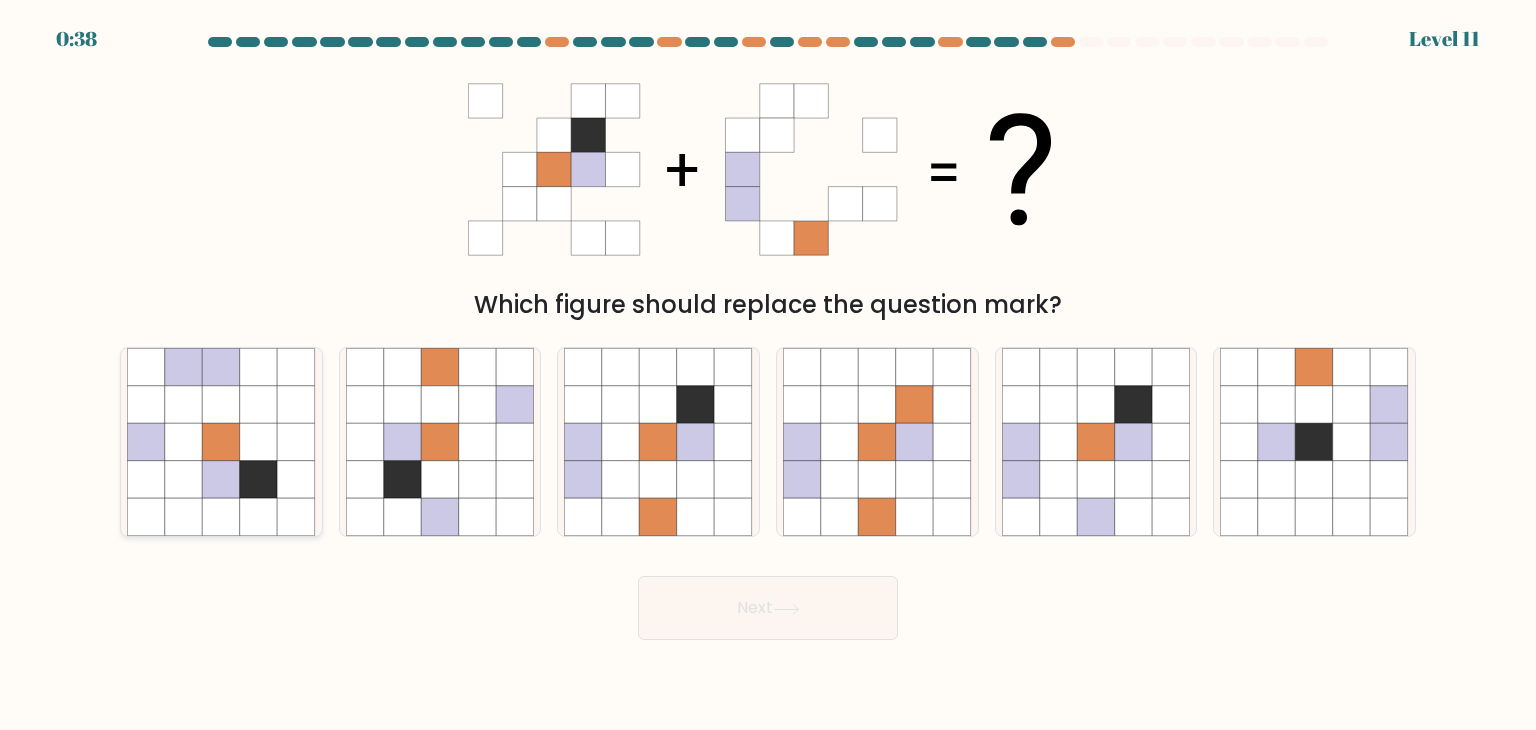 click 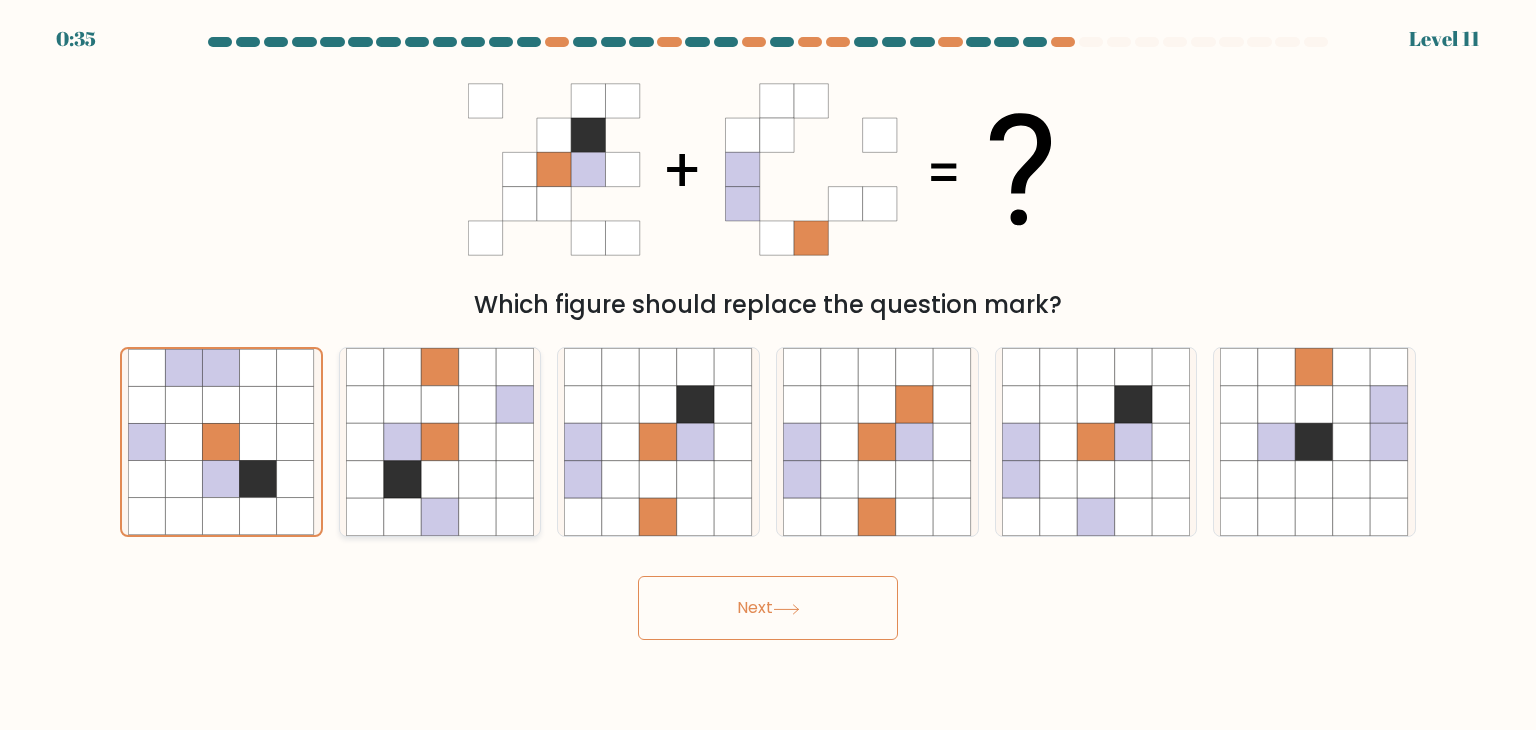 click 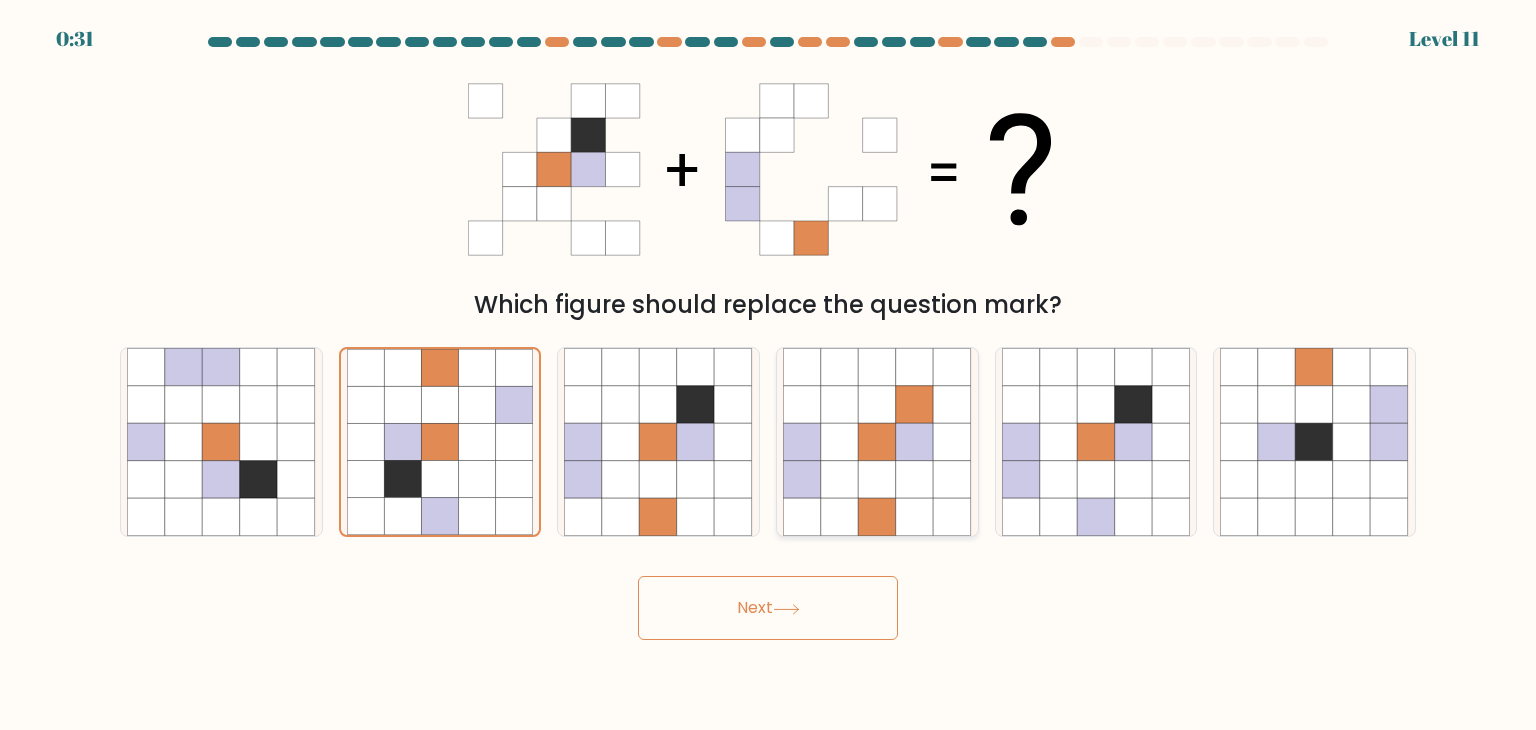 click 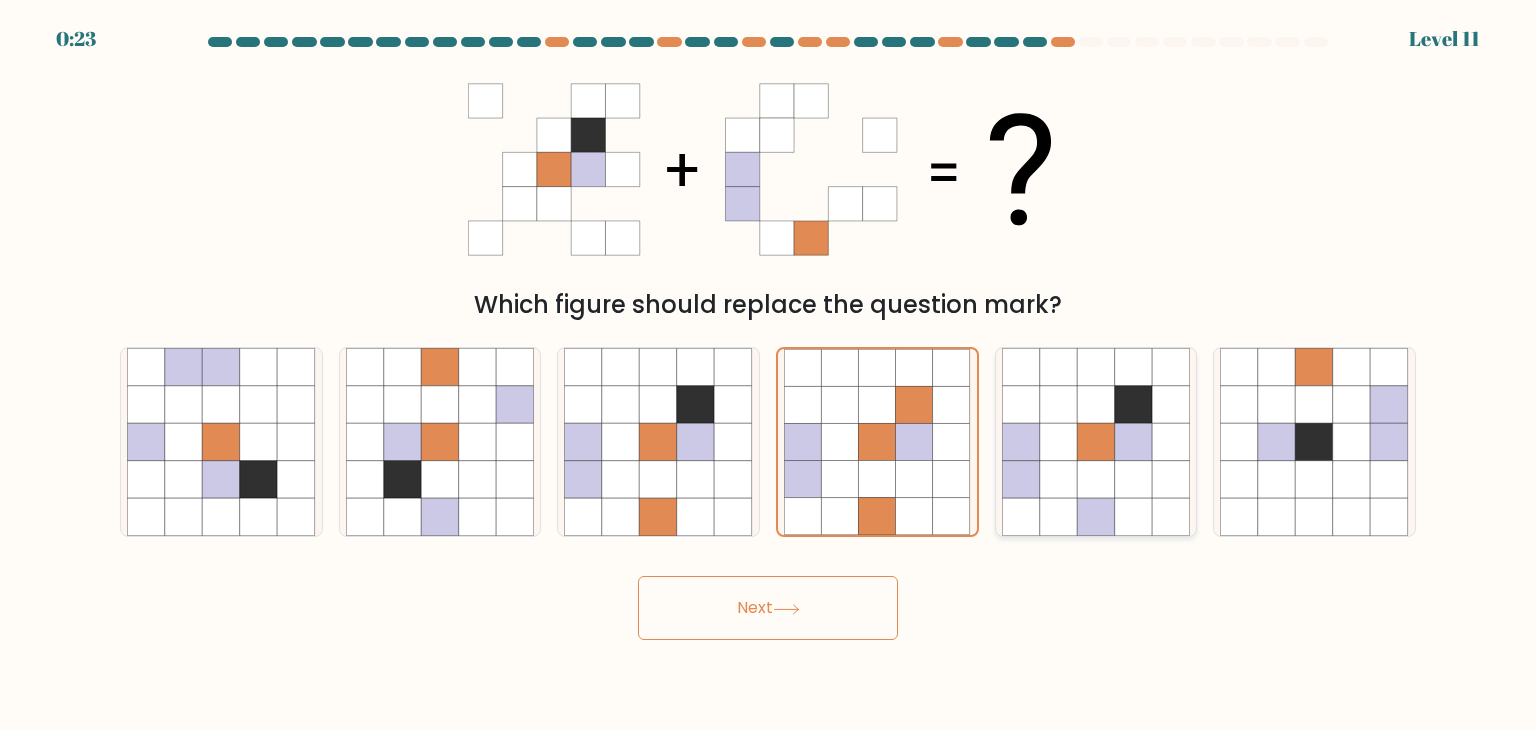 click 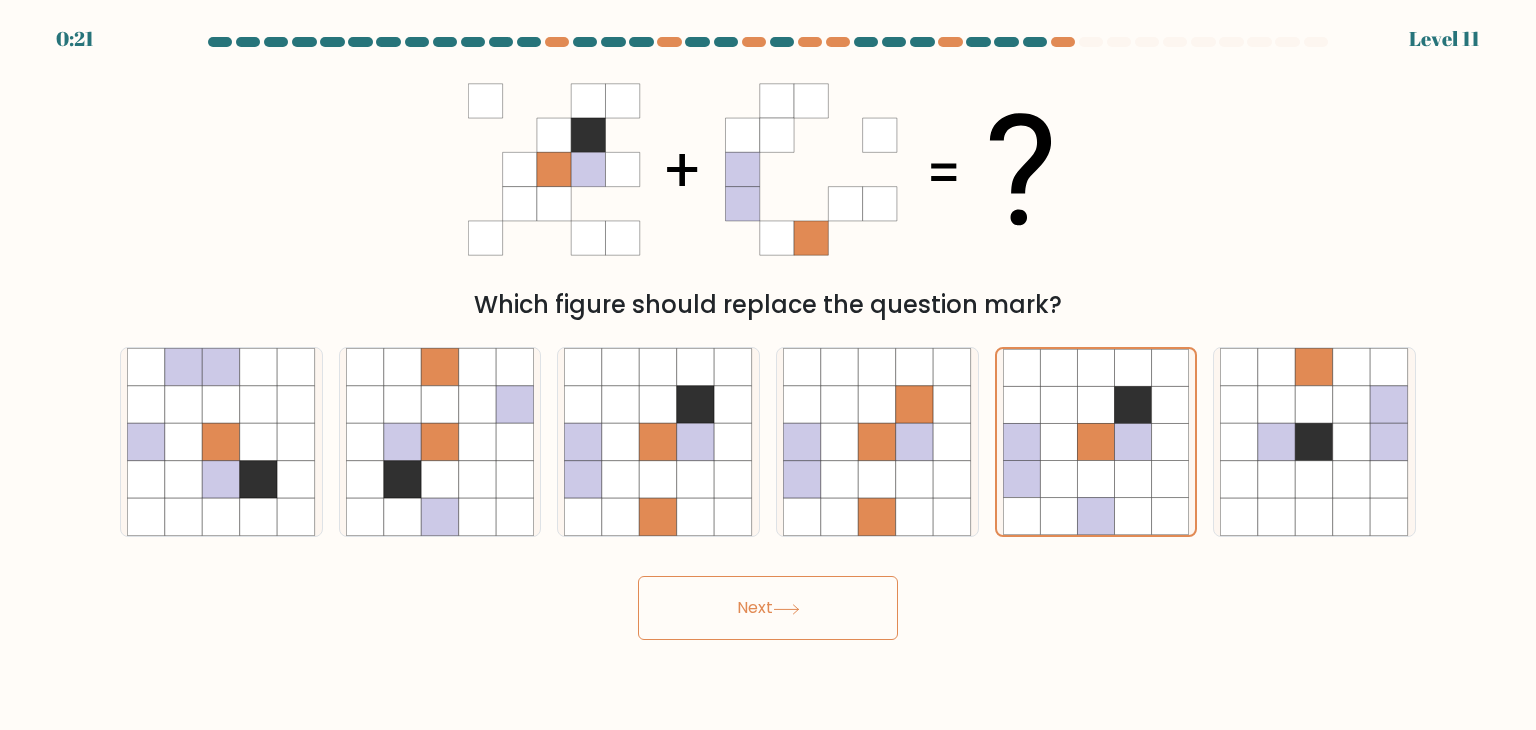 click on "Next" at bounding box center [768, 608] 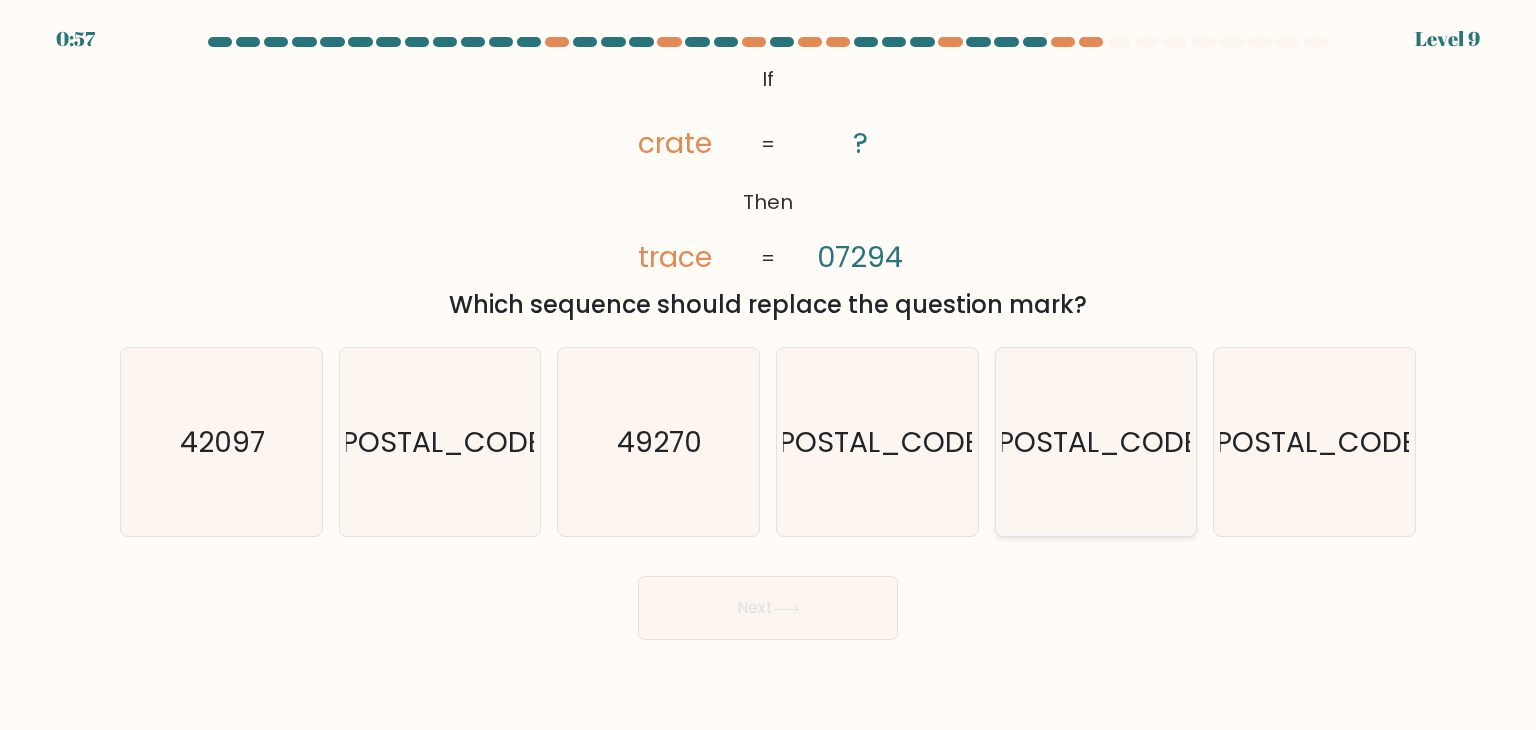 click on "97204" 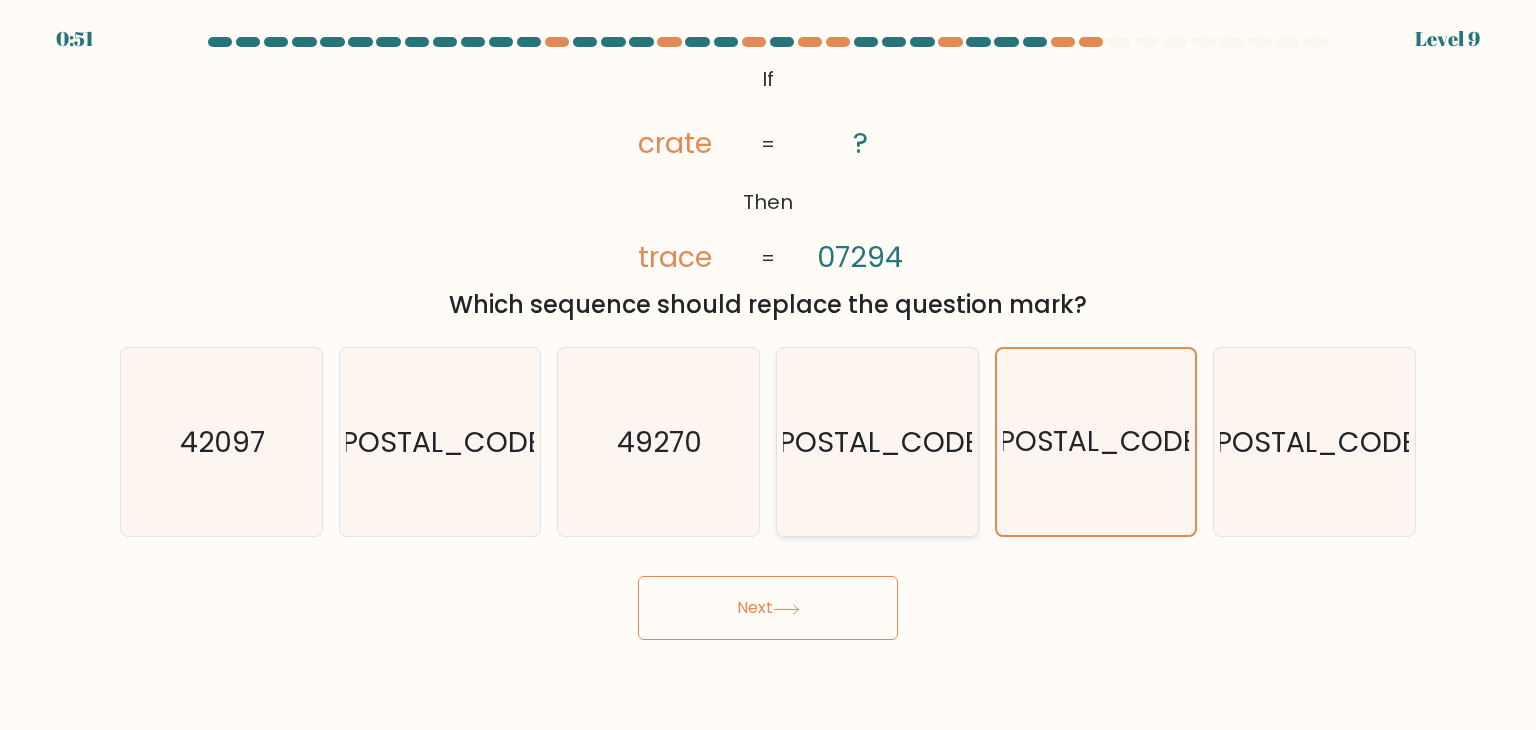 click on "02479" 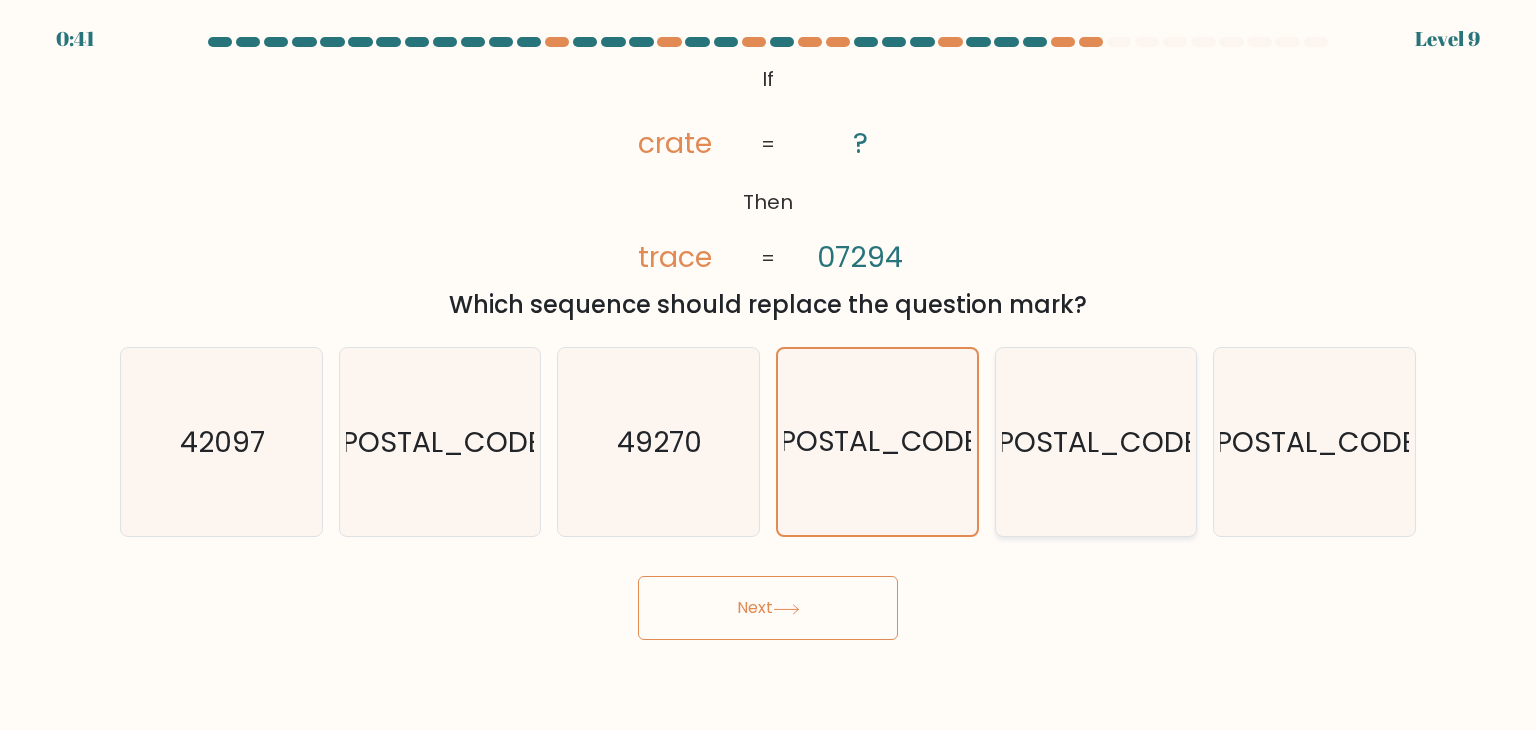 click on "97204" 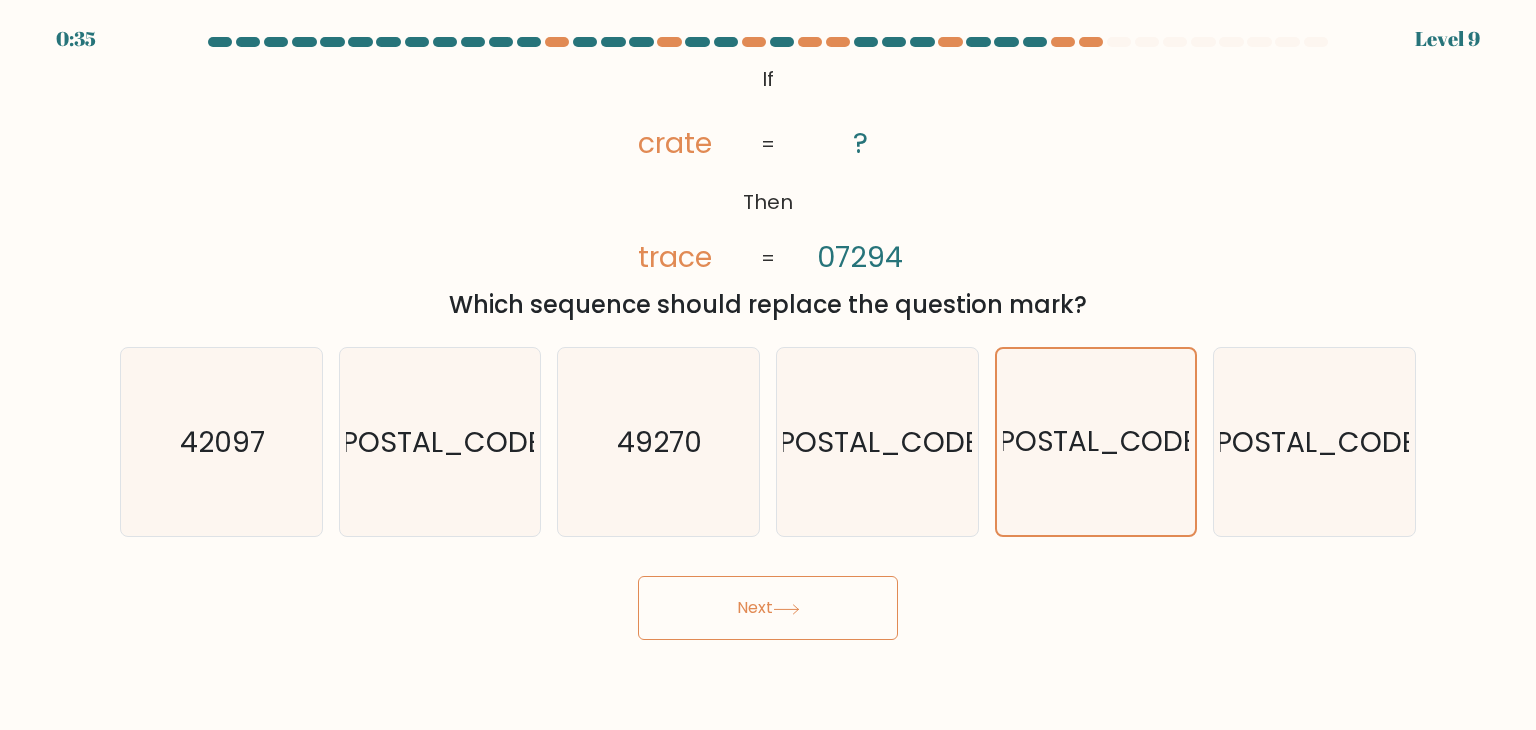 click on "Next" at bounding box center (768, 608) 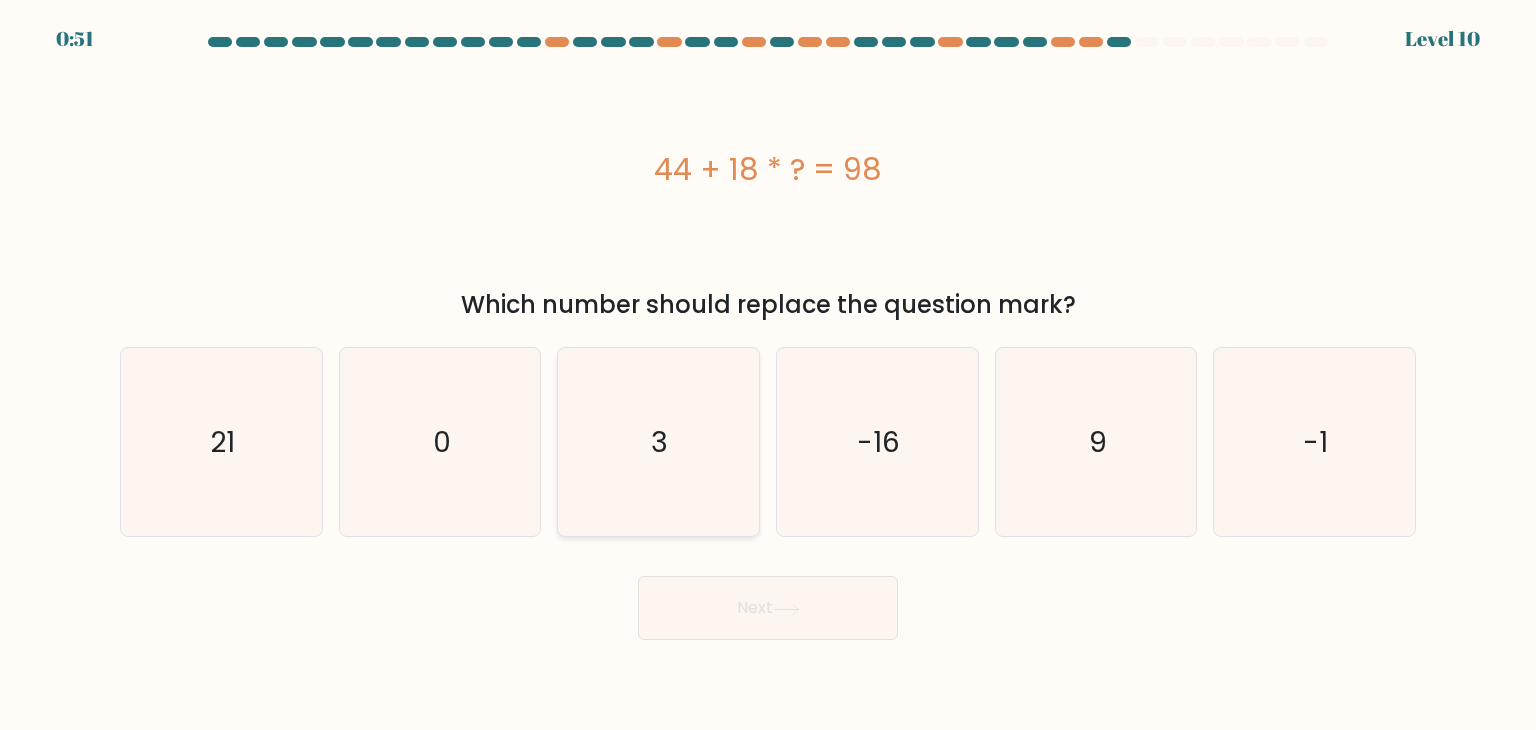click on "3" 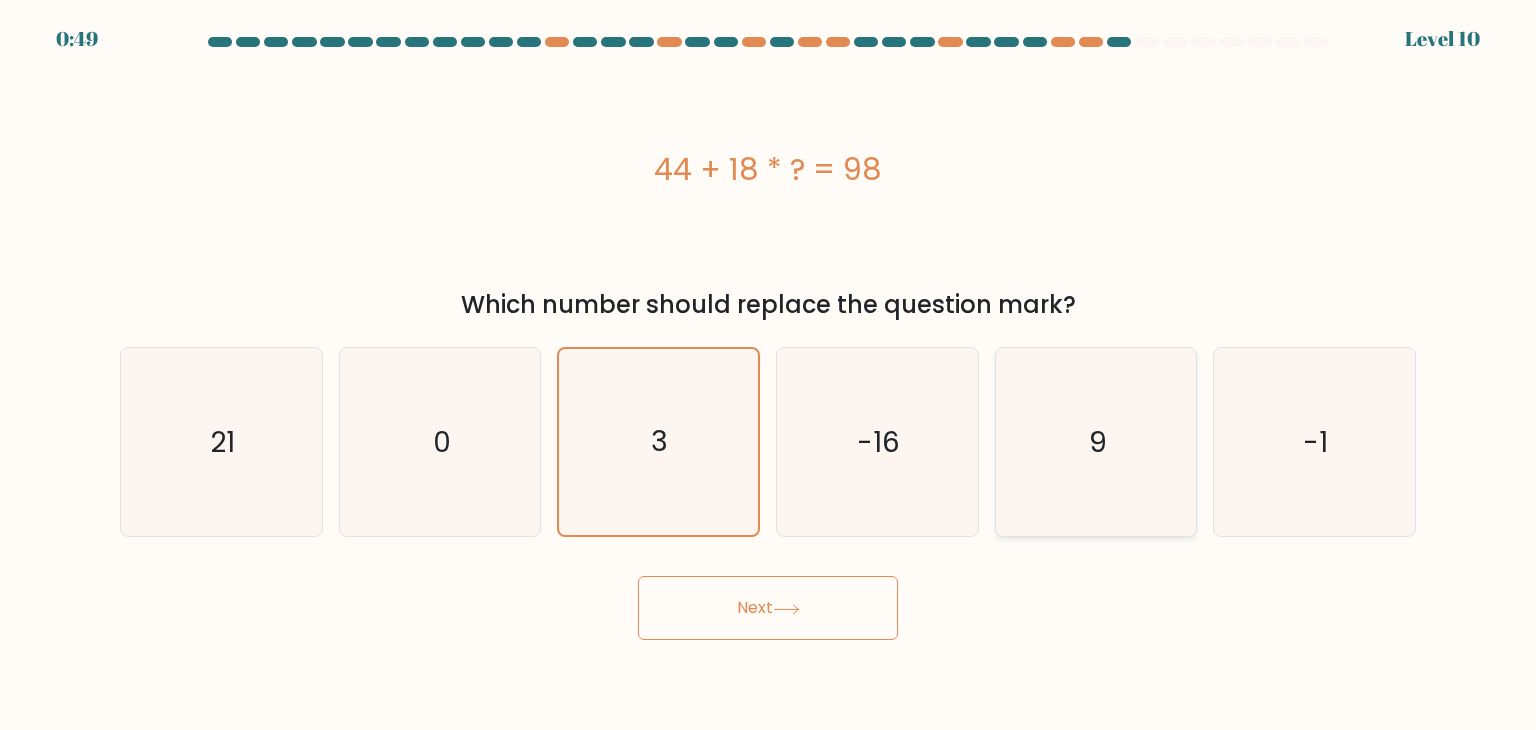 click on "9" 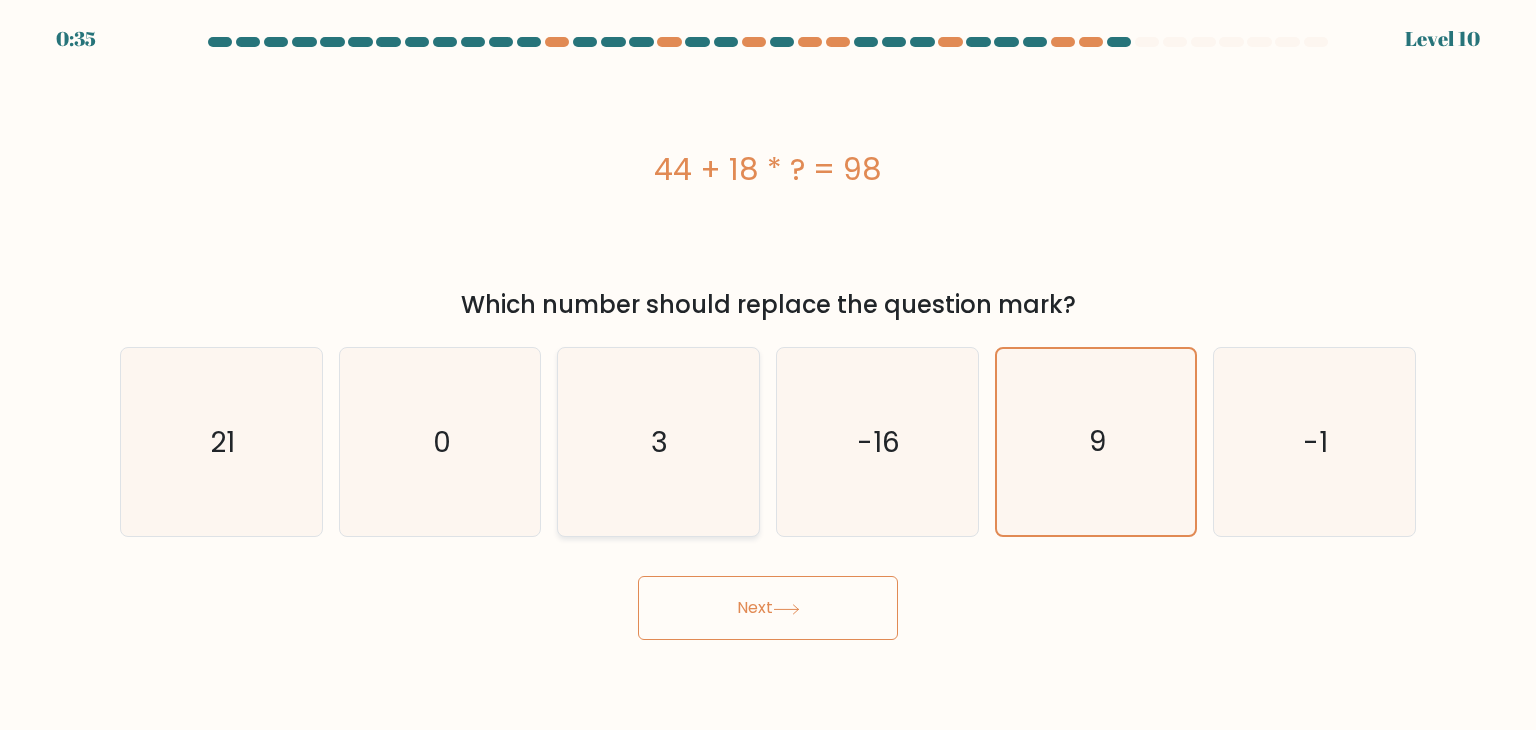 click on "3" 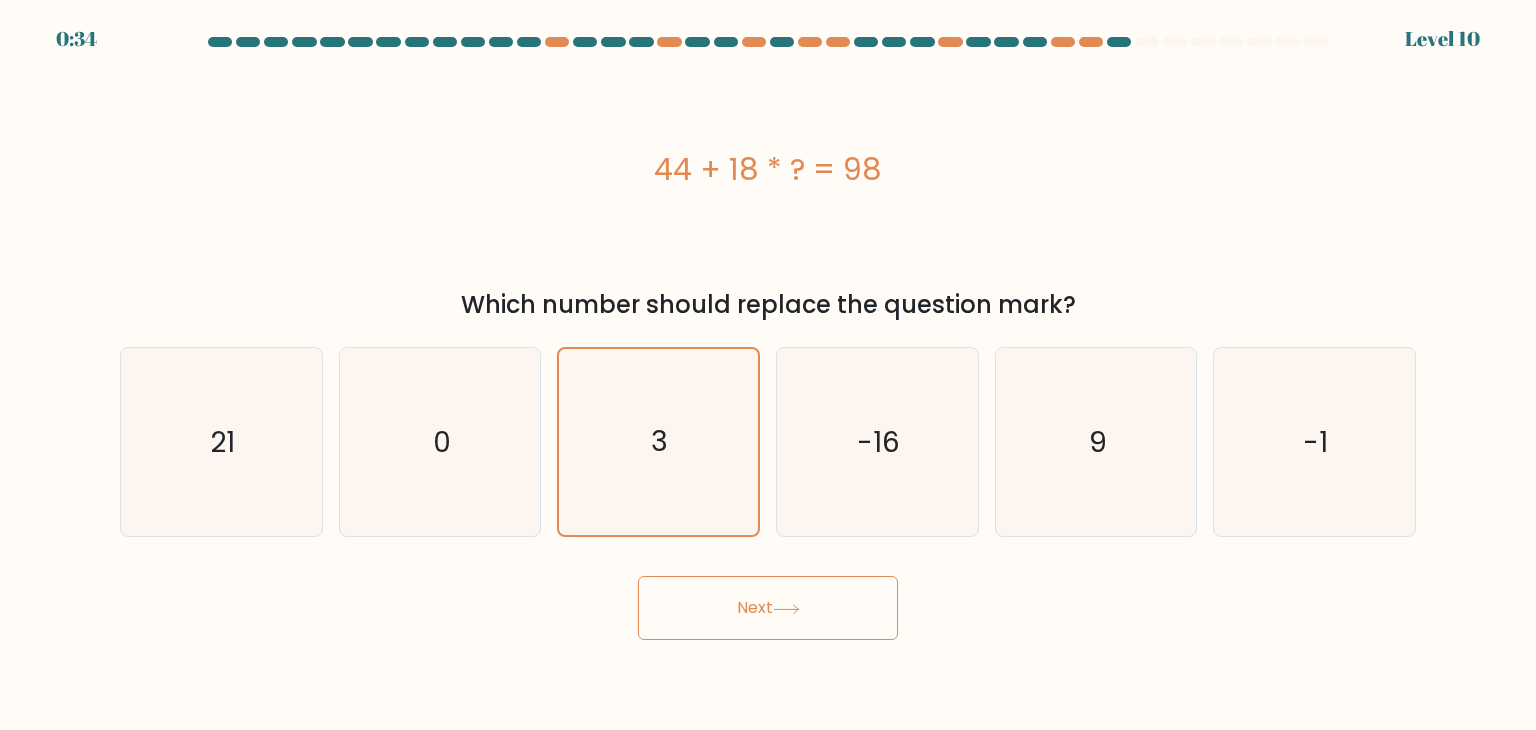 click on "Next" at bounding box center [768, 608] 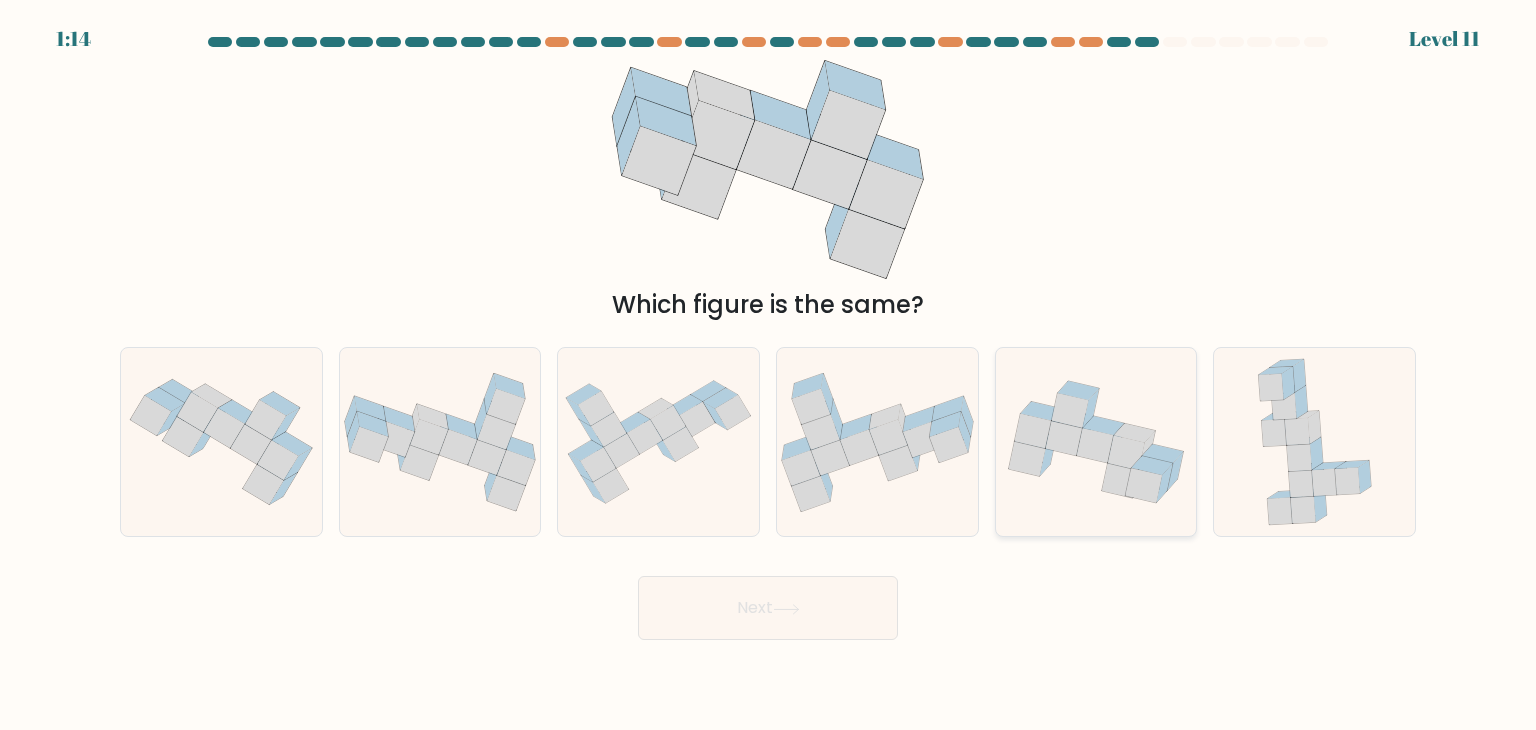 click 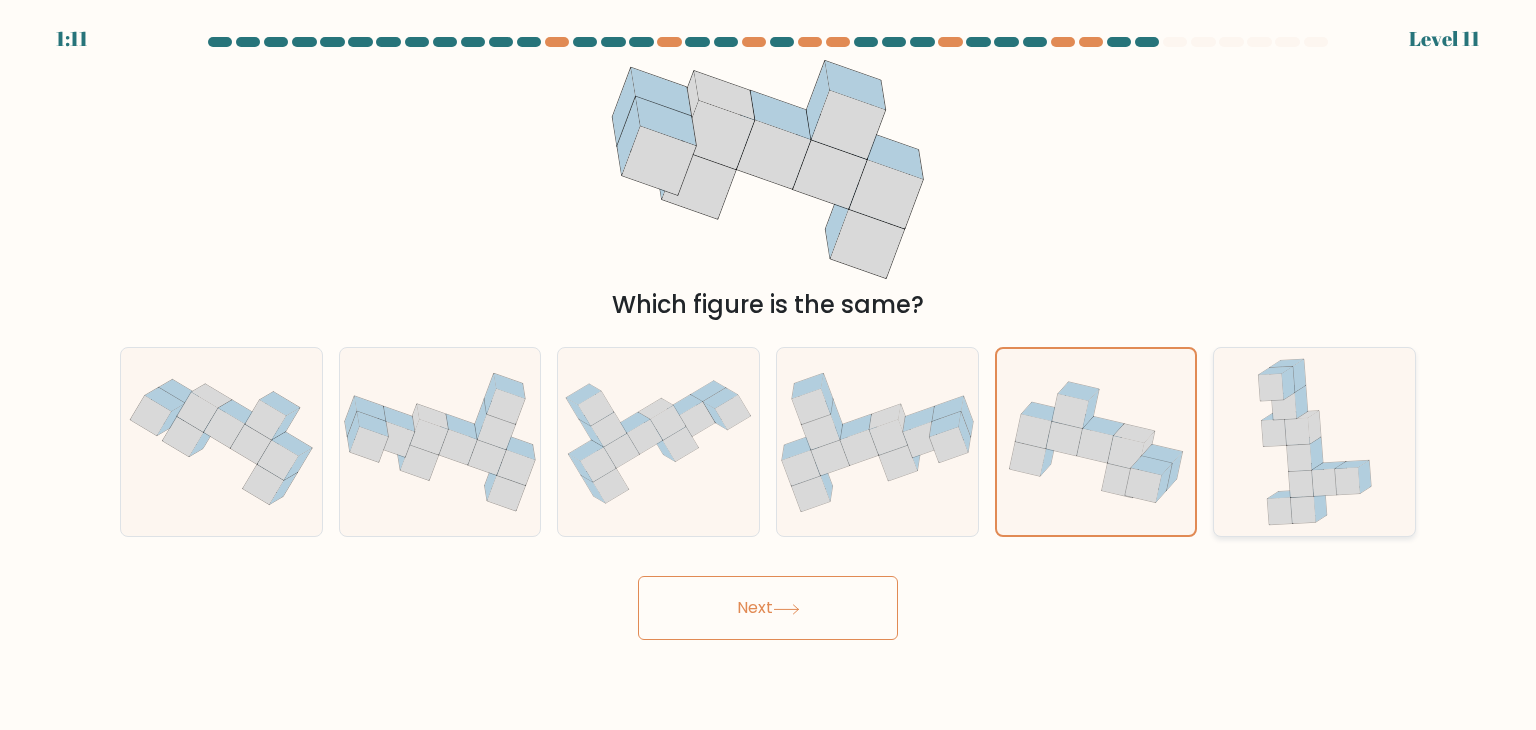 click 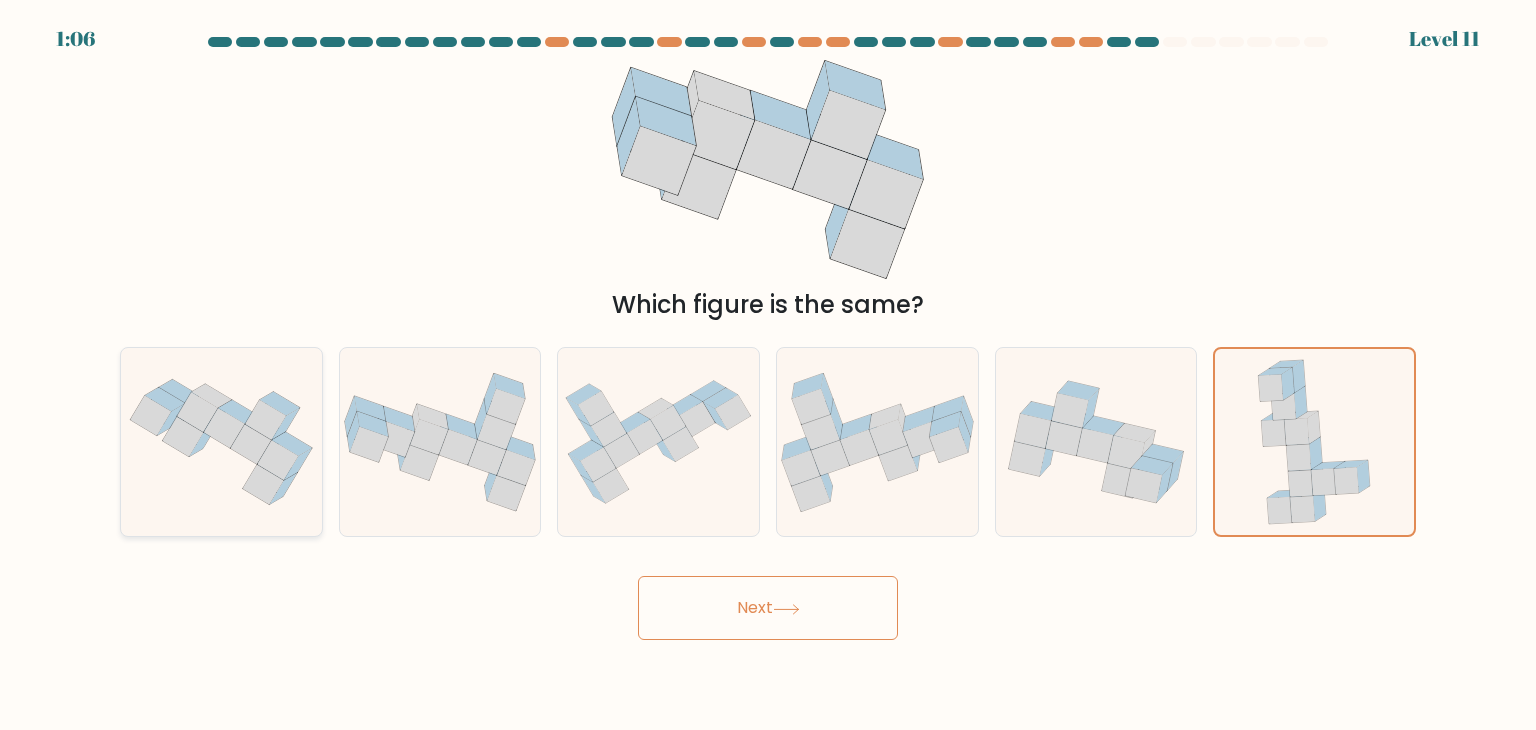 click 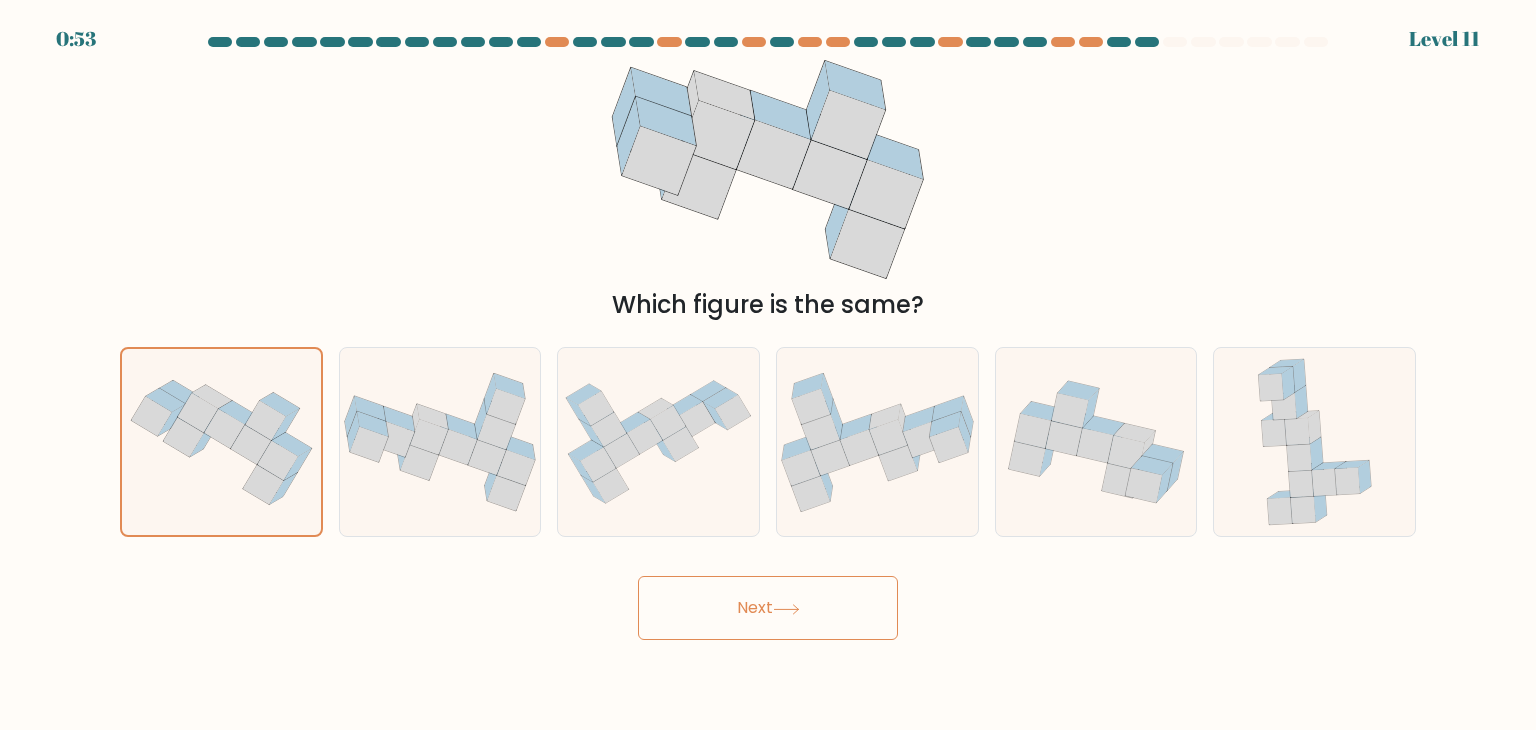 click on "Next" at bounding box center [768, 608] 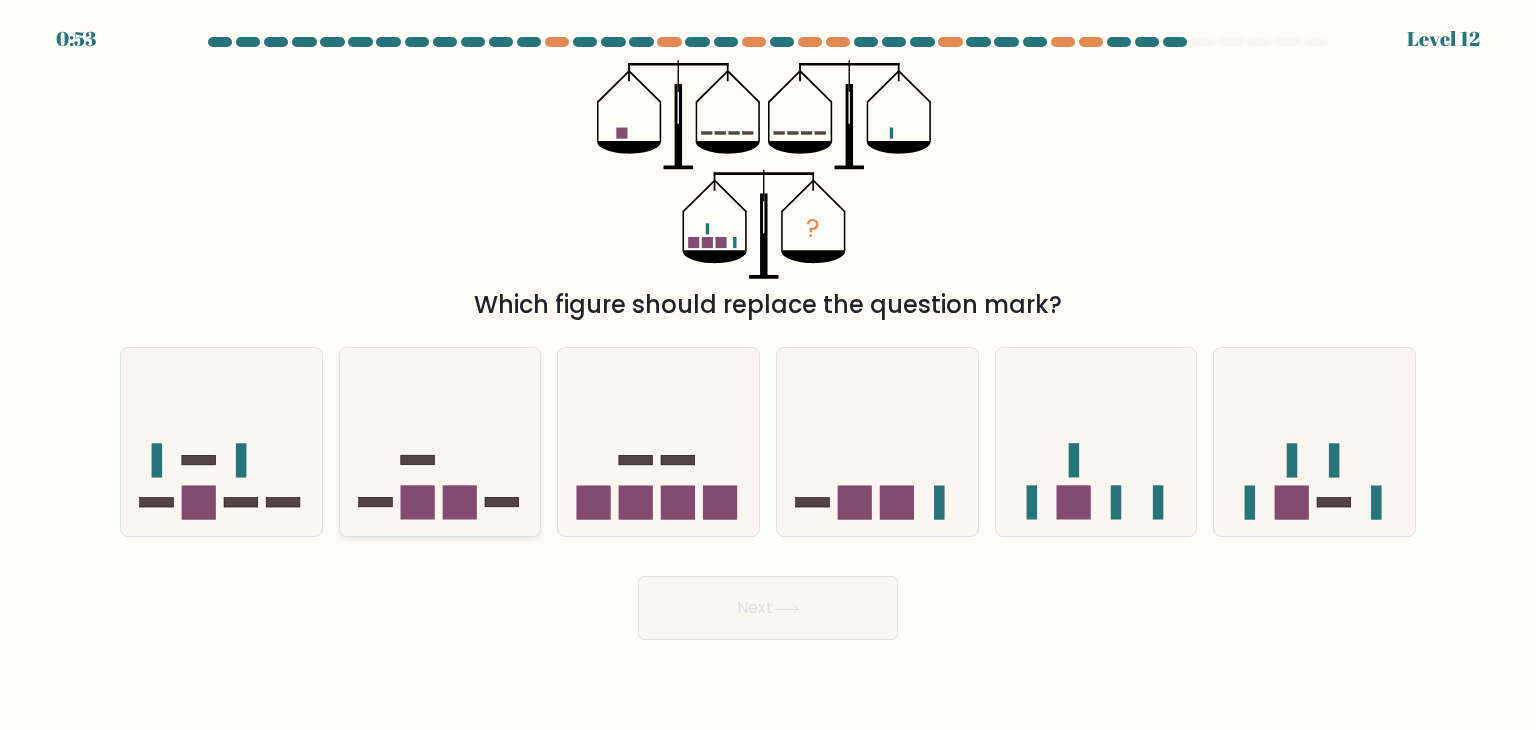 click 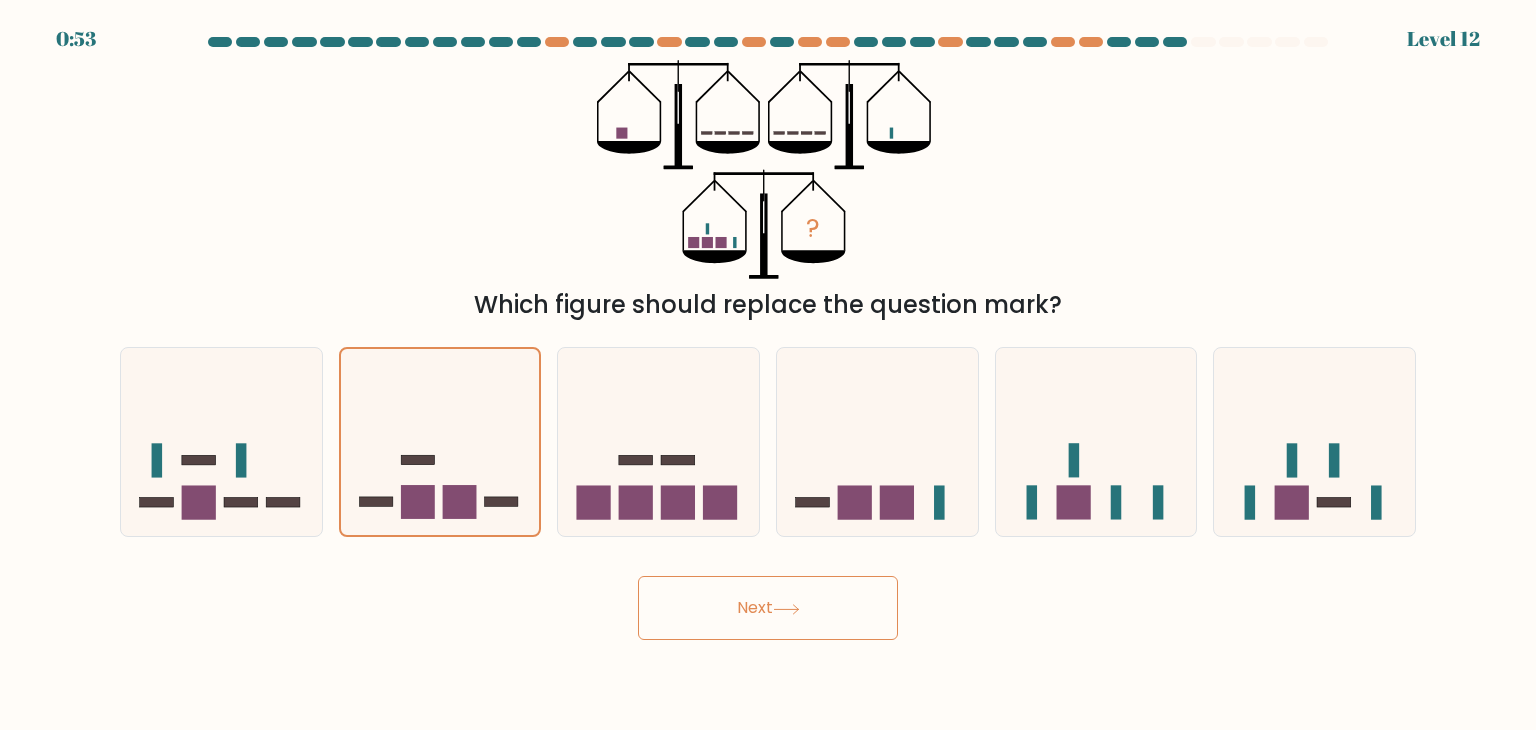 click on "Next" at bounding box center [768, 608] 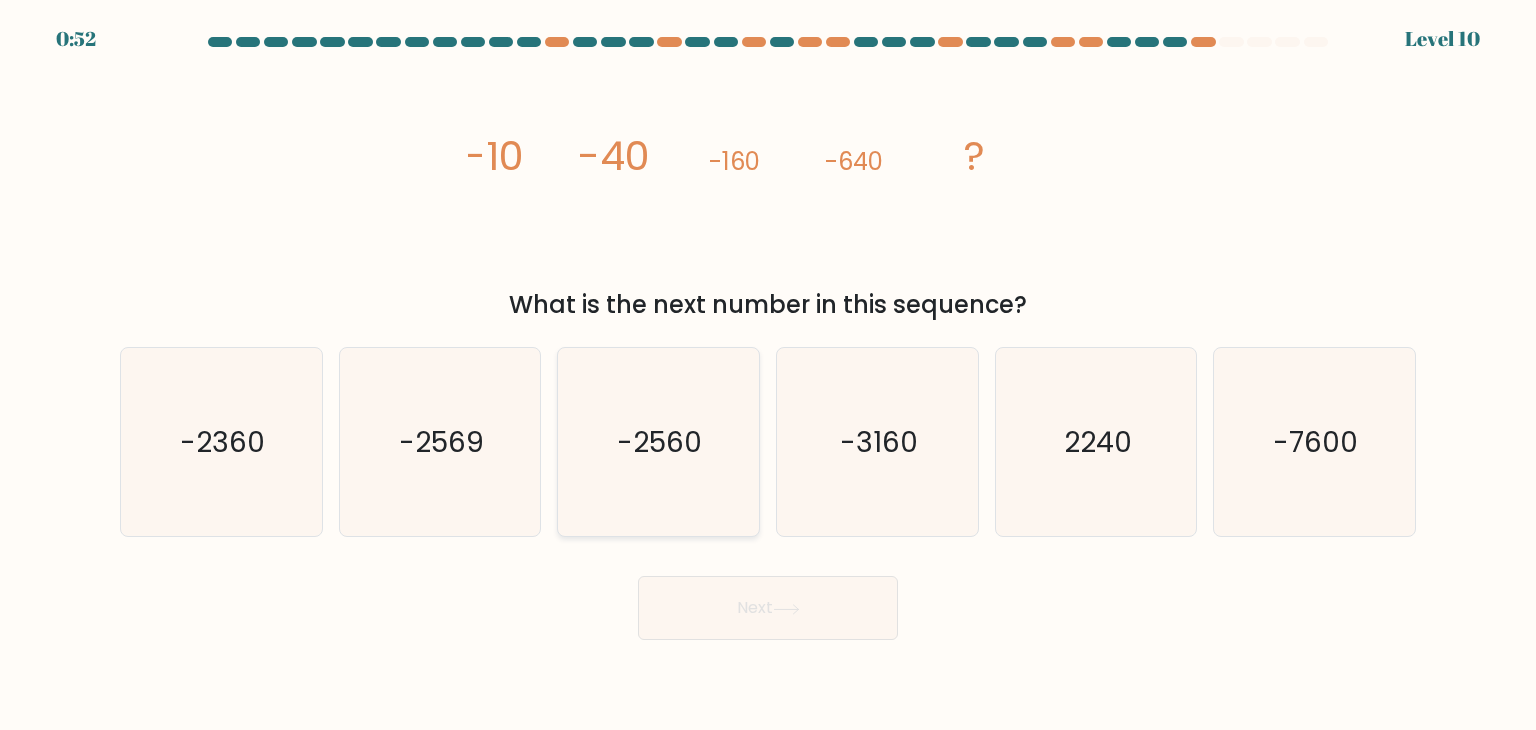 click on "-2560" 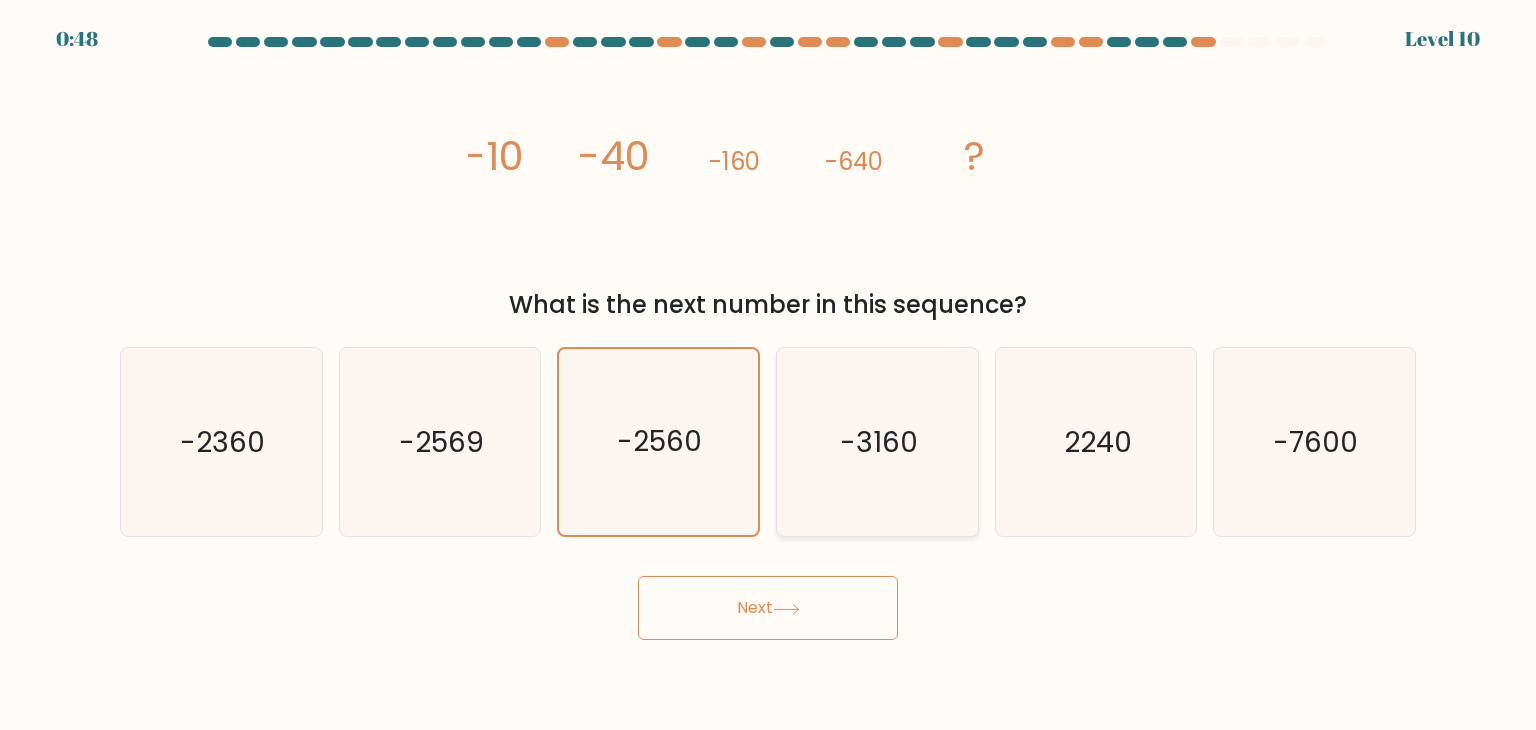 click on "-3160" 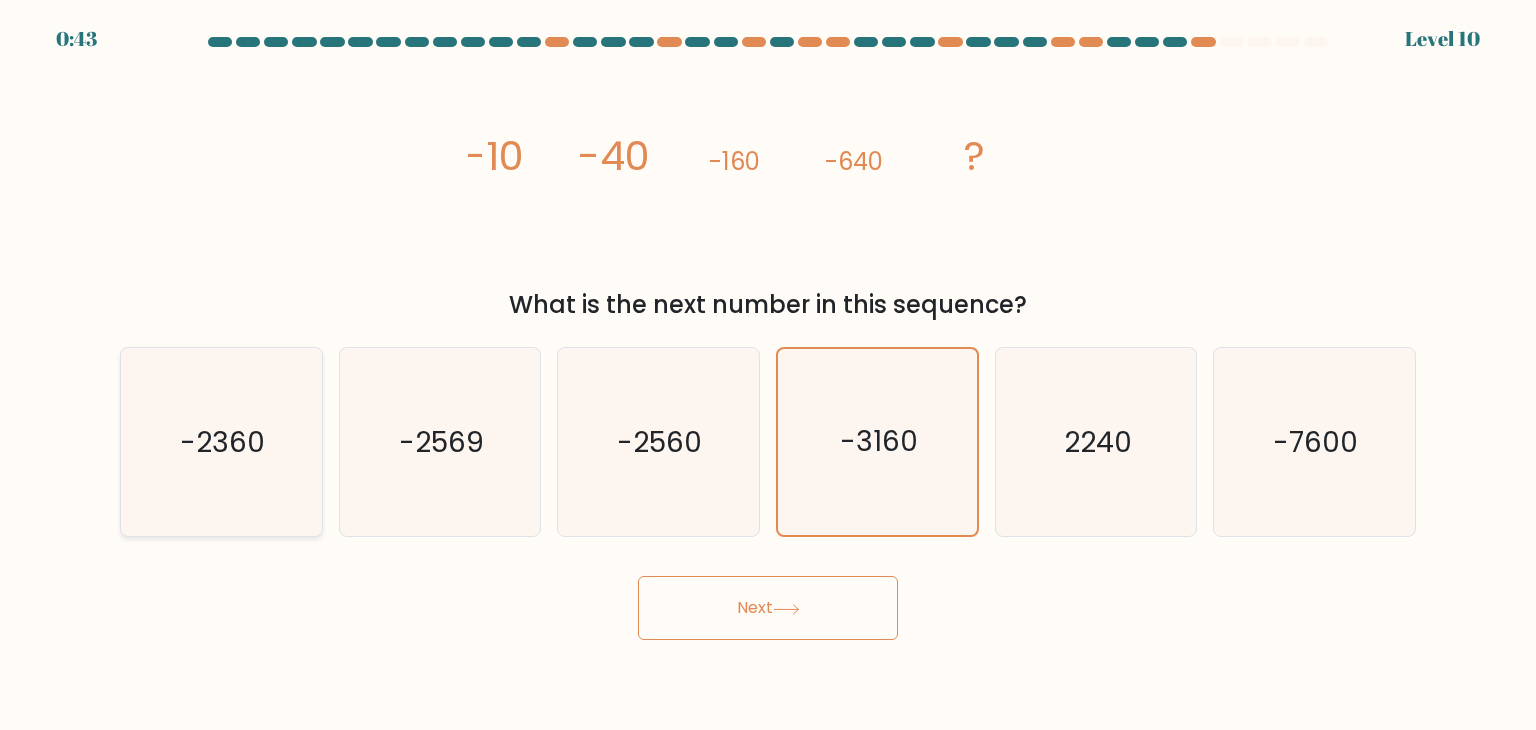 click on "-2360" 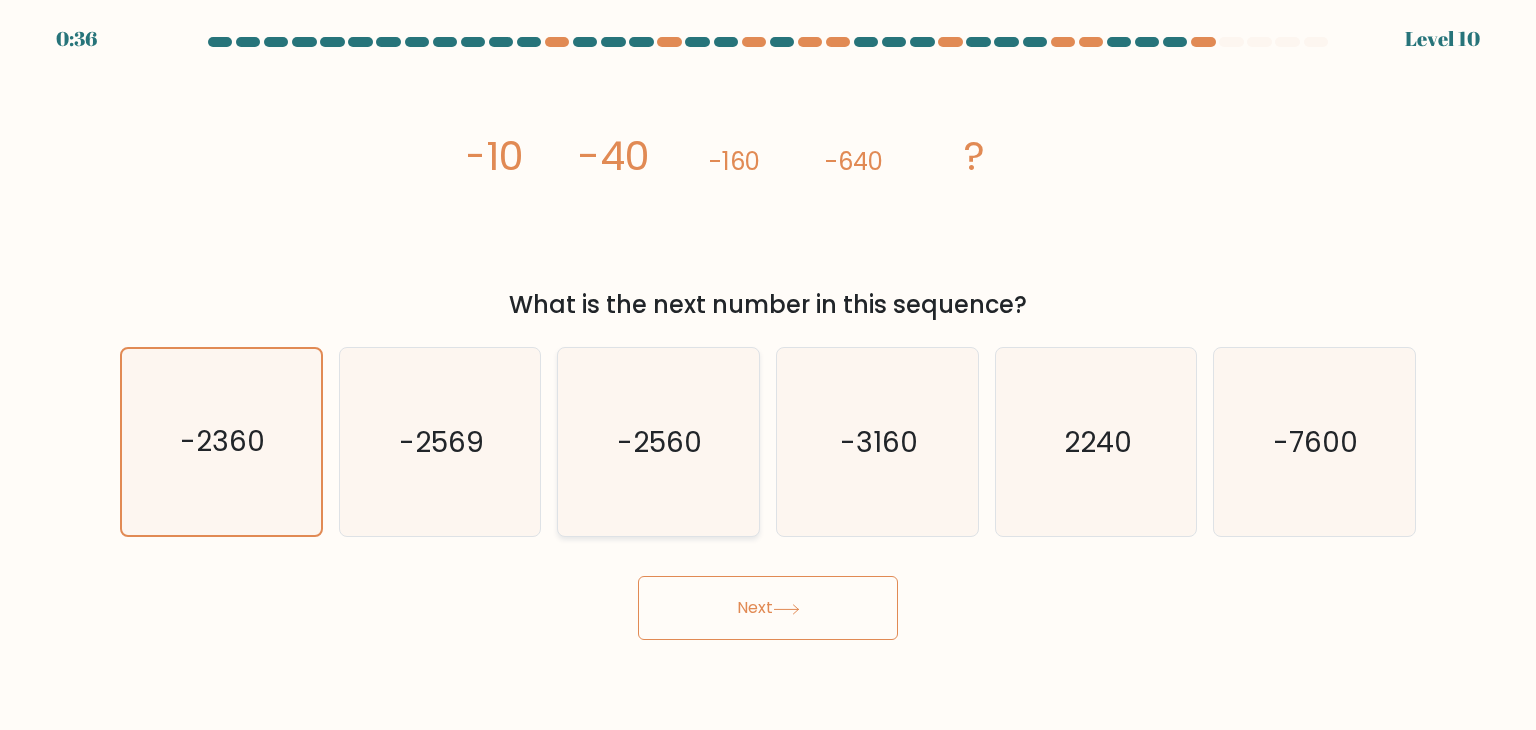 click on "-2560" 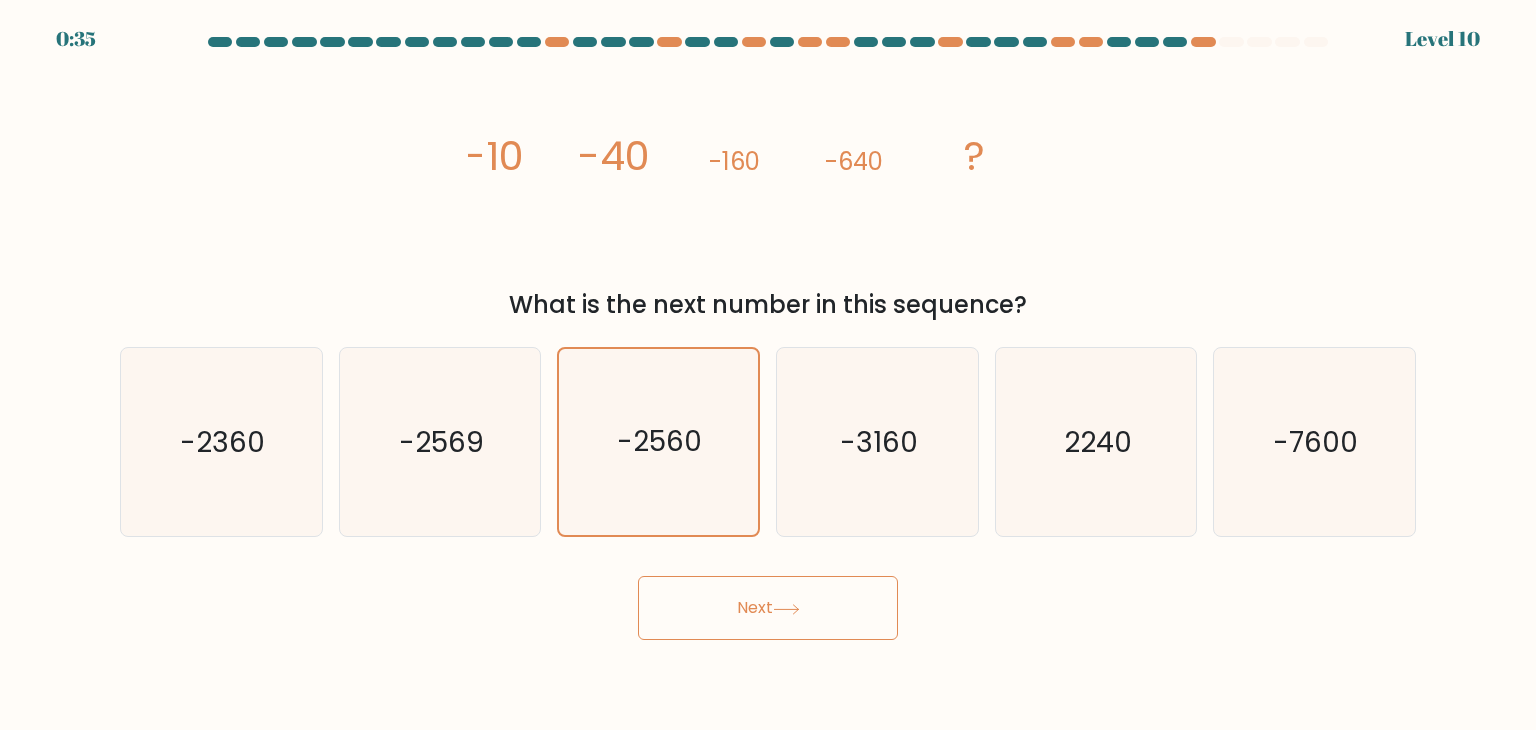 click 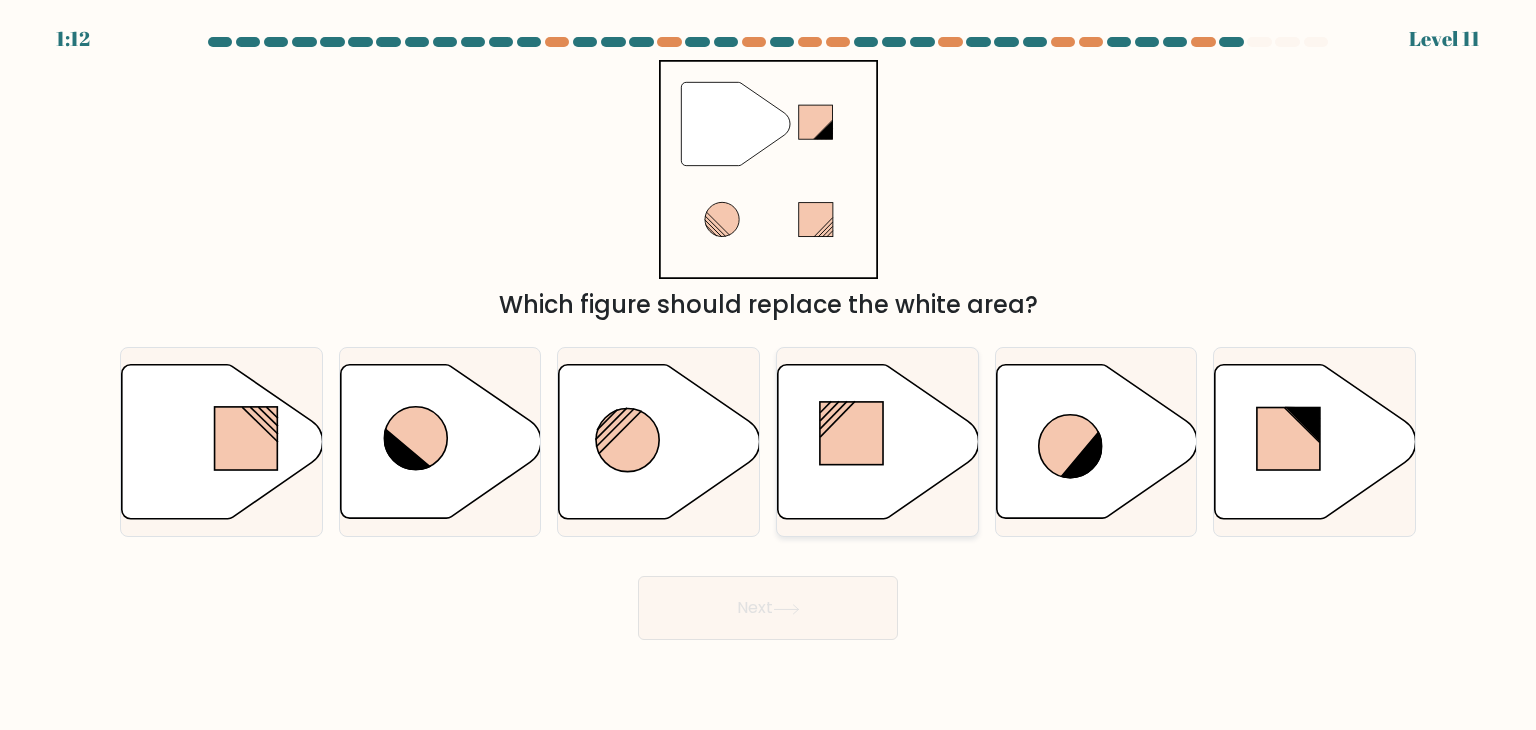 click 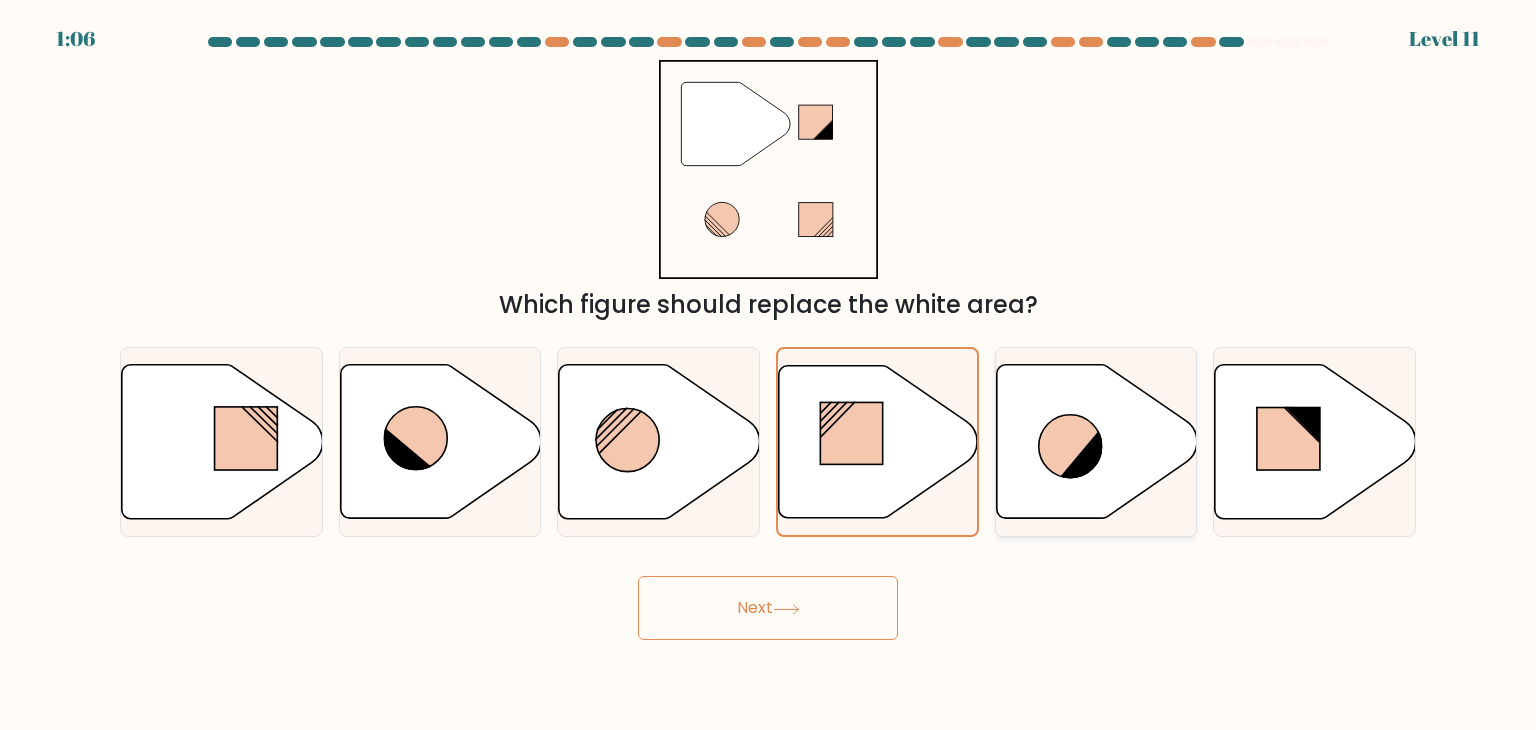click 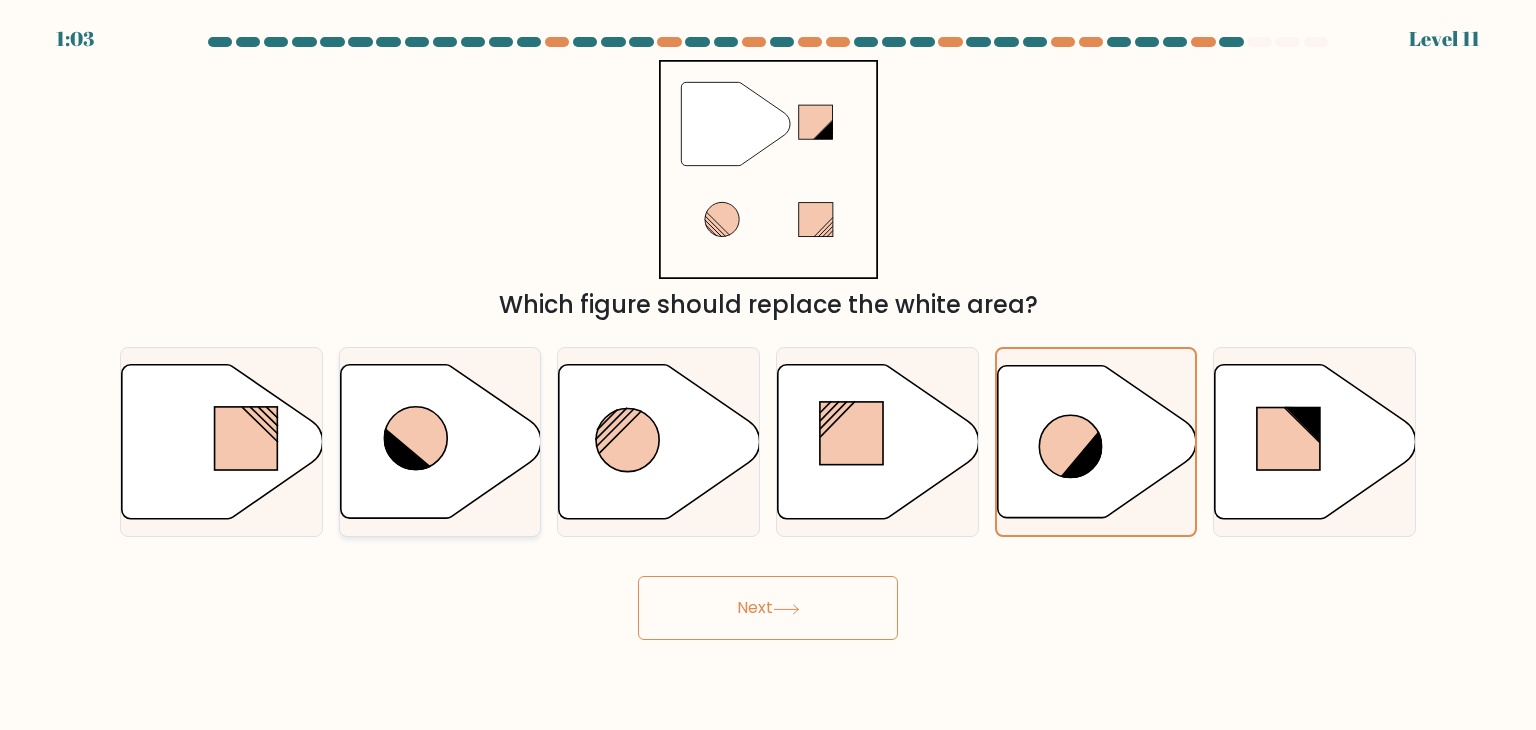 click 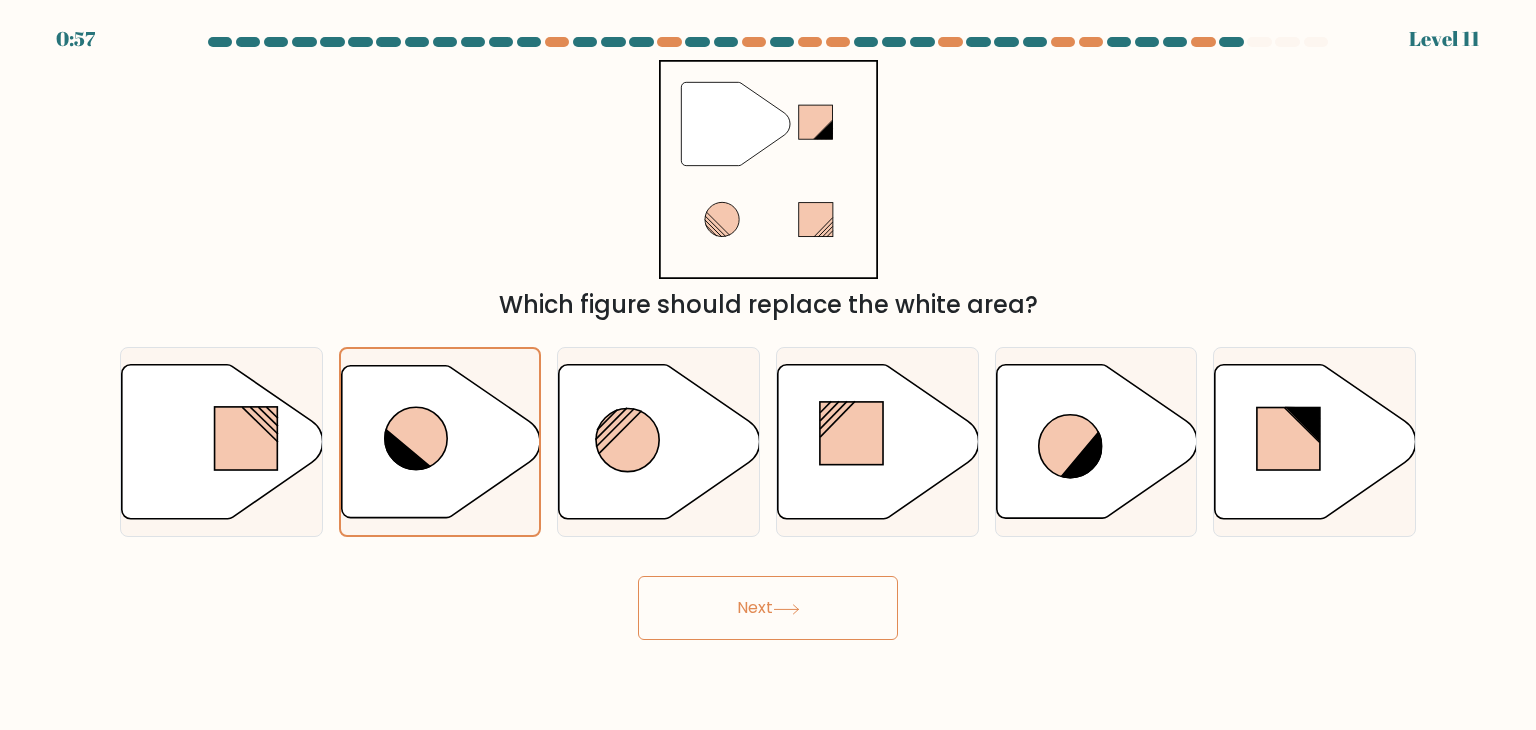 click on "Next" at bounding box center [768, 608] 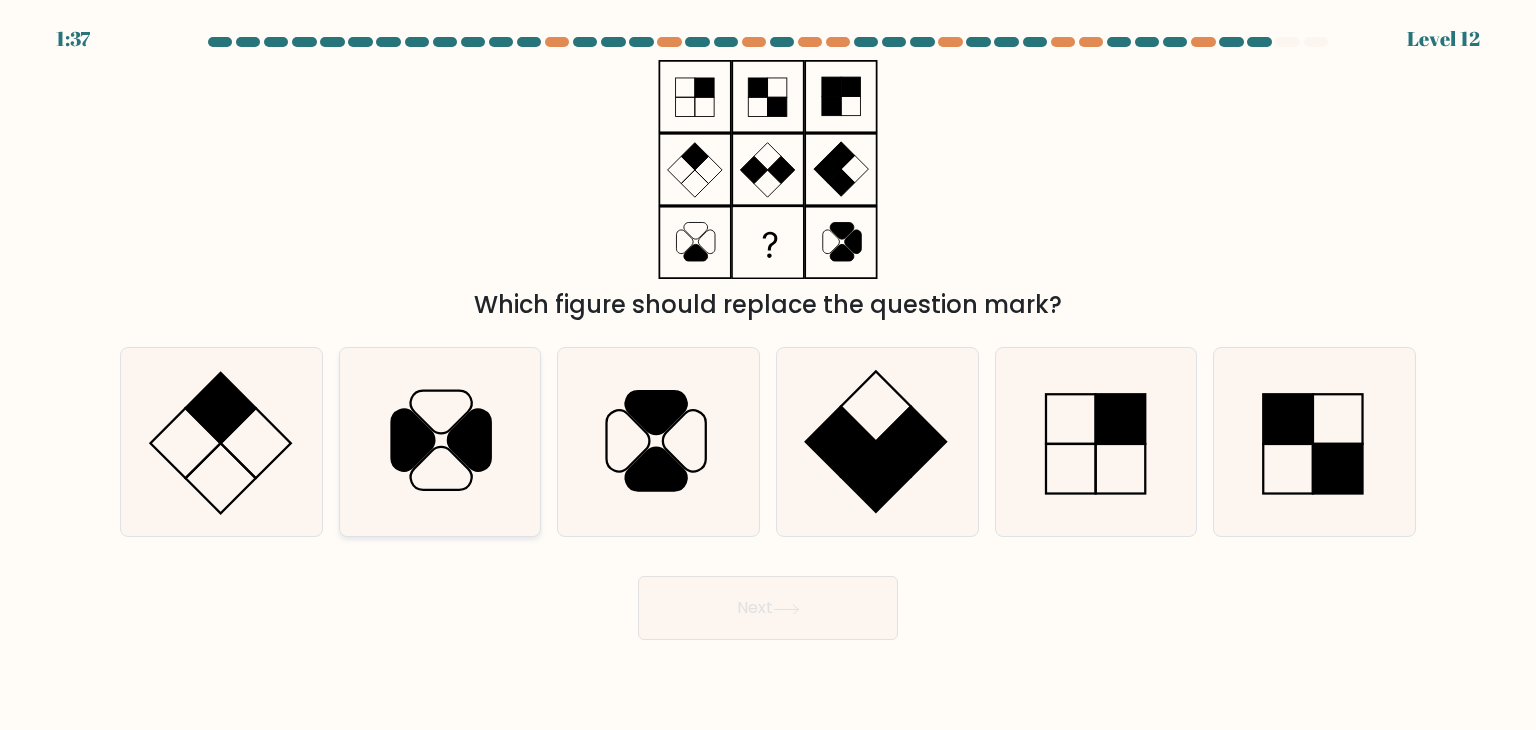 click 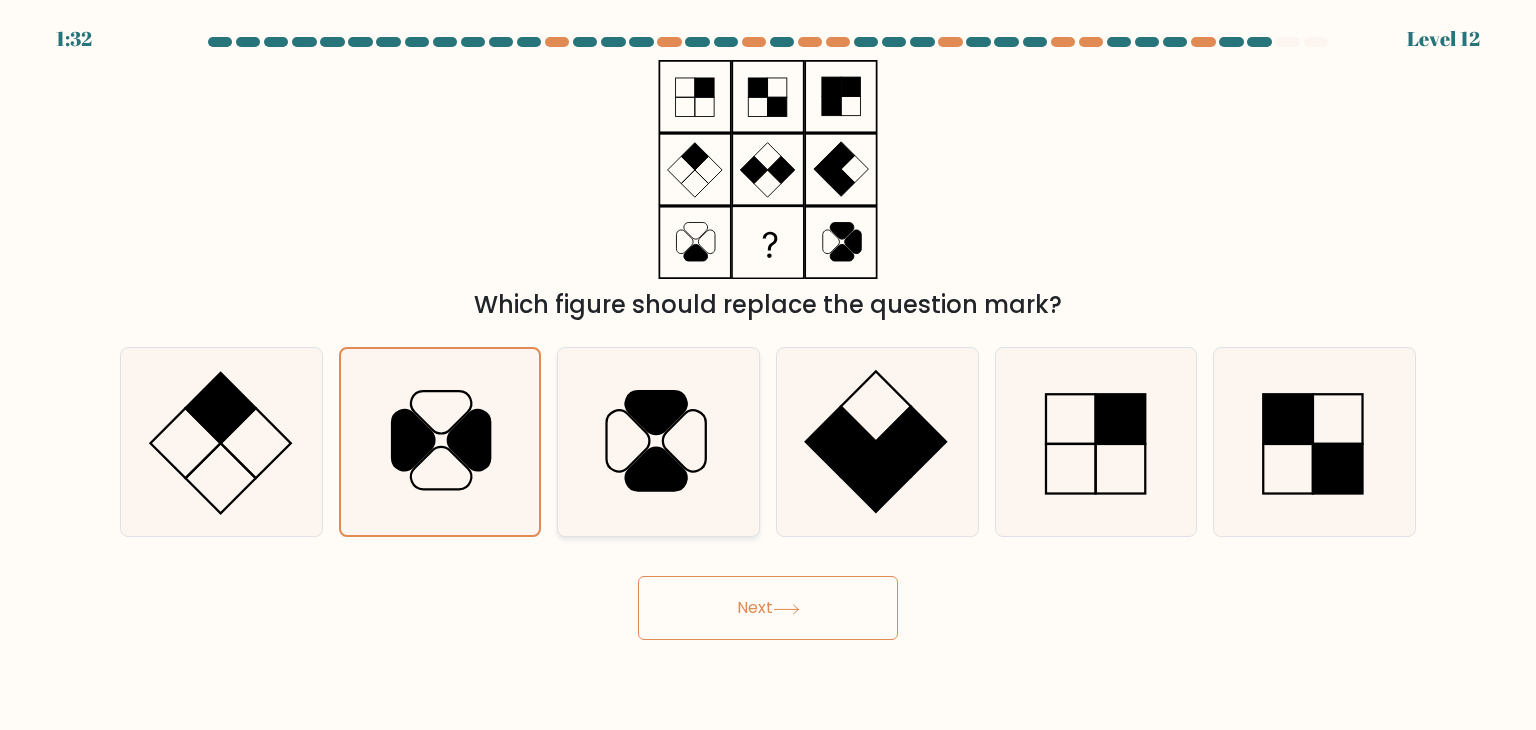 click 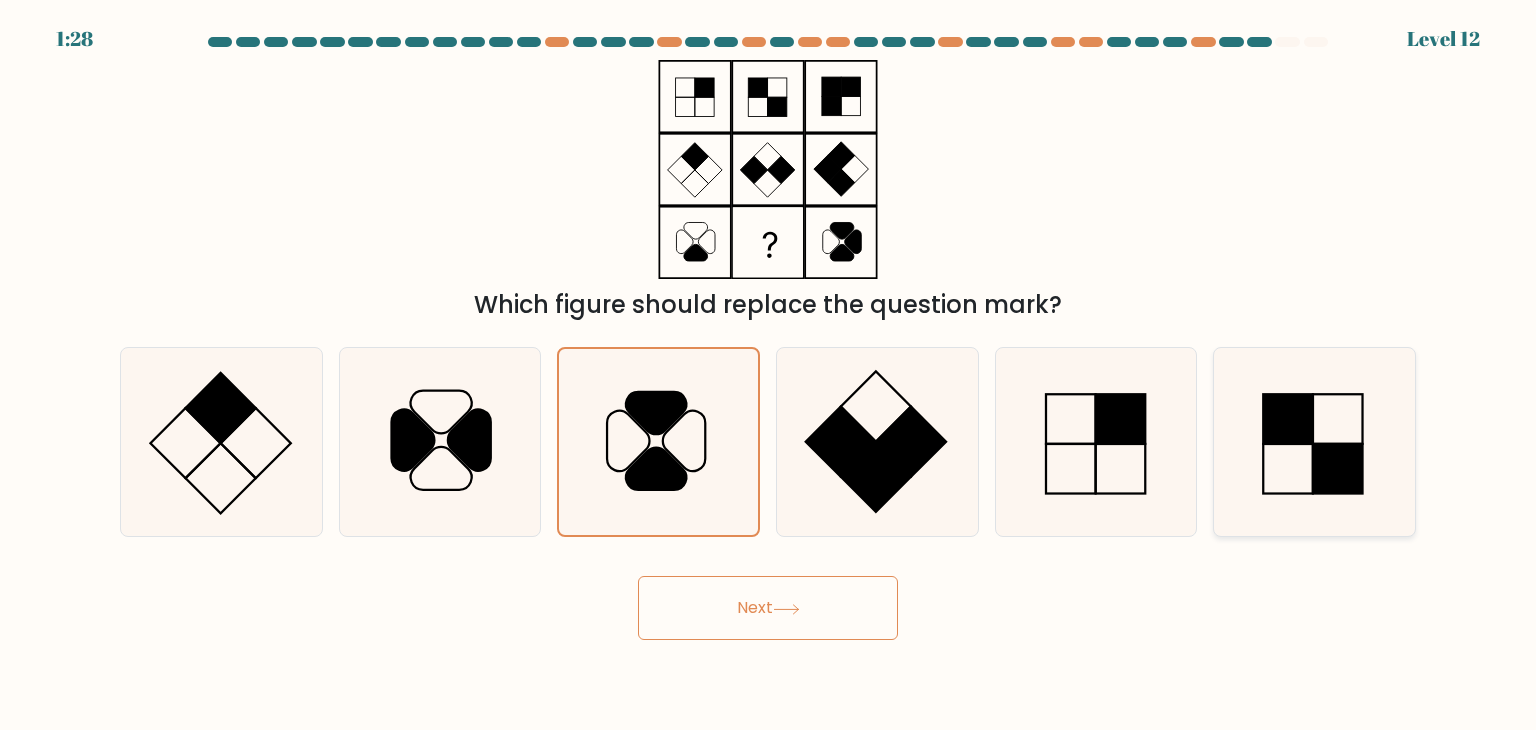 click 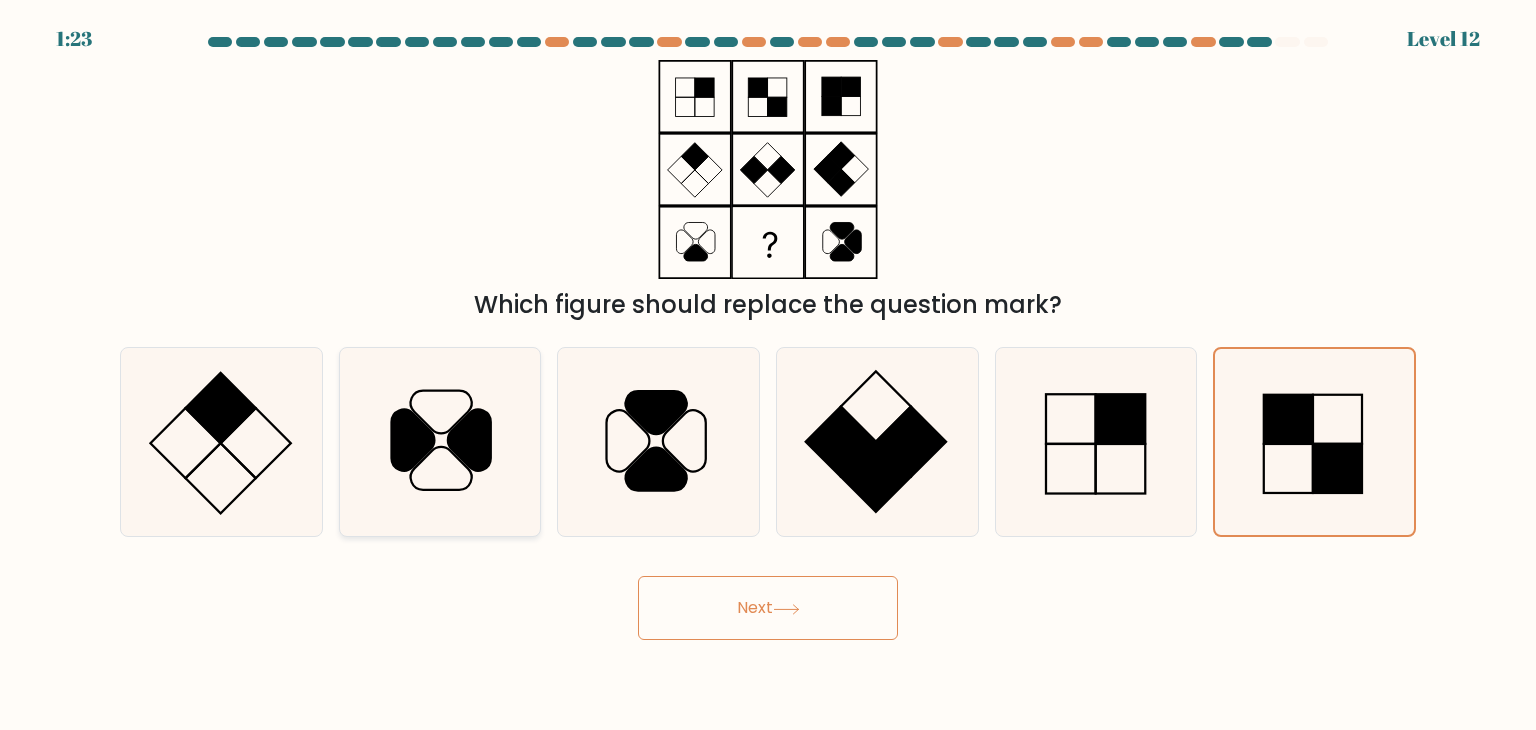 click 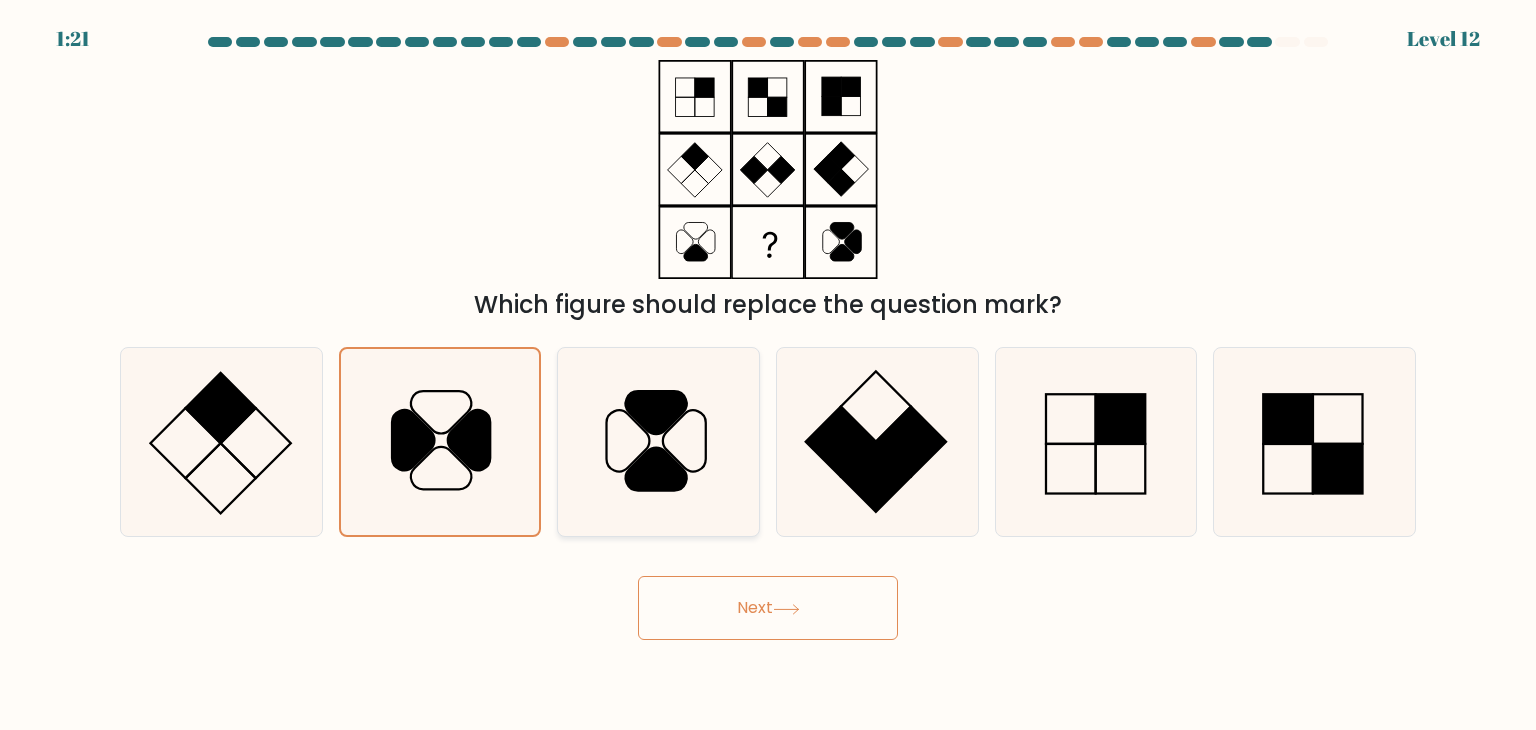 click 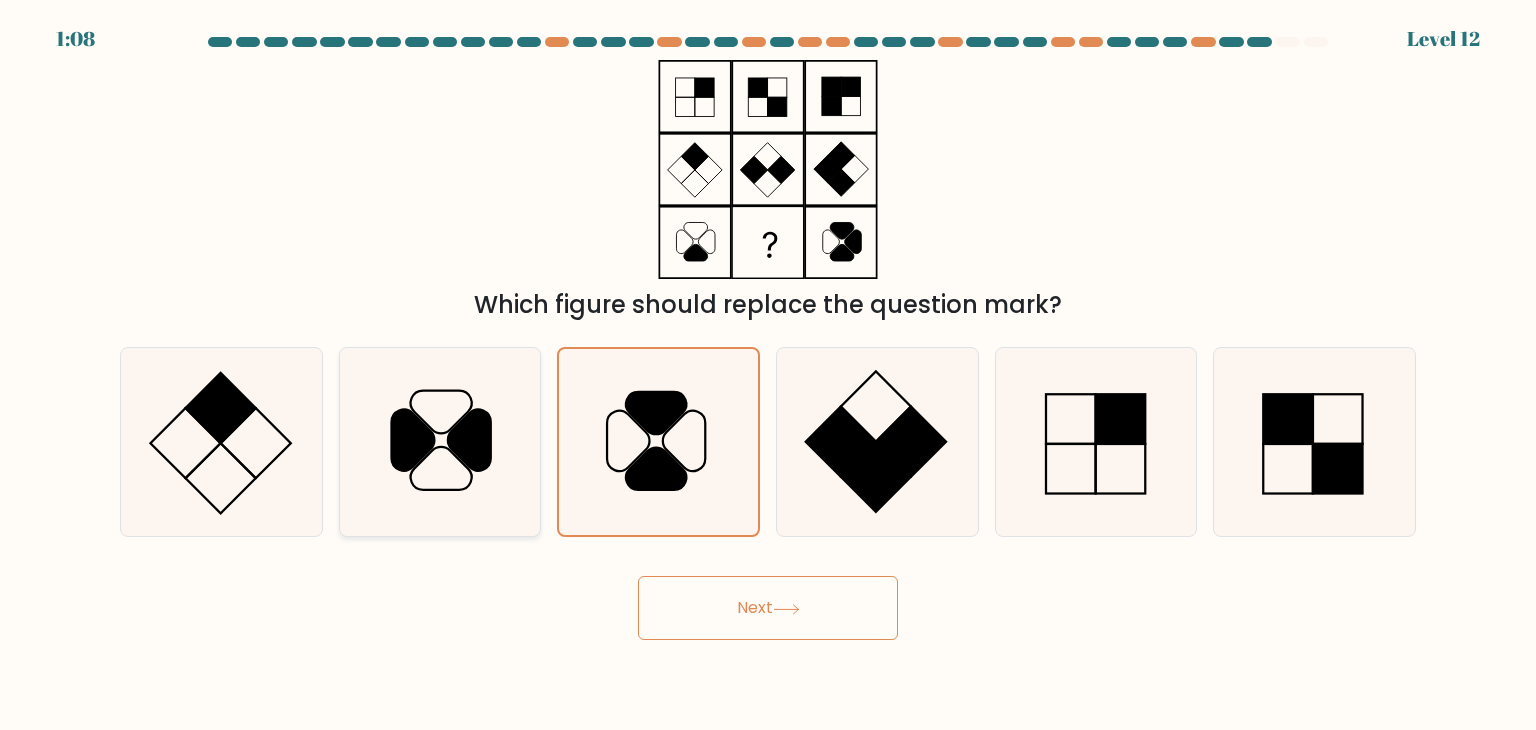 click 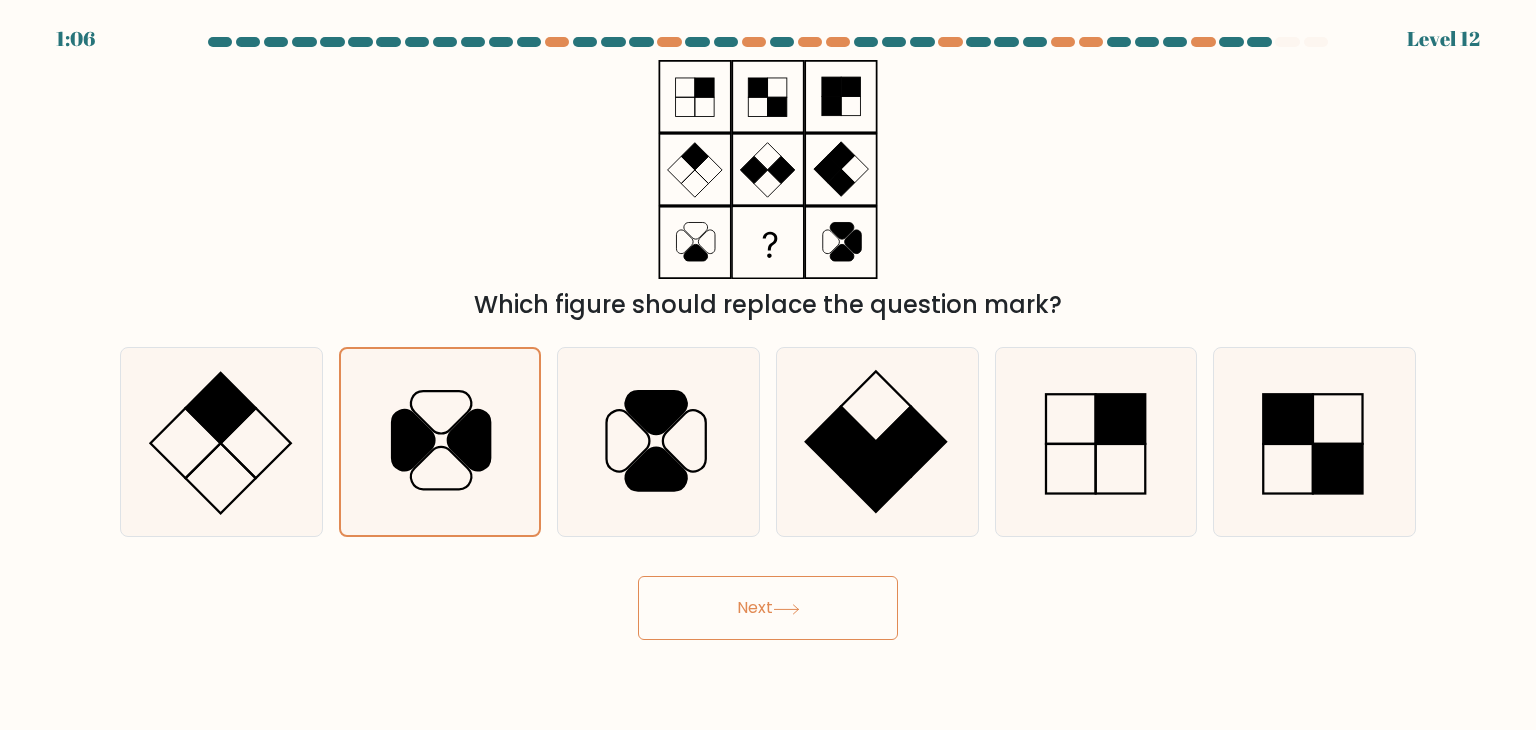 click on "Next" at bounding box center (768, 608) 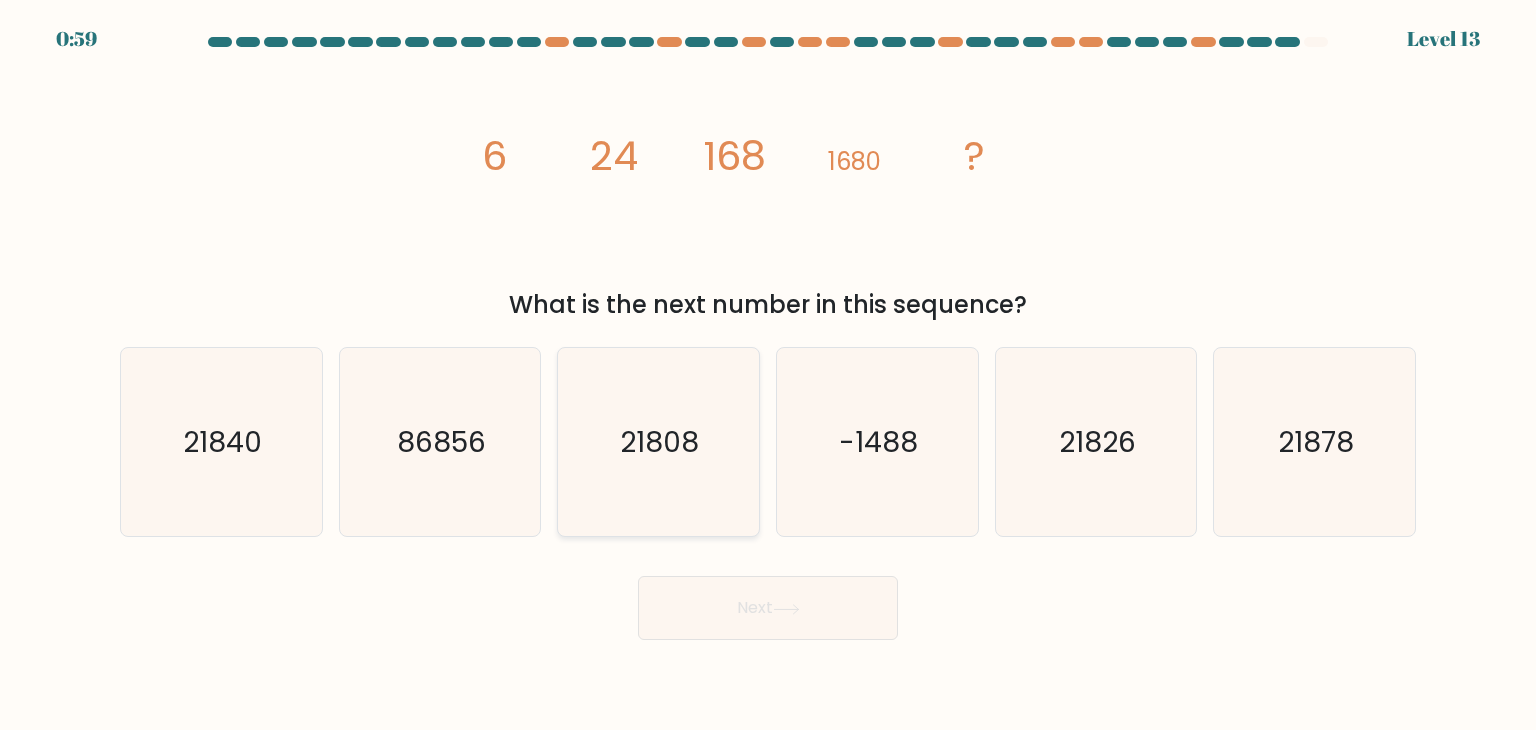 click on "21808" 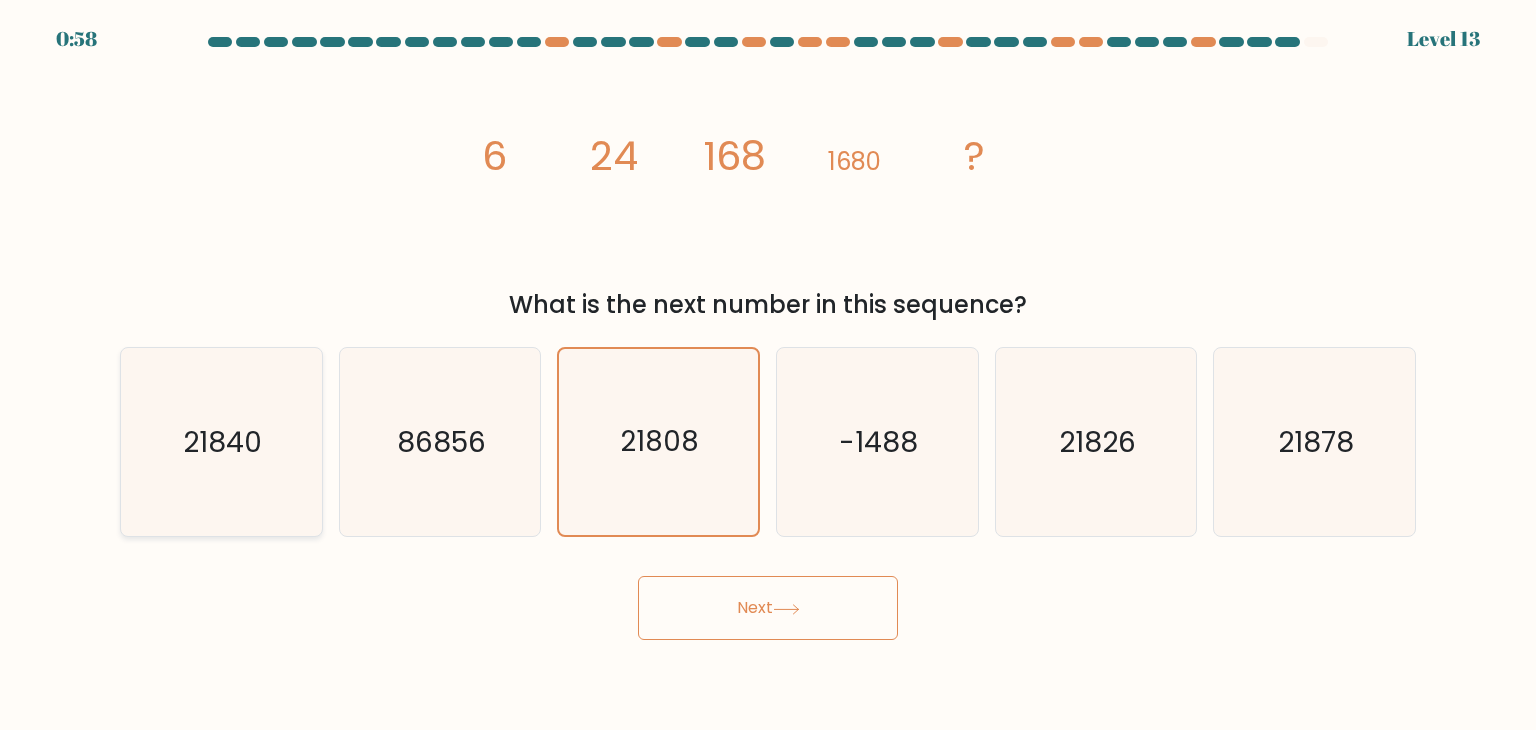 click on "21840" 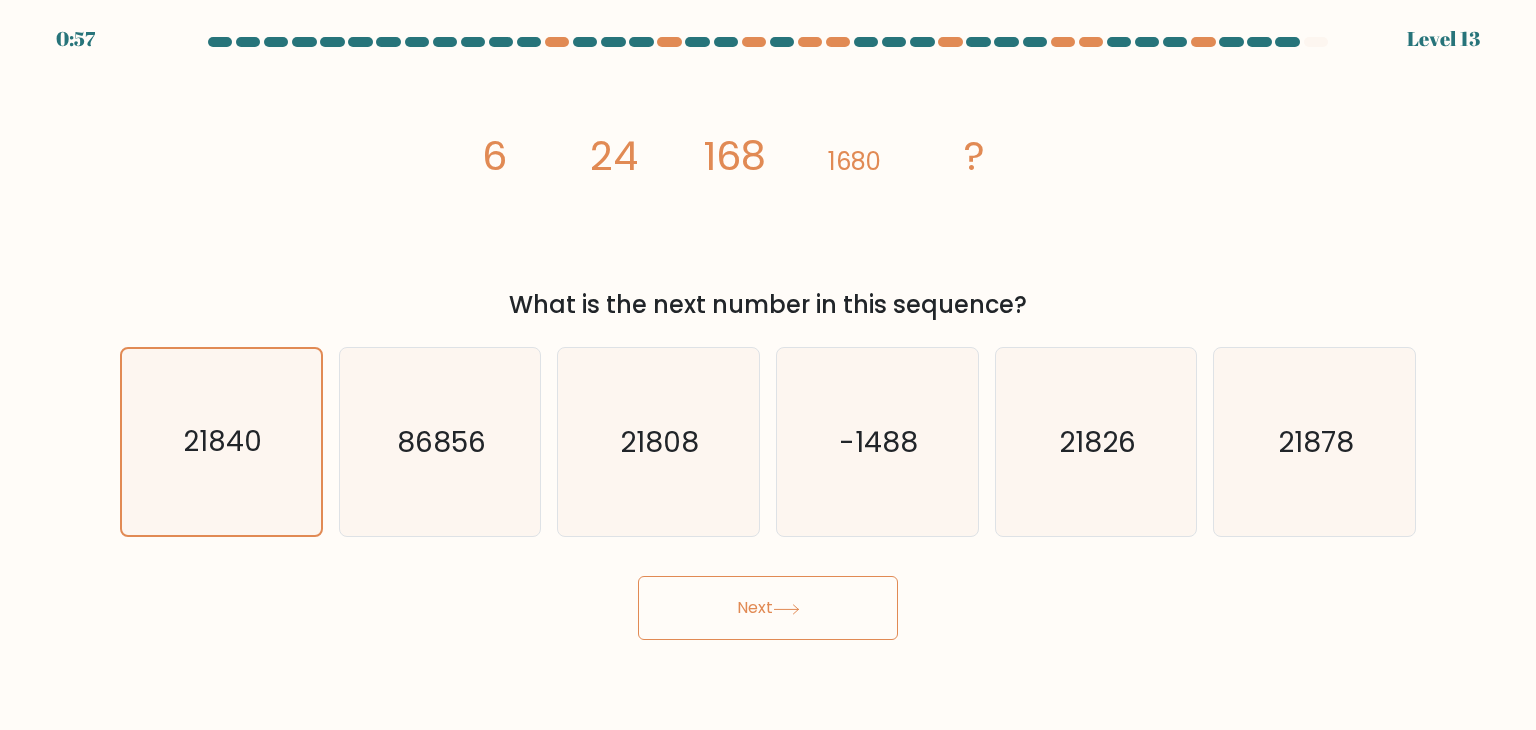 click on "Next" at bounding box center [768, 608] 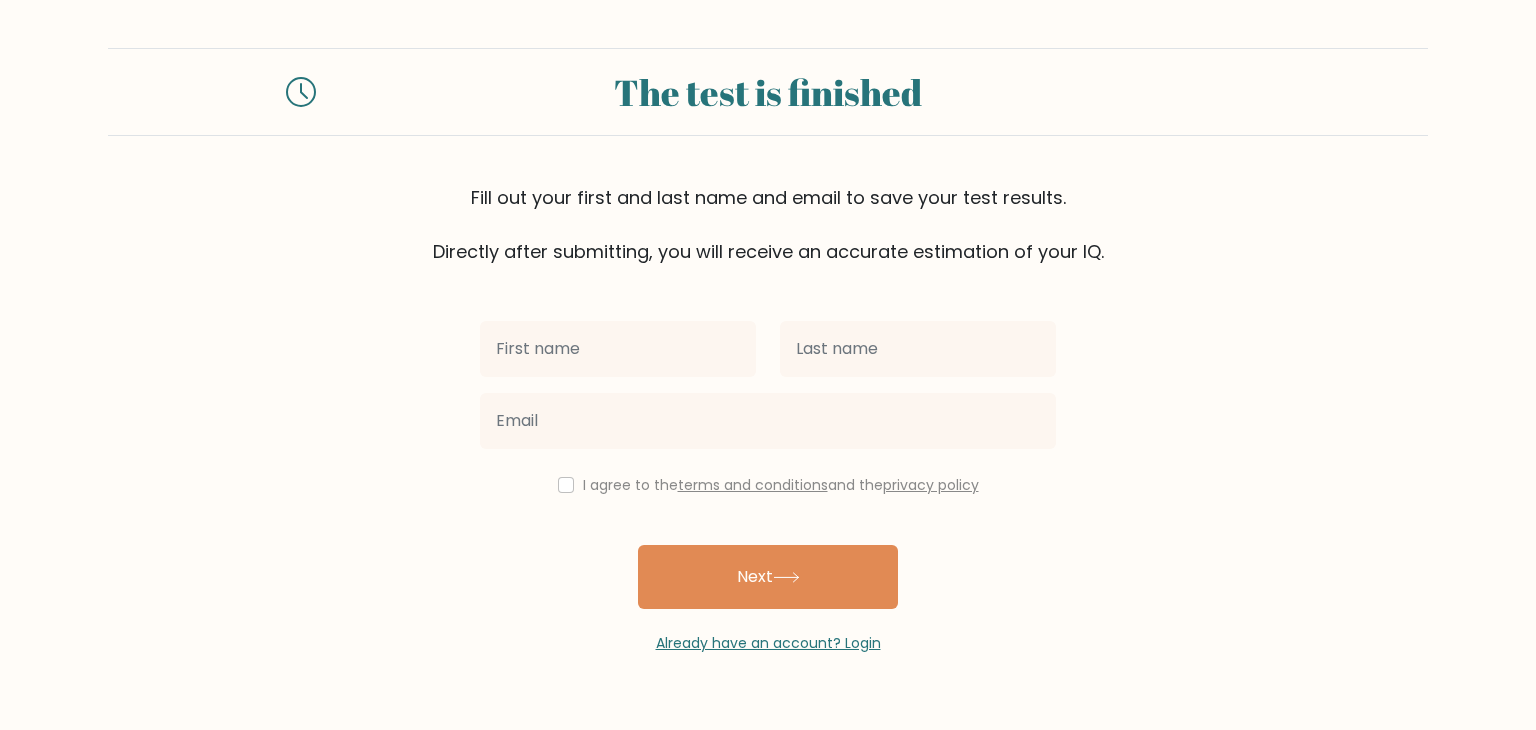 scroll, scrollTop: 0, scrollLeft: 0, axis: both 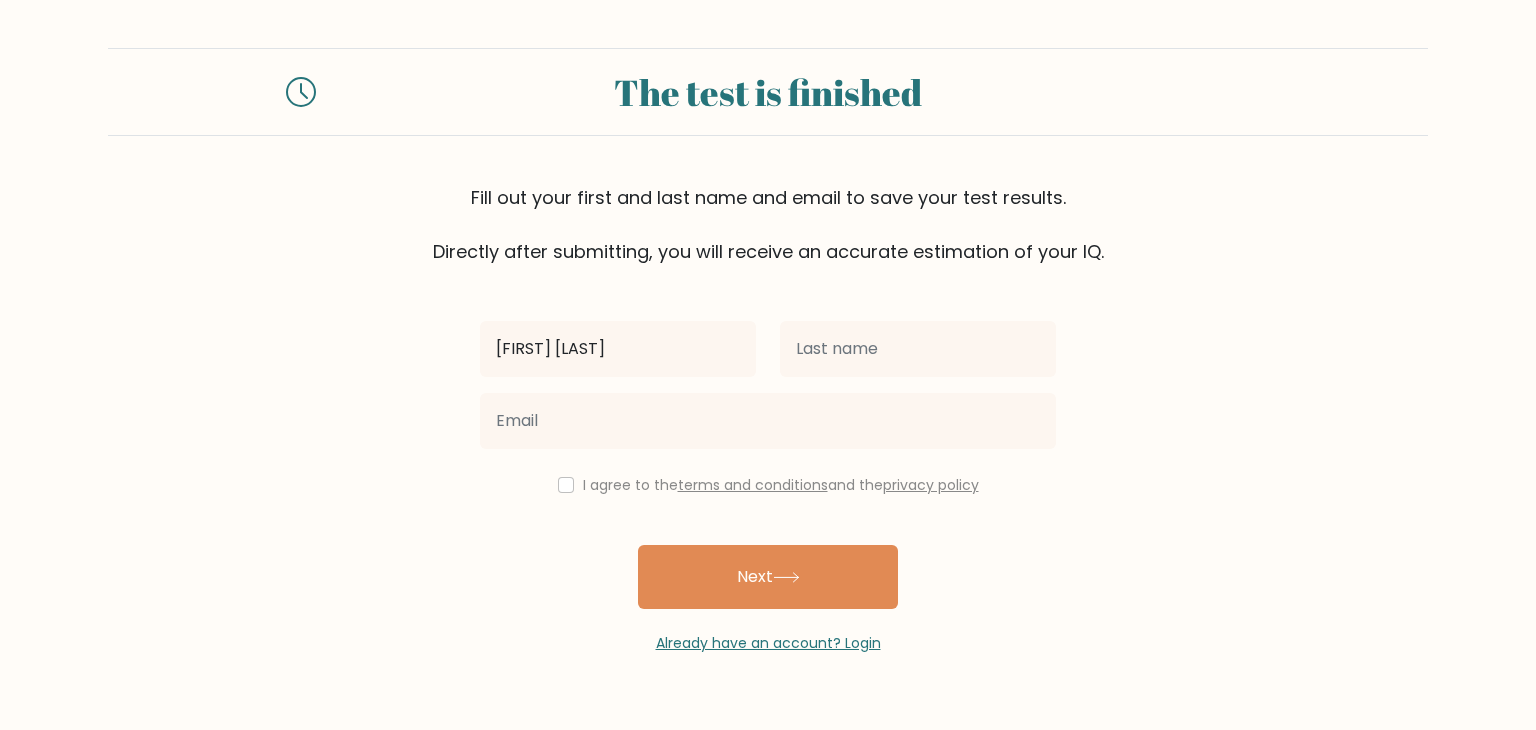 type on "[FIRST] [LAST]" 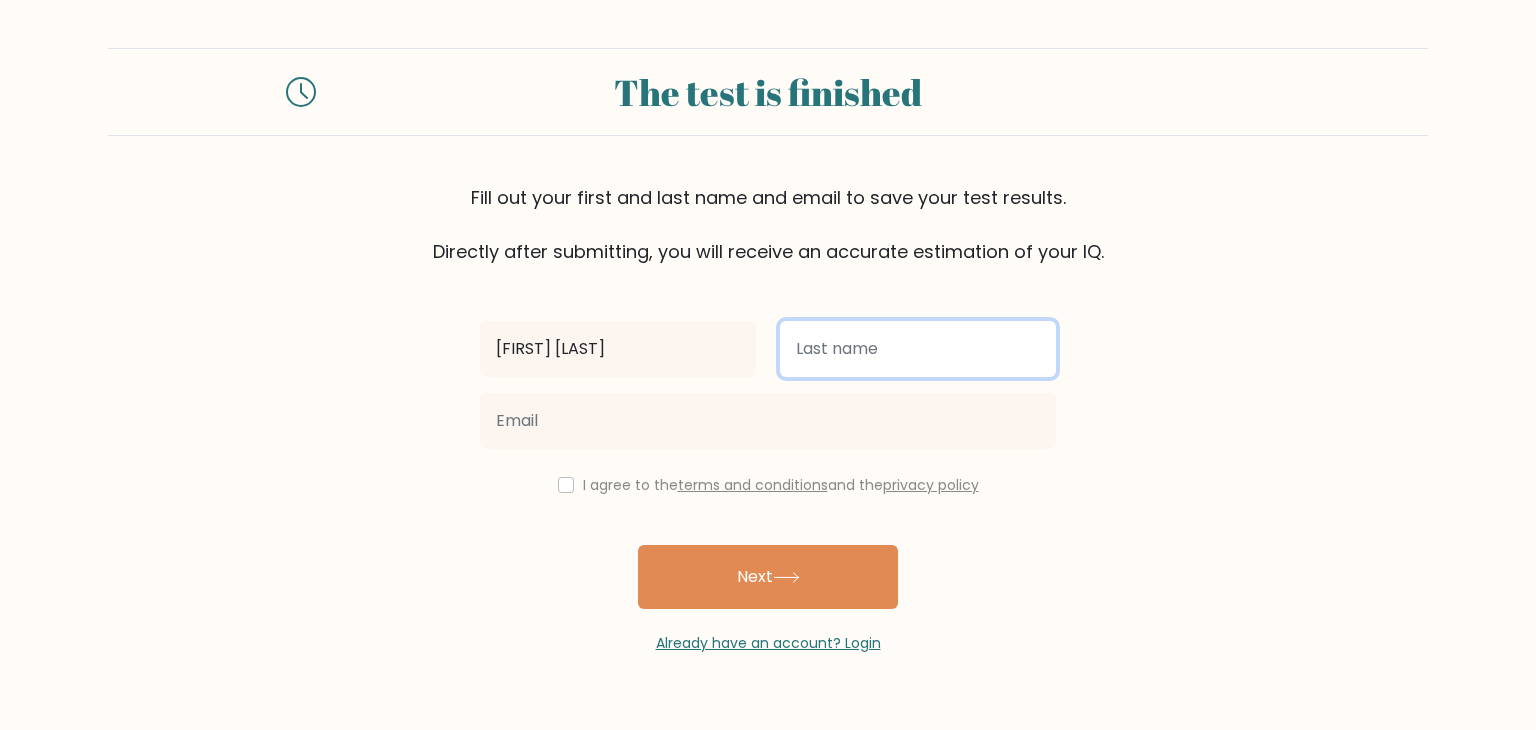 click at bounding box center [918, 349] 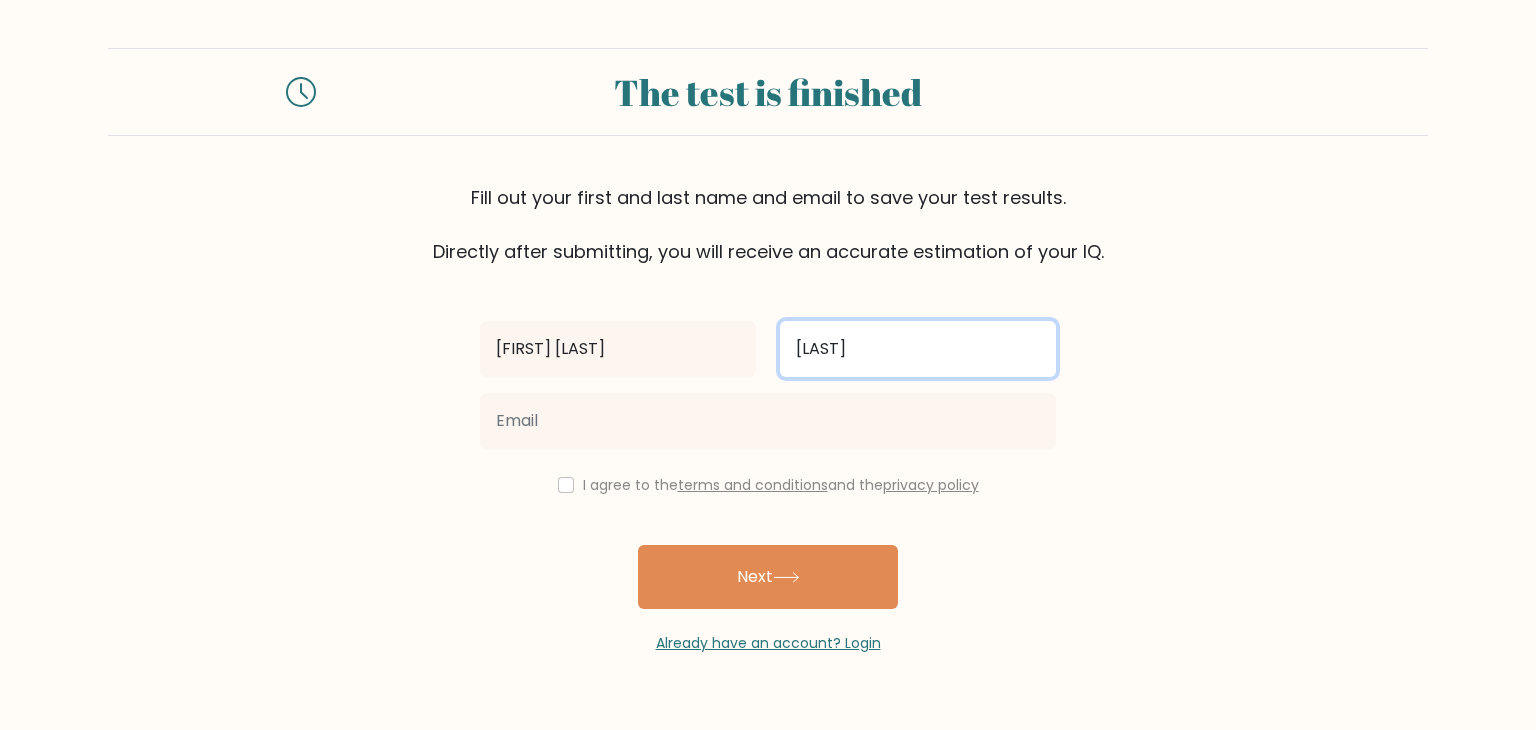 type on "[LAST]" 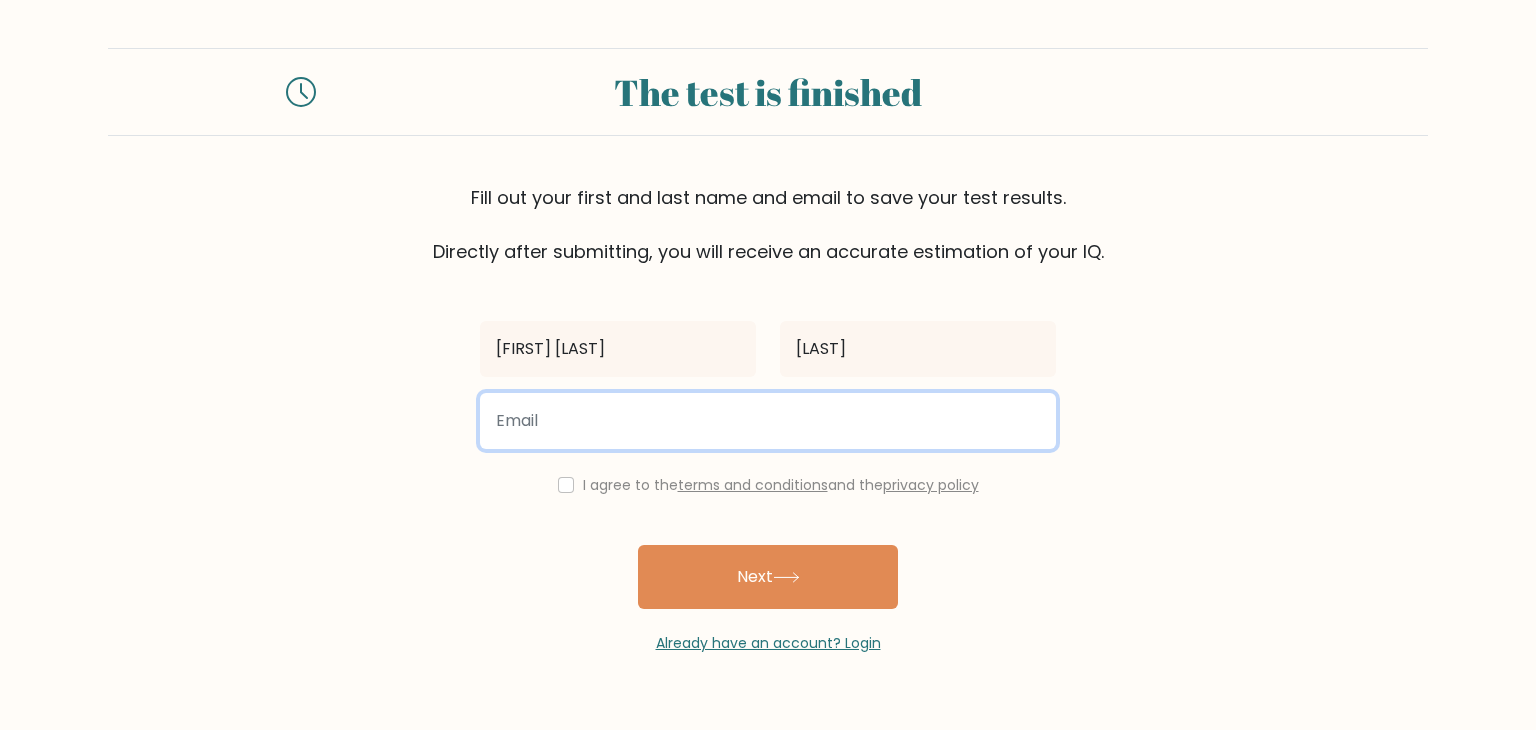click at bounding box center [768, 421] 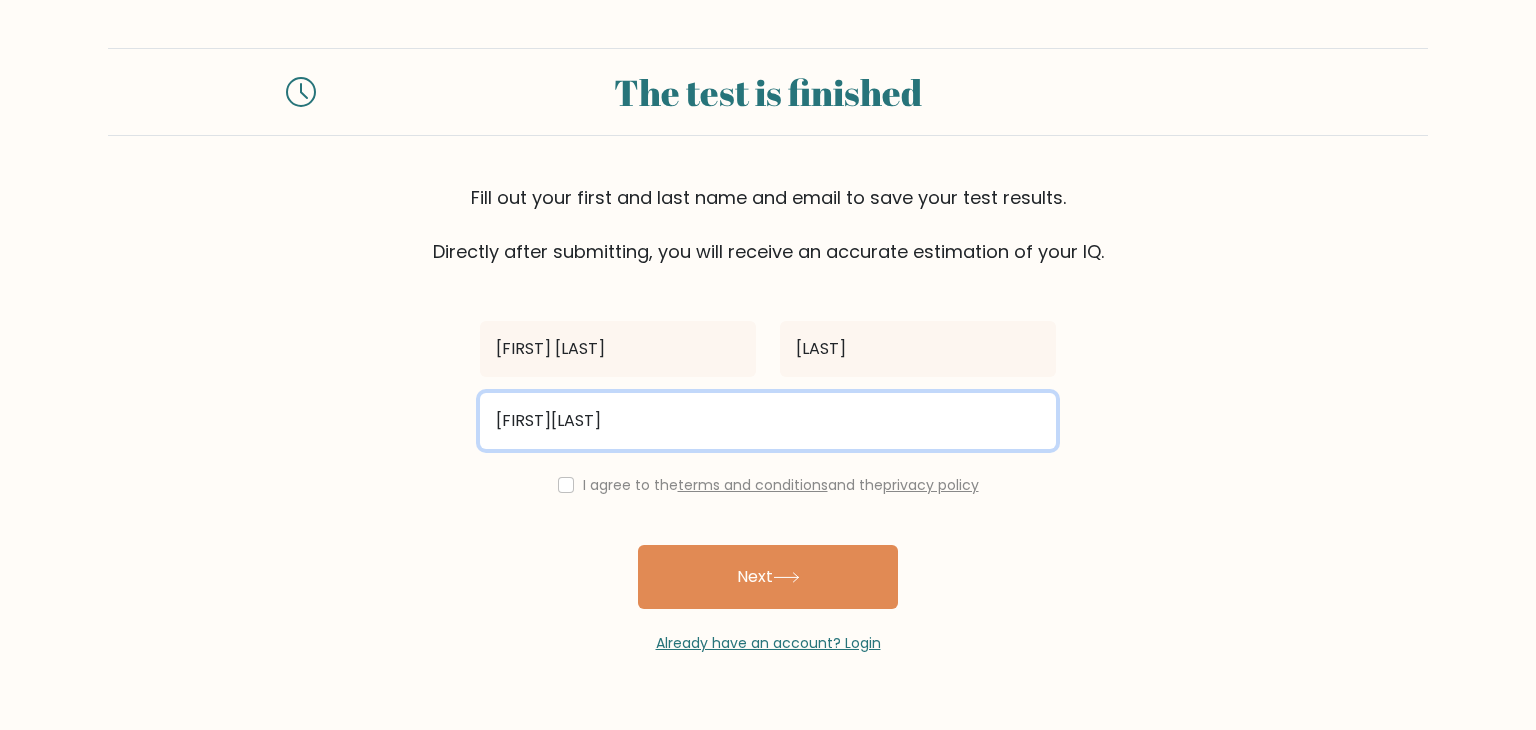 type on "[EMAIL]" 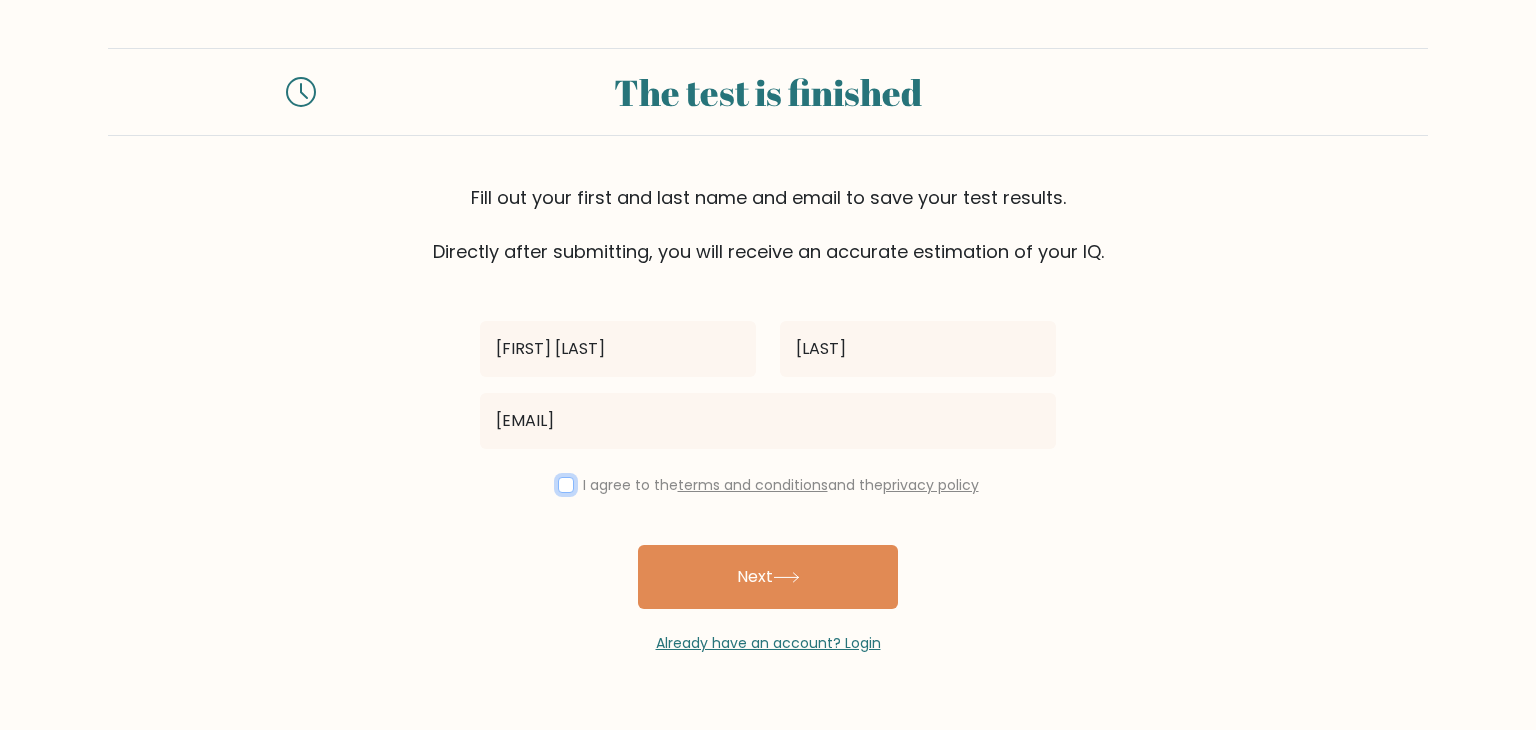 click at bounding box center (566, 485) 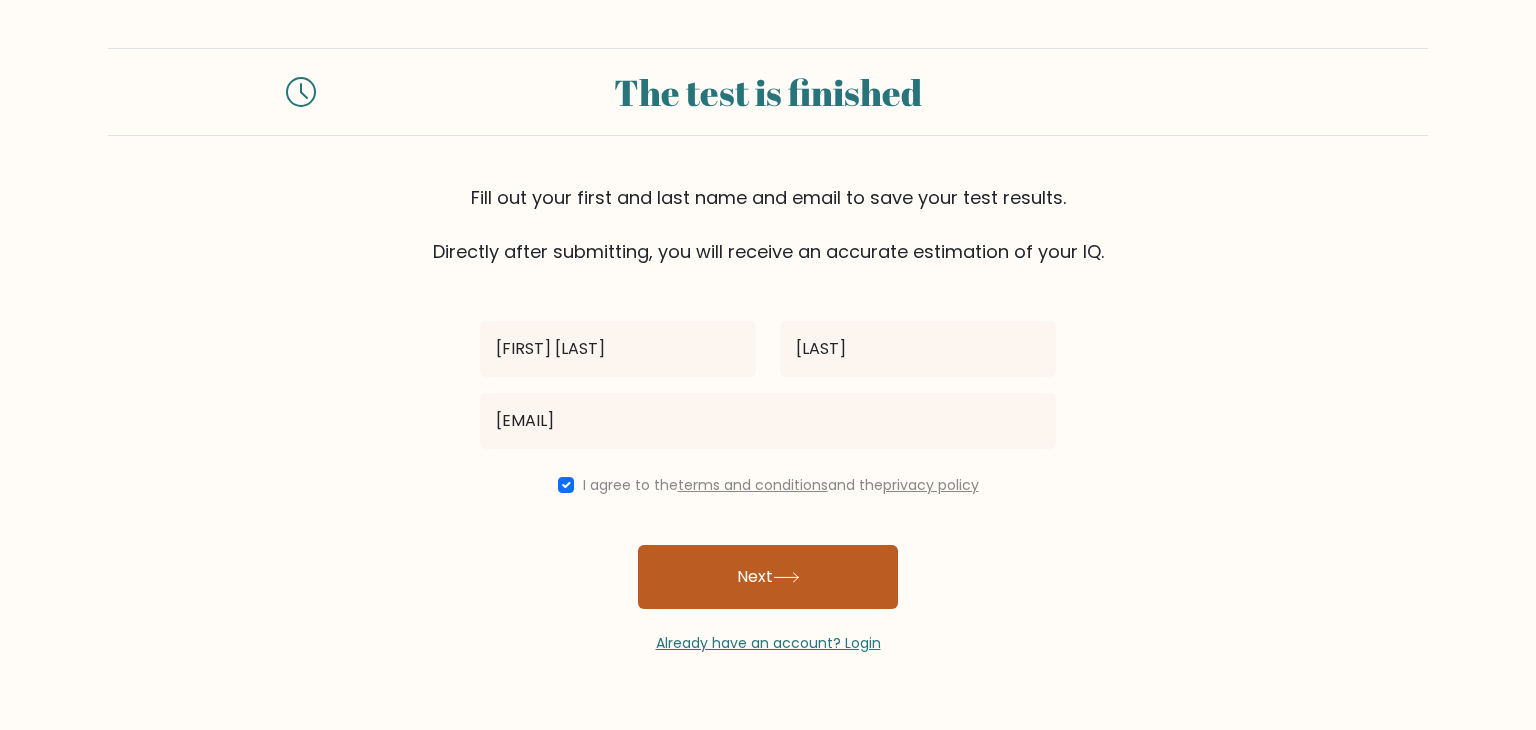 click on "Next" at bounding box center (768, 577) 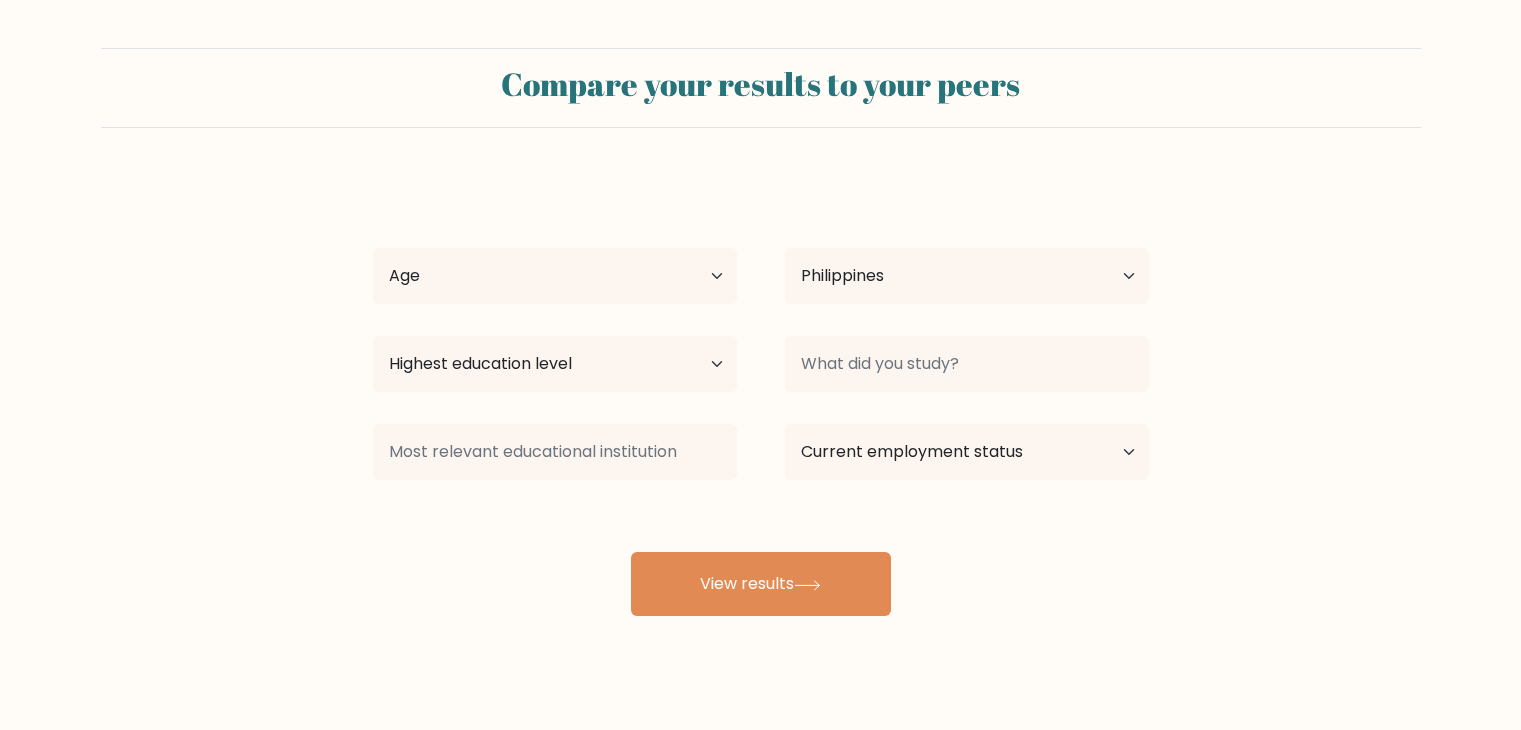 select on "PH" 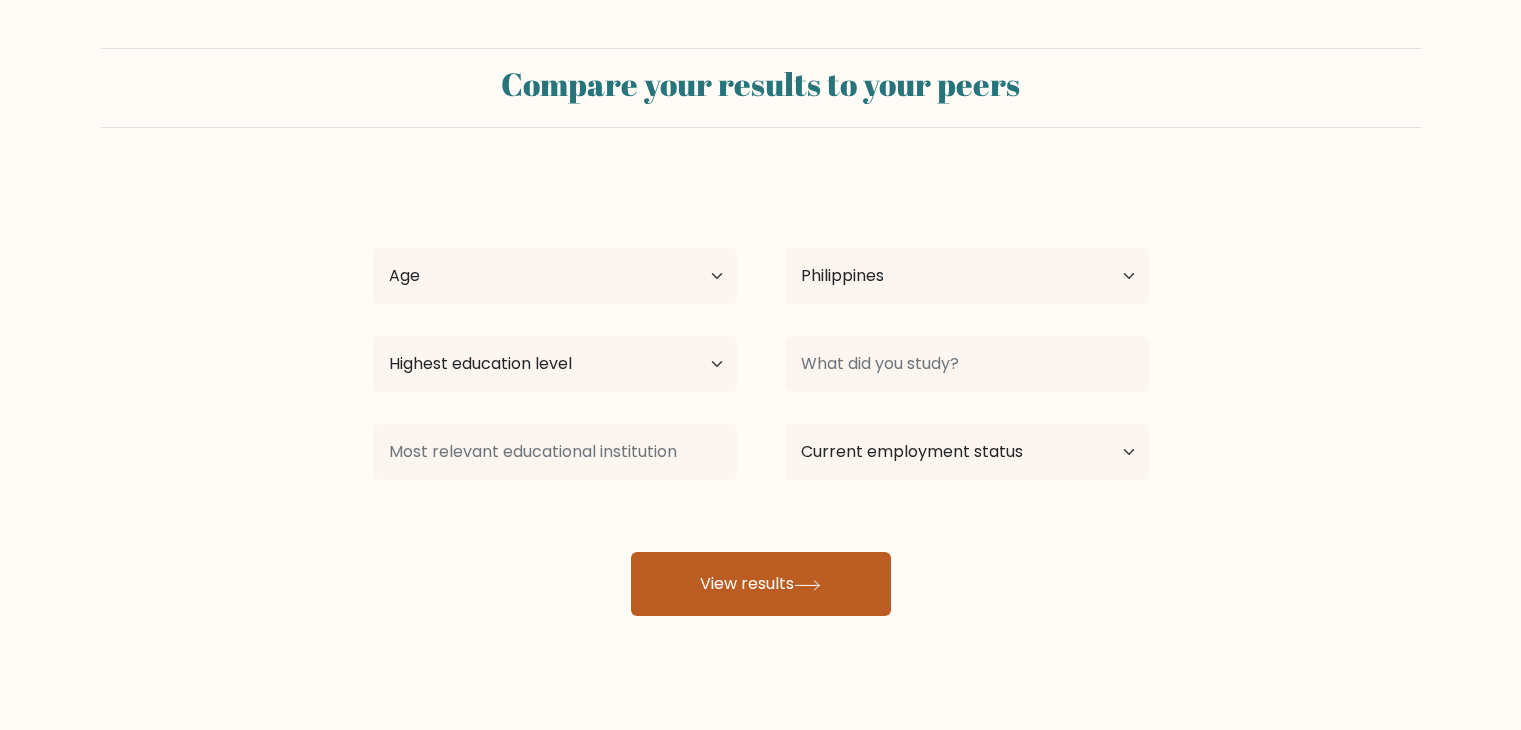 scroll, scrollTop: 0, scrollLeft: 0, axis: both 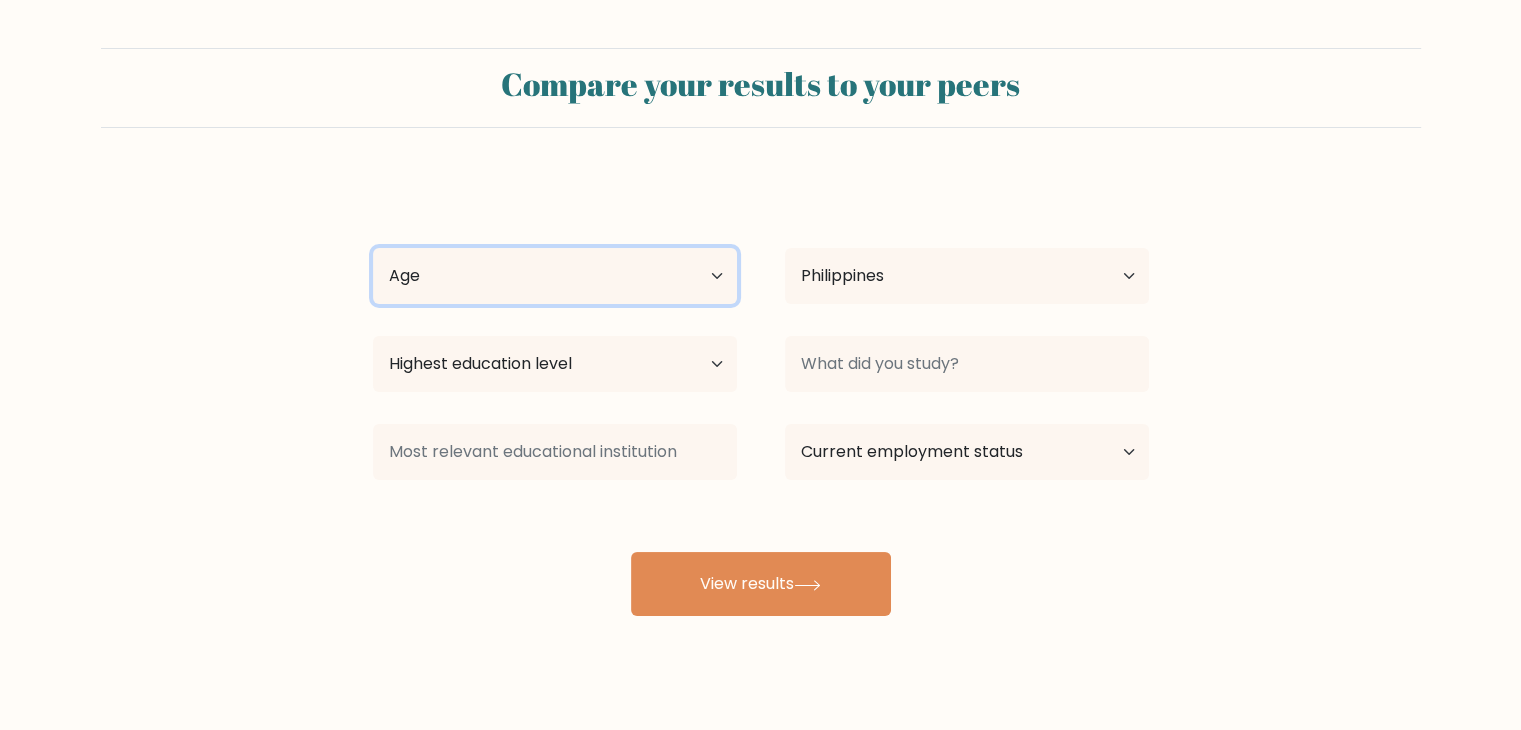 click on "Age
Under 18 years old
18-24 years old
25-34 years old
35-44 years old
45-54 years old
55-64 years old
65 years old and above" at bounding box center [555, 276] 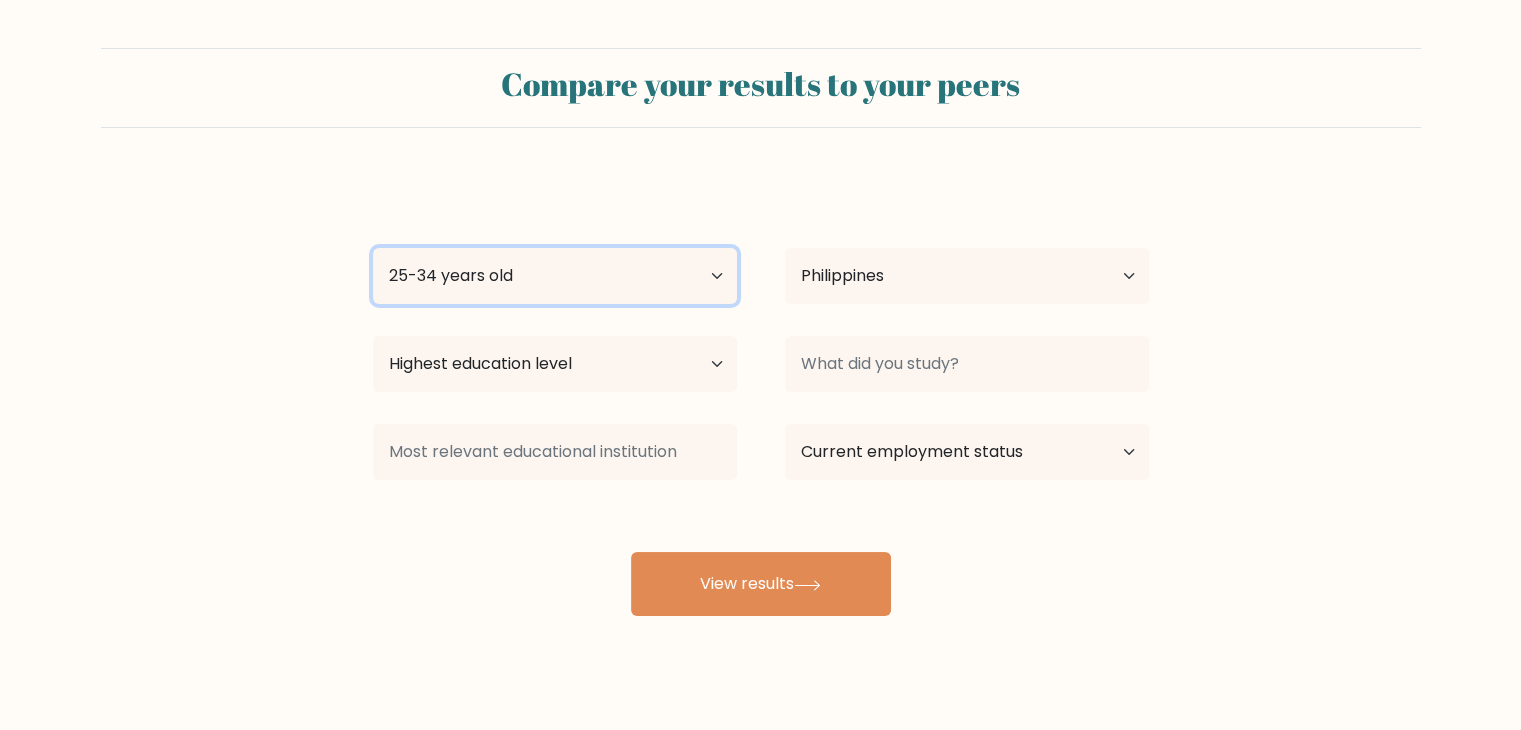 click on "Age
Under 18 years old
18-24 years old
25-34 years old
35-44 years old
45-54 years old
55-64 years old
65 years old and above" at bounding box center (555, 276) 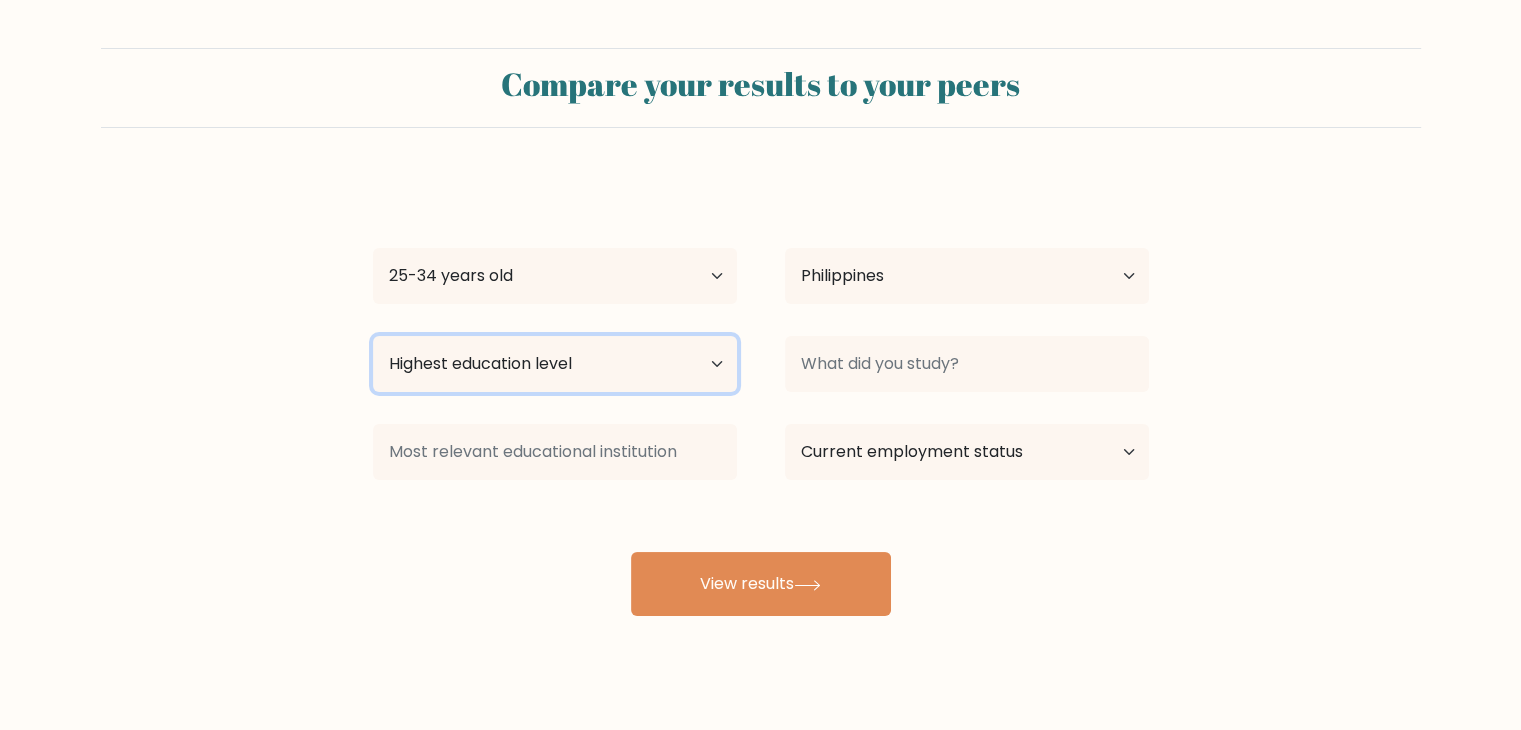 click on "Highest education level
No schooling
Primary
Lower Secondary
Upper Secondary
Occupation Specific
Bachelor's degree
Master's degree
Doctoral degree" at bounding box center [555, 364] 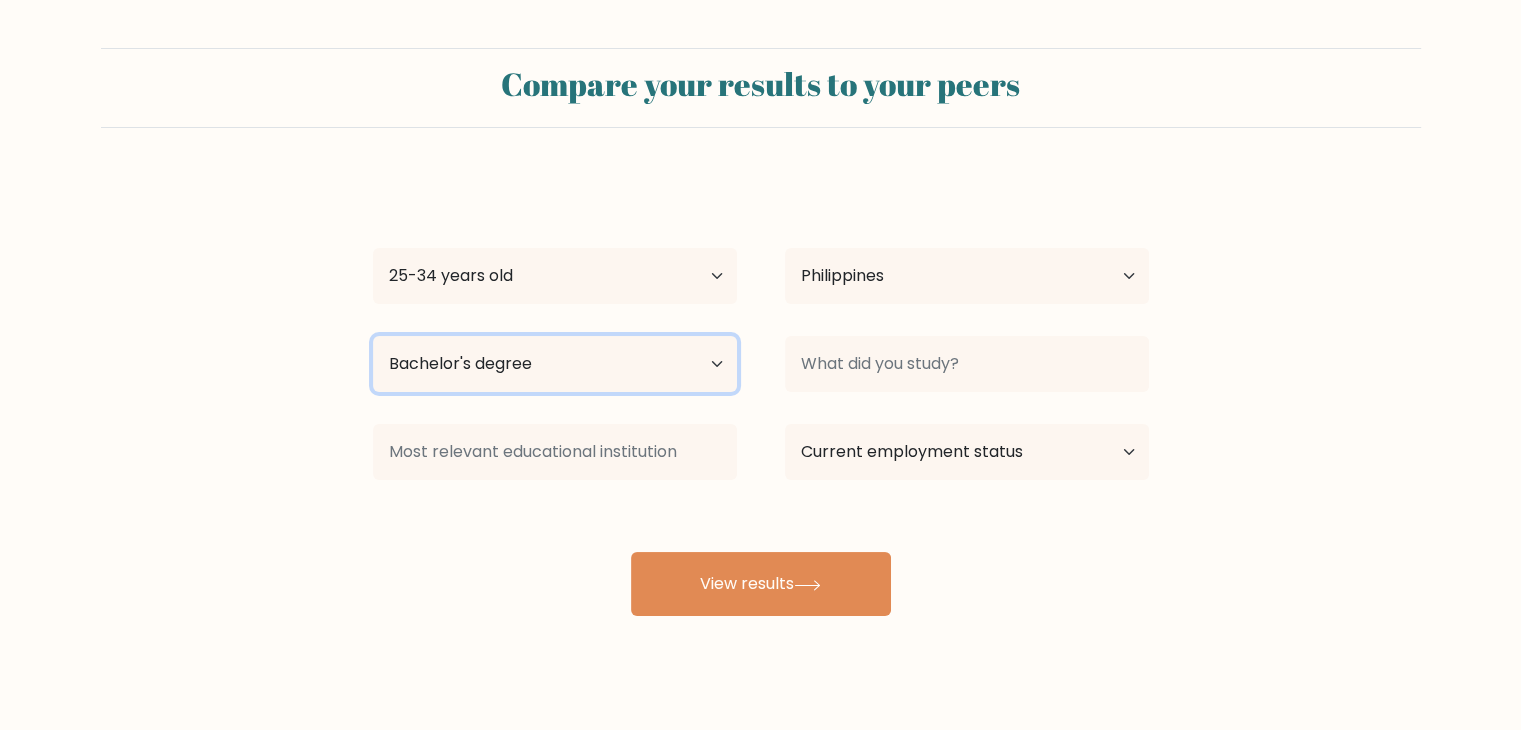 click on "Highest education level
No schooling
Primary
Lower Secondary
Upper Secondary
Occupation Specific
Bachelor's degree
Master's degree
Doctoral degree" at bounding box center [555, 364] 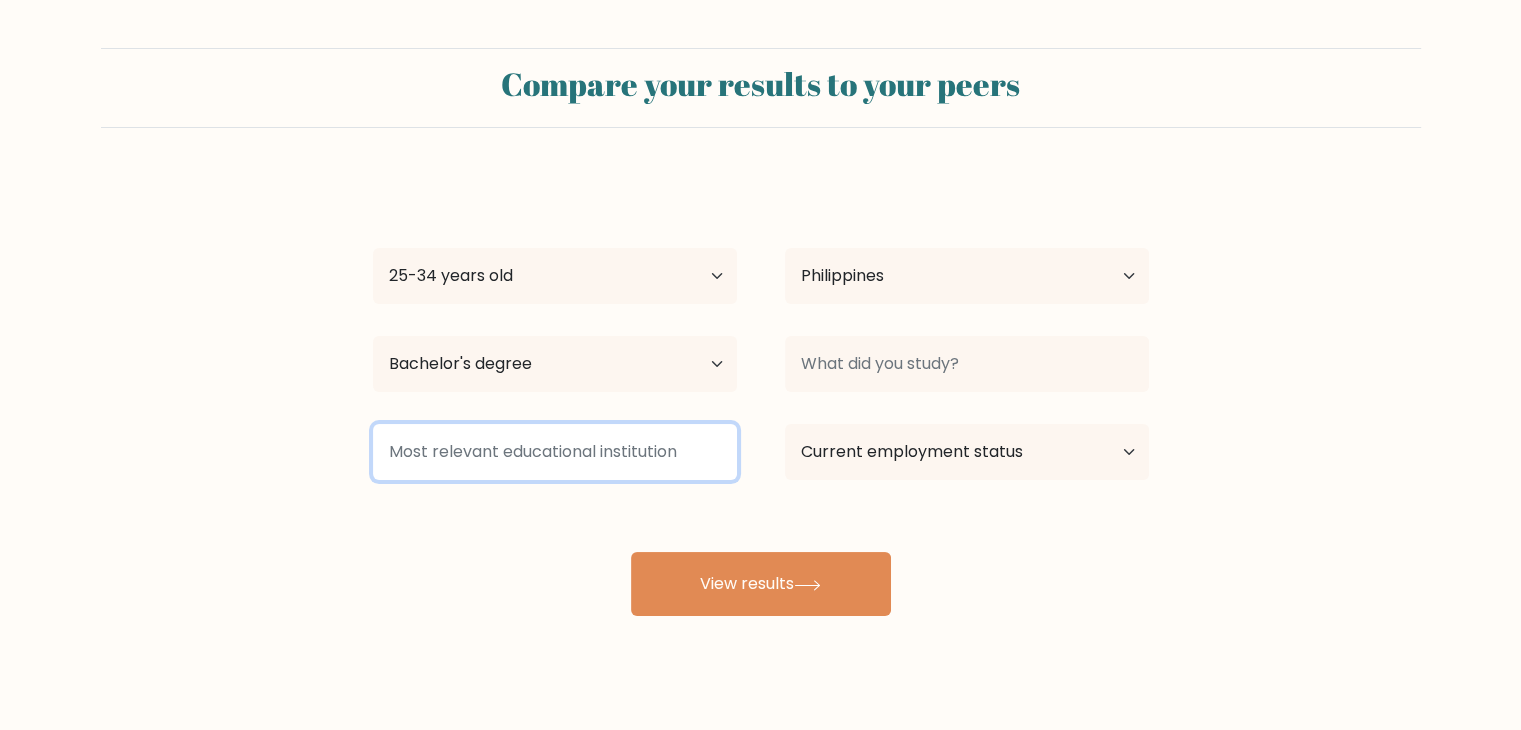 click at bounding box center [555, 452] 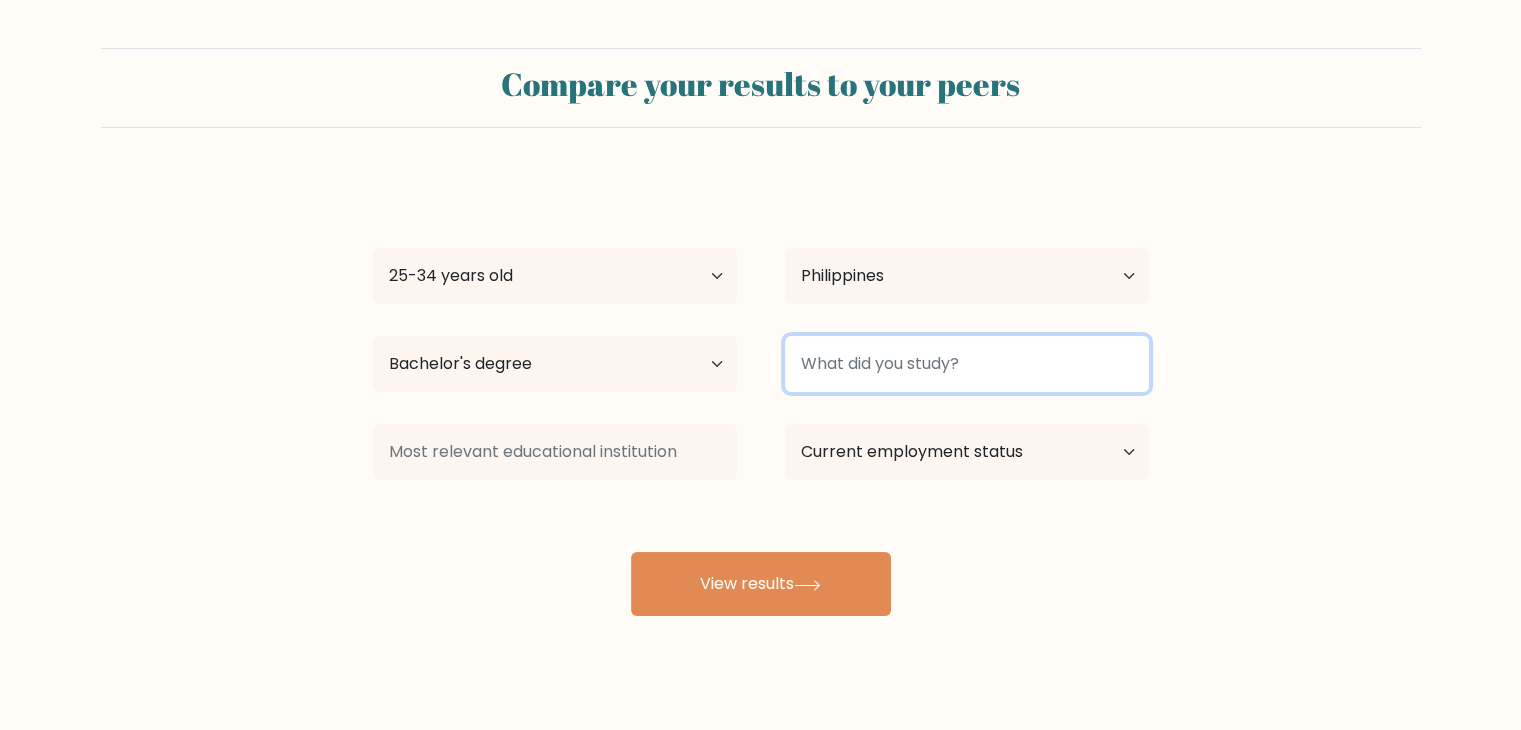 click at bounding box center (967, 364) 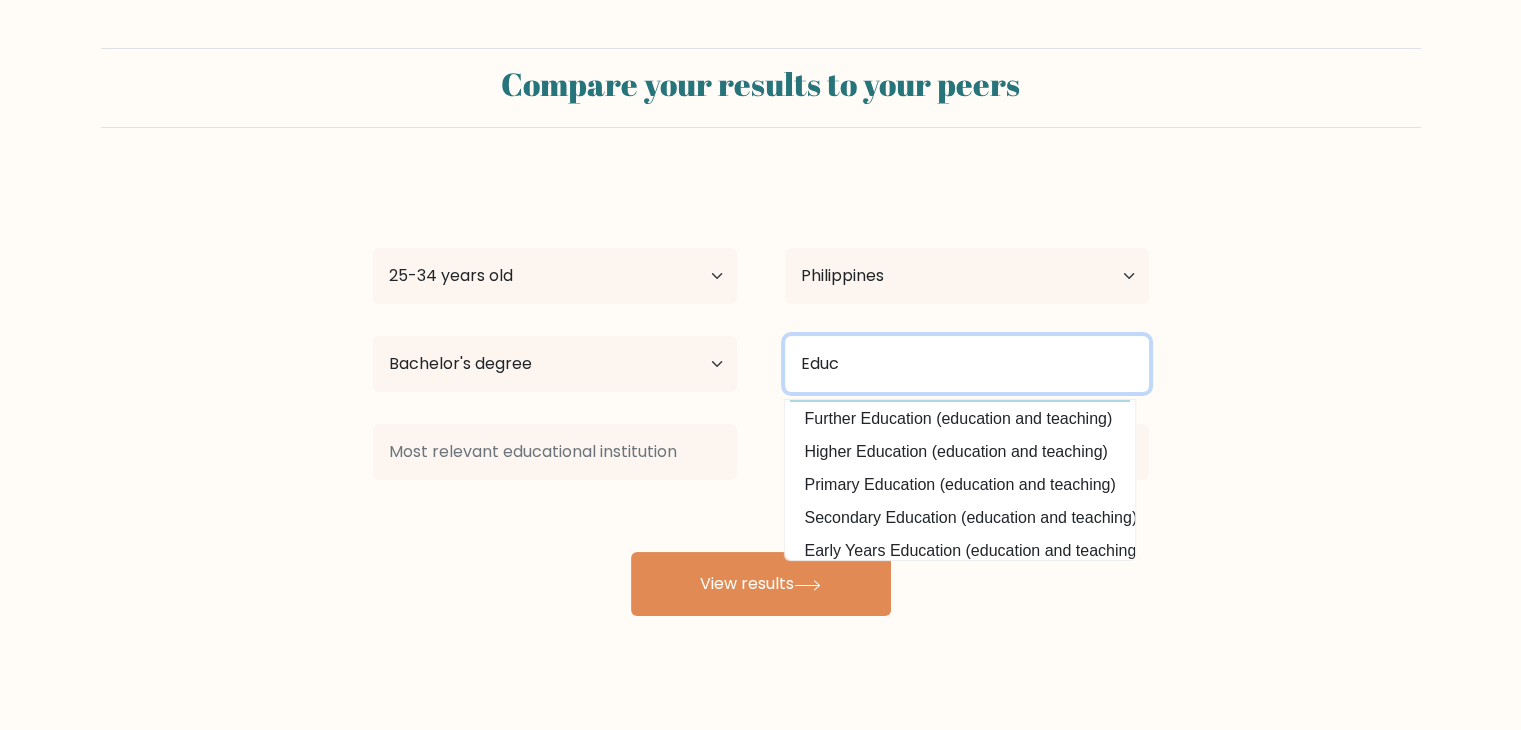 scroll, scrollTop: 100, scrollLeft: 0, axis: vertical 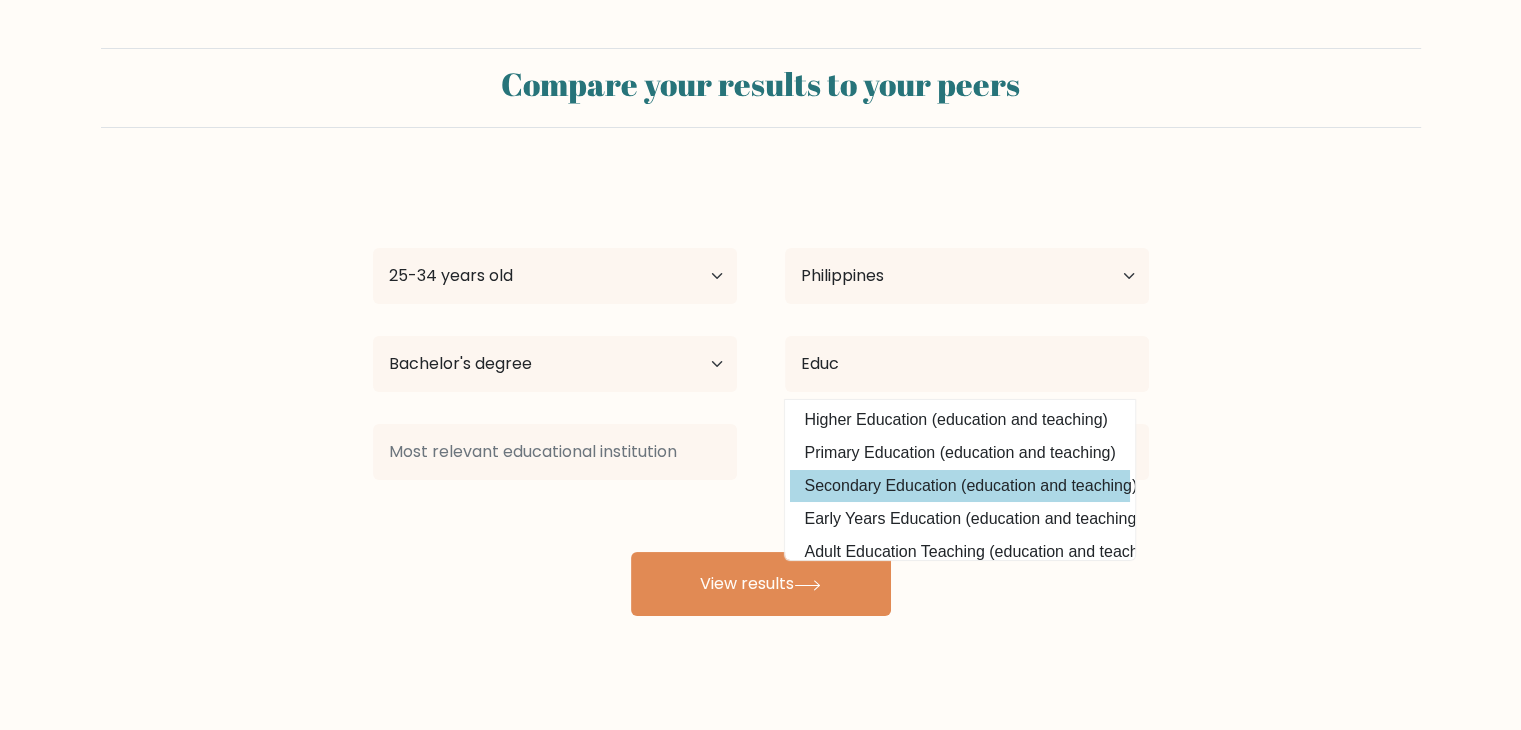 click on "Secondary Education (education and teaching)" at bounding box center [960, 486] 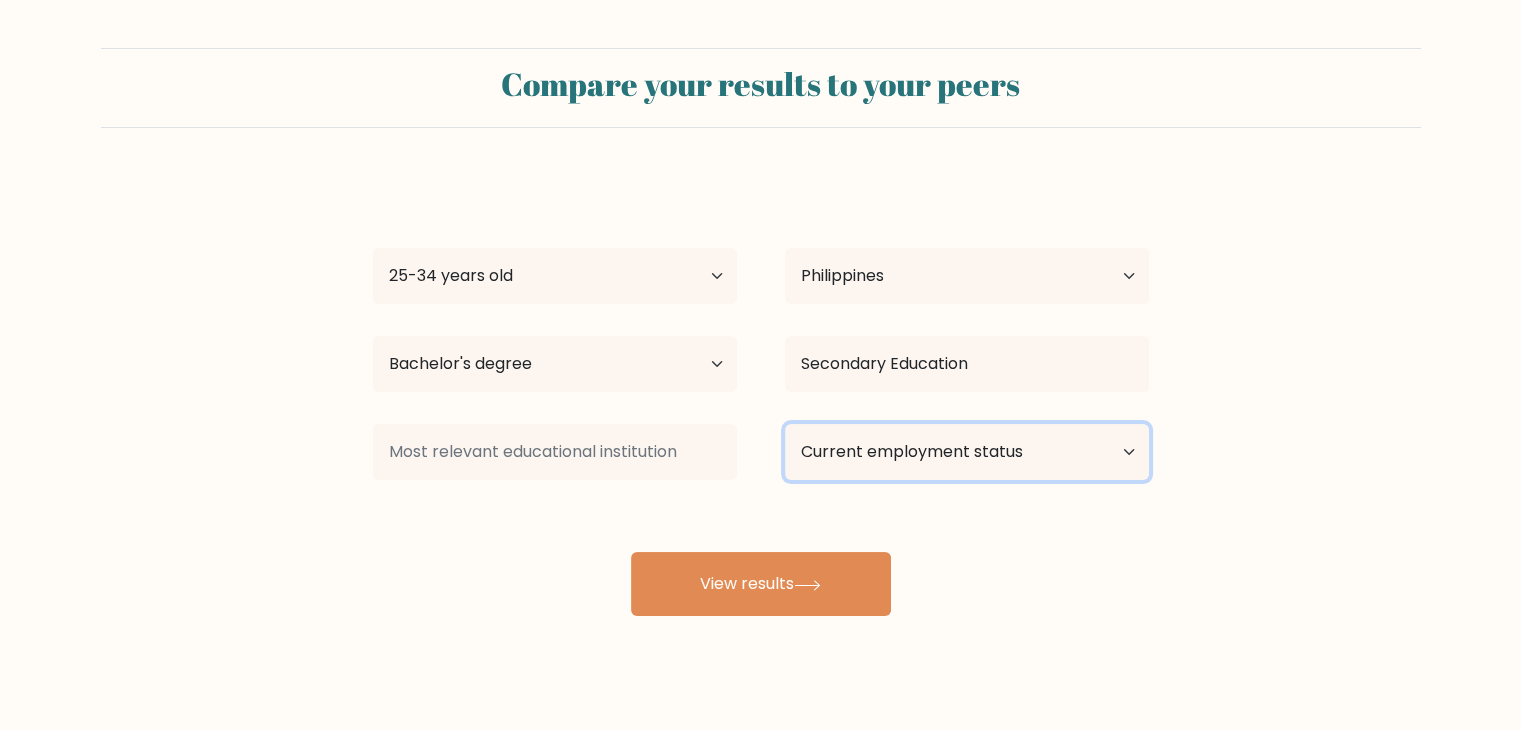 click on "Current employment status
Employed
Student
Retired
Other / prefer not to answer" at bounding box center [967, 452] 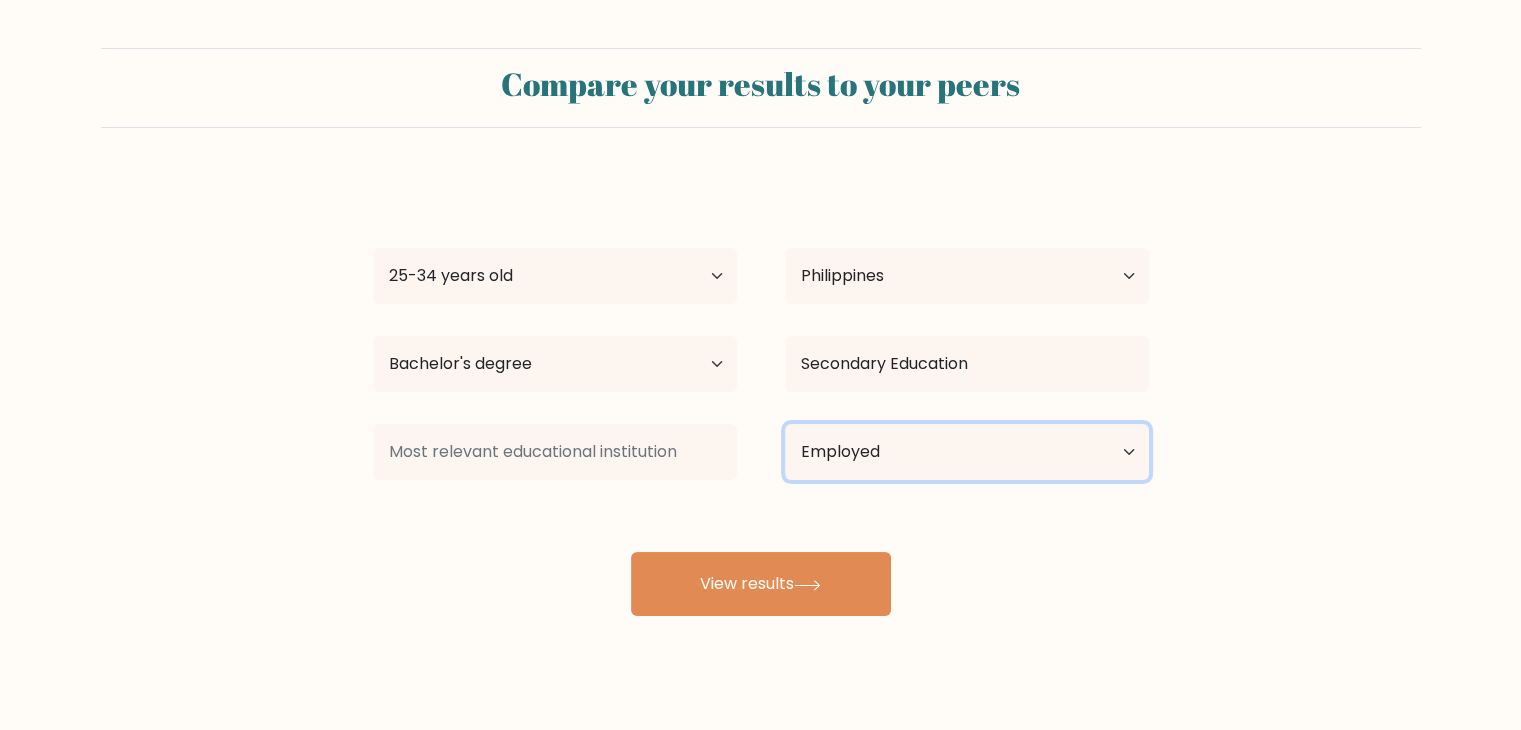 click on "Current employment status
Employed
Student
Retired
Other / prefer not to answer" at bounding box center [967, 452] 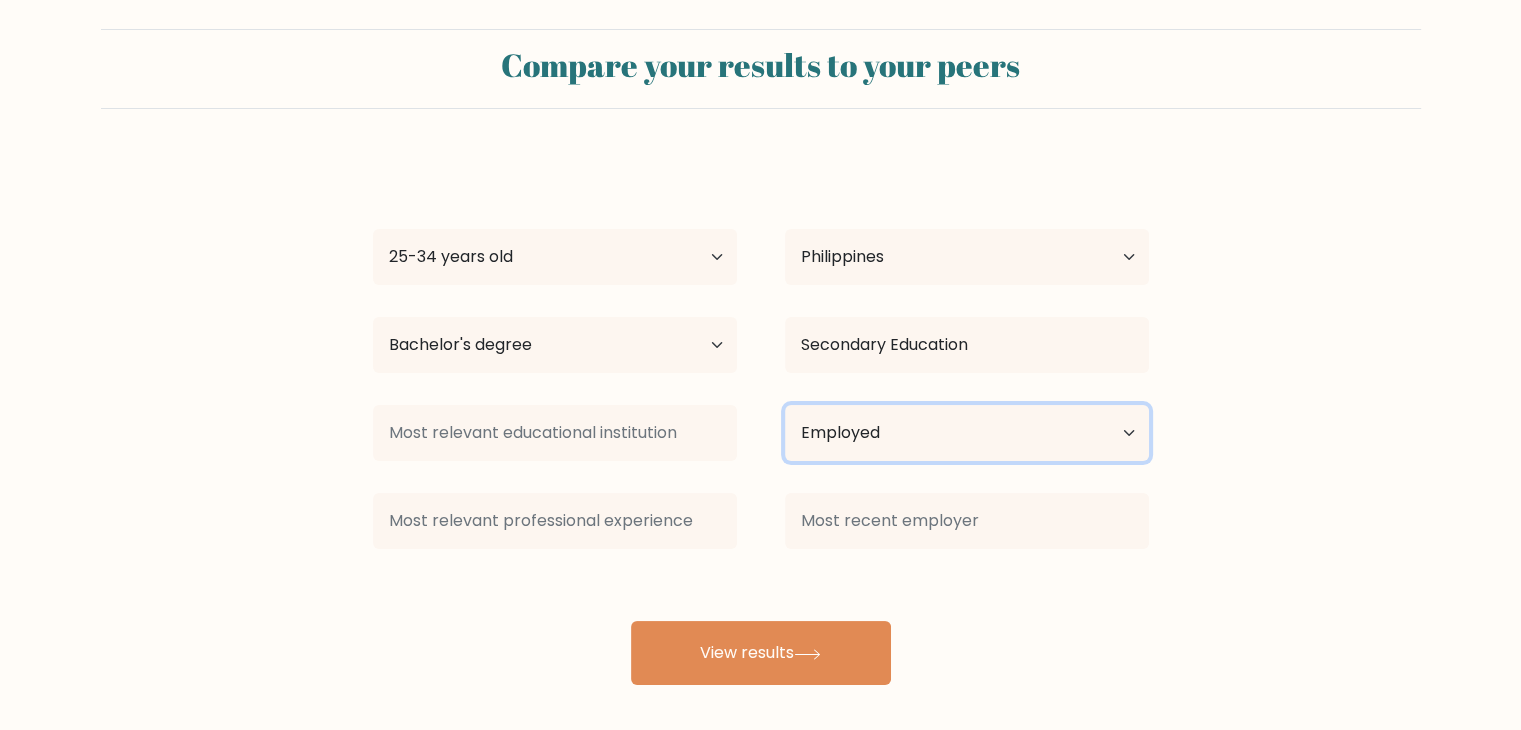 scroll, scrollTop: 28, scrollLeft: 0, axis: vertical 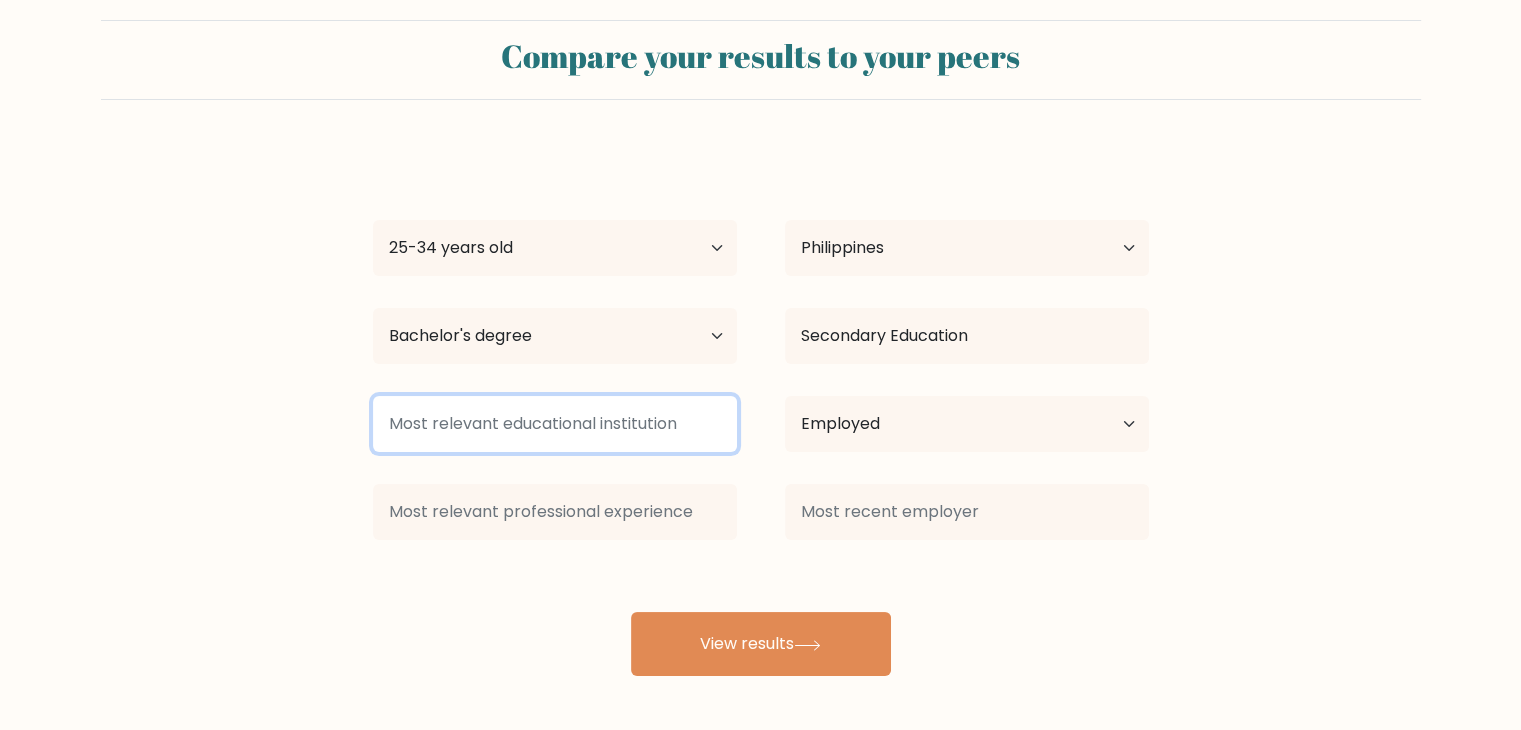 click at bounding box center [555, 424] 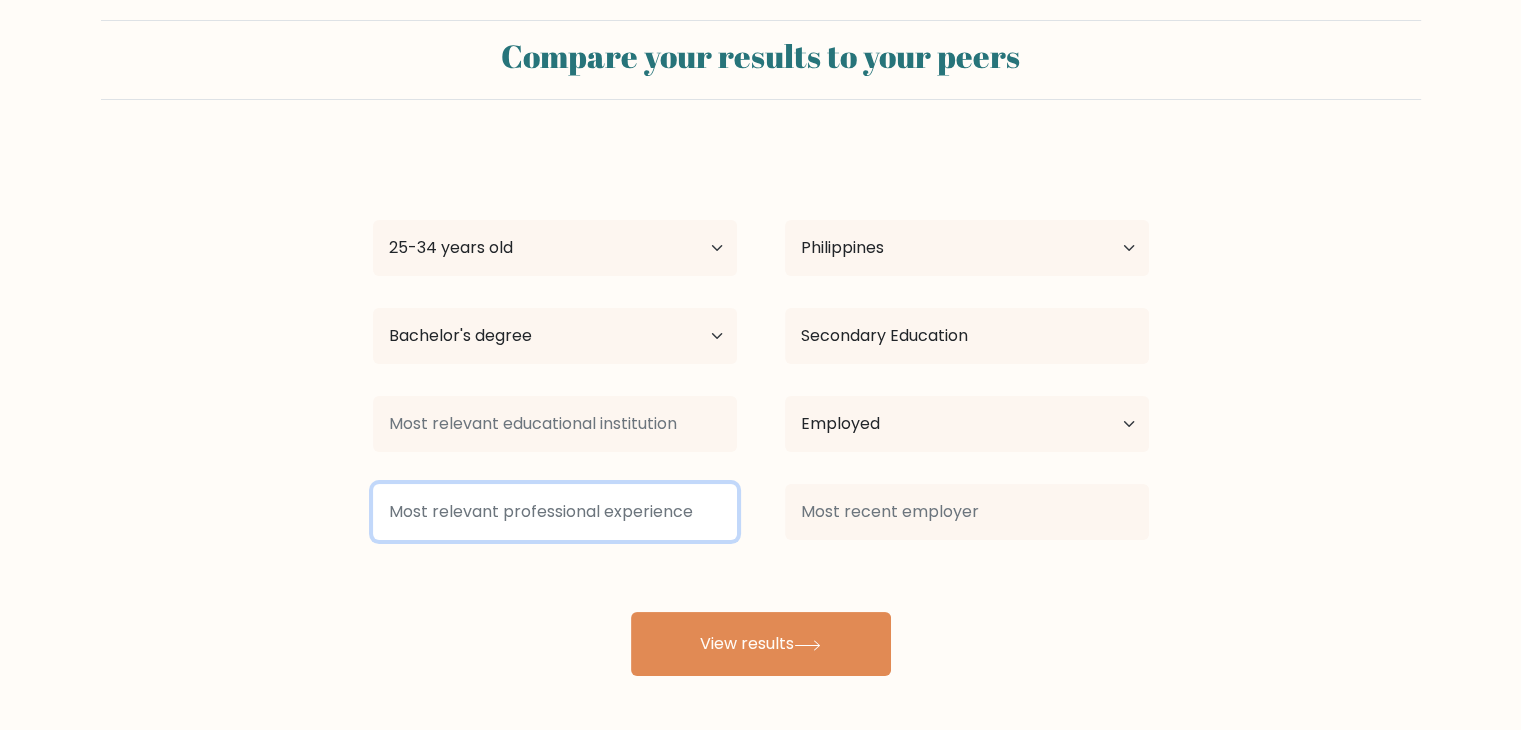 click at bounding box center [555, 512] 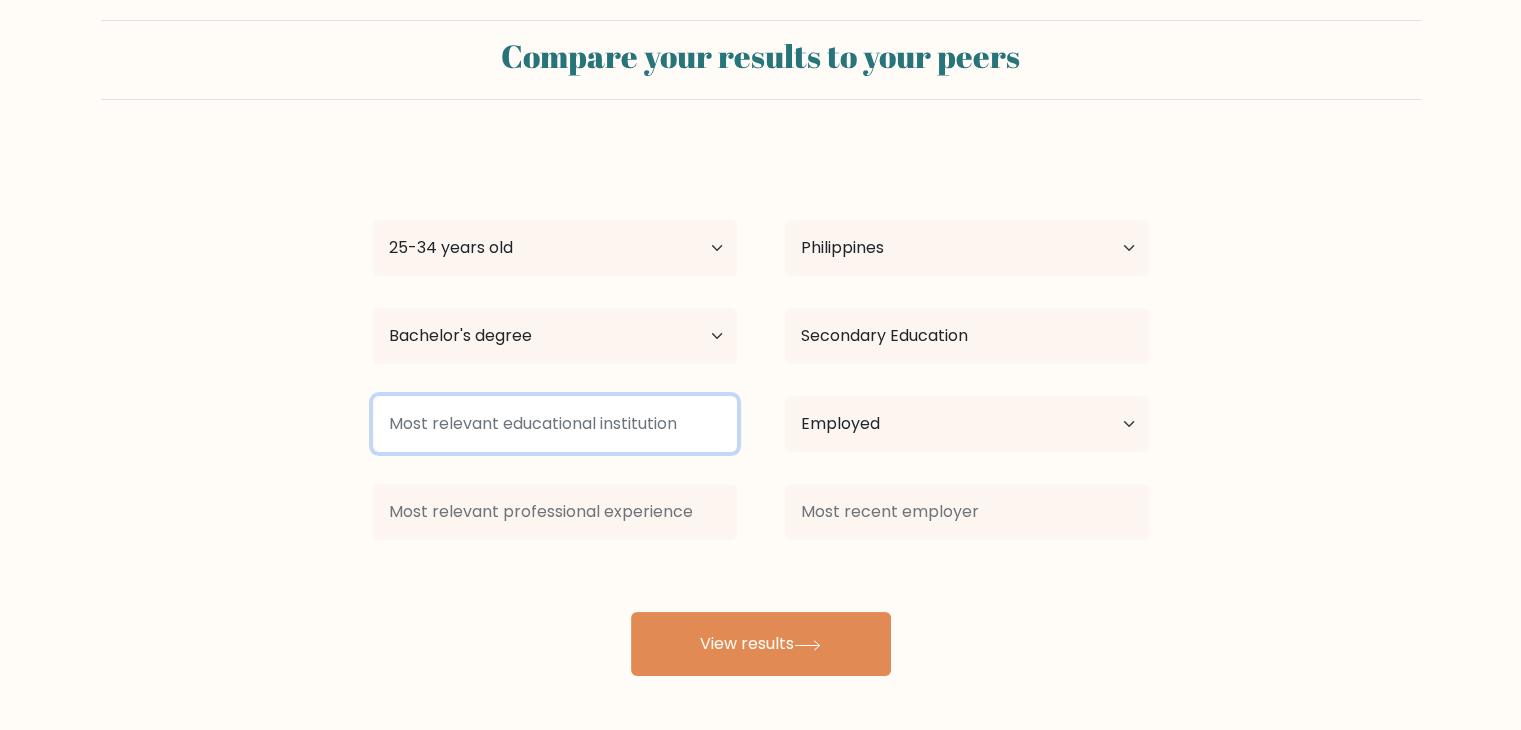 click at bounding box center [555, 424] 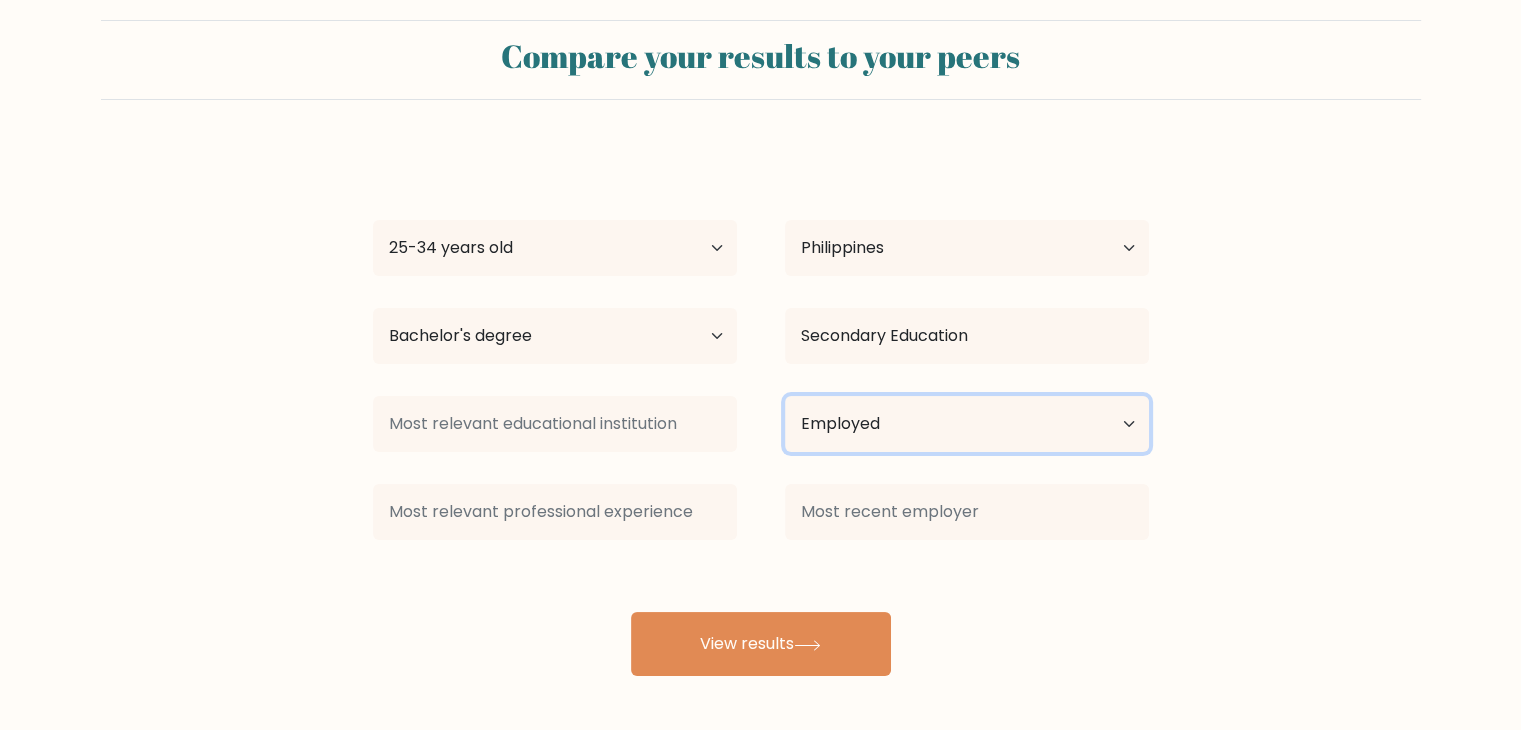 click on "Current employment status
Employed
Student
Retired
Other / prefer not to answer" at bounding box center [967, 424] 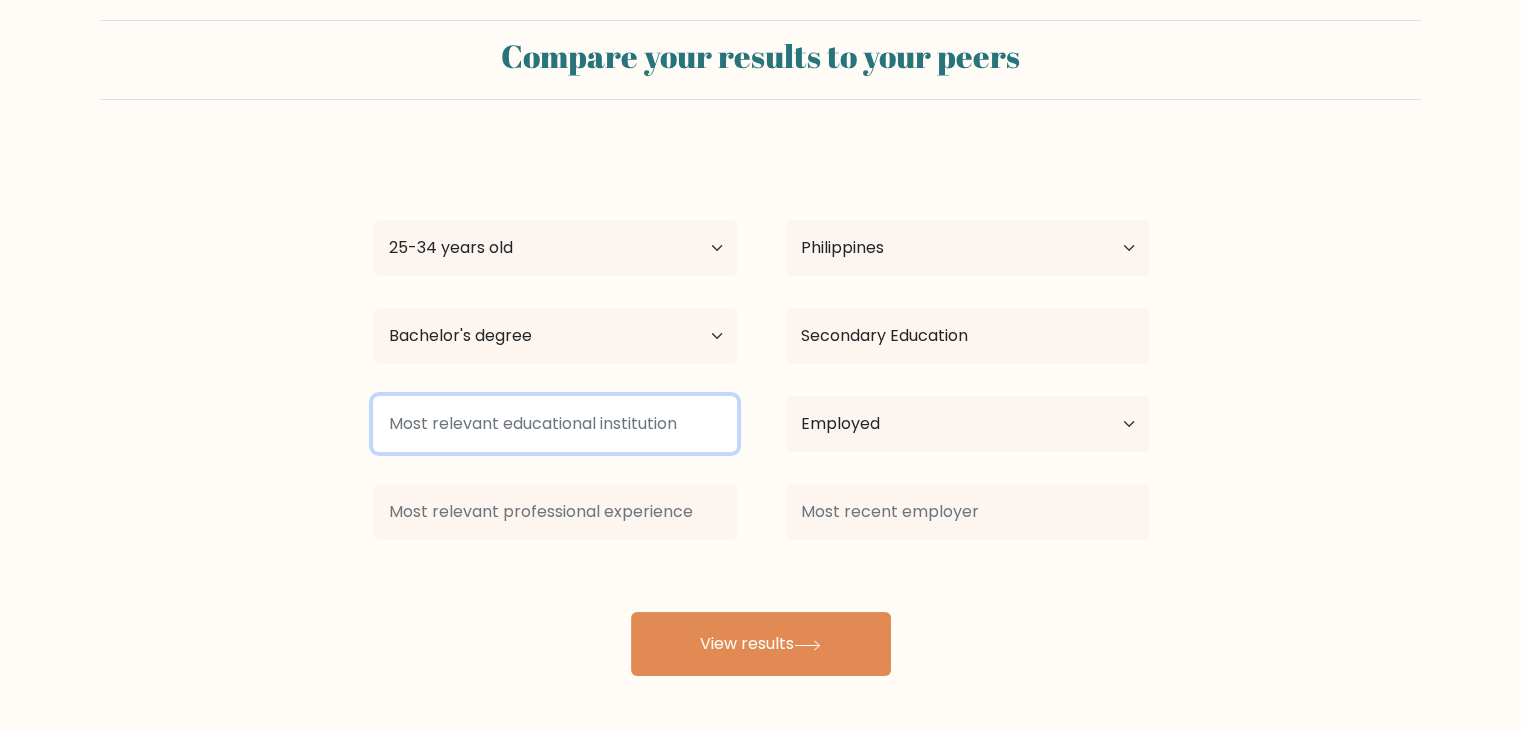 click at bounding box center (555, 424) 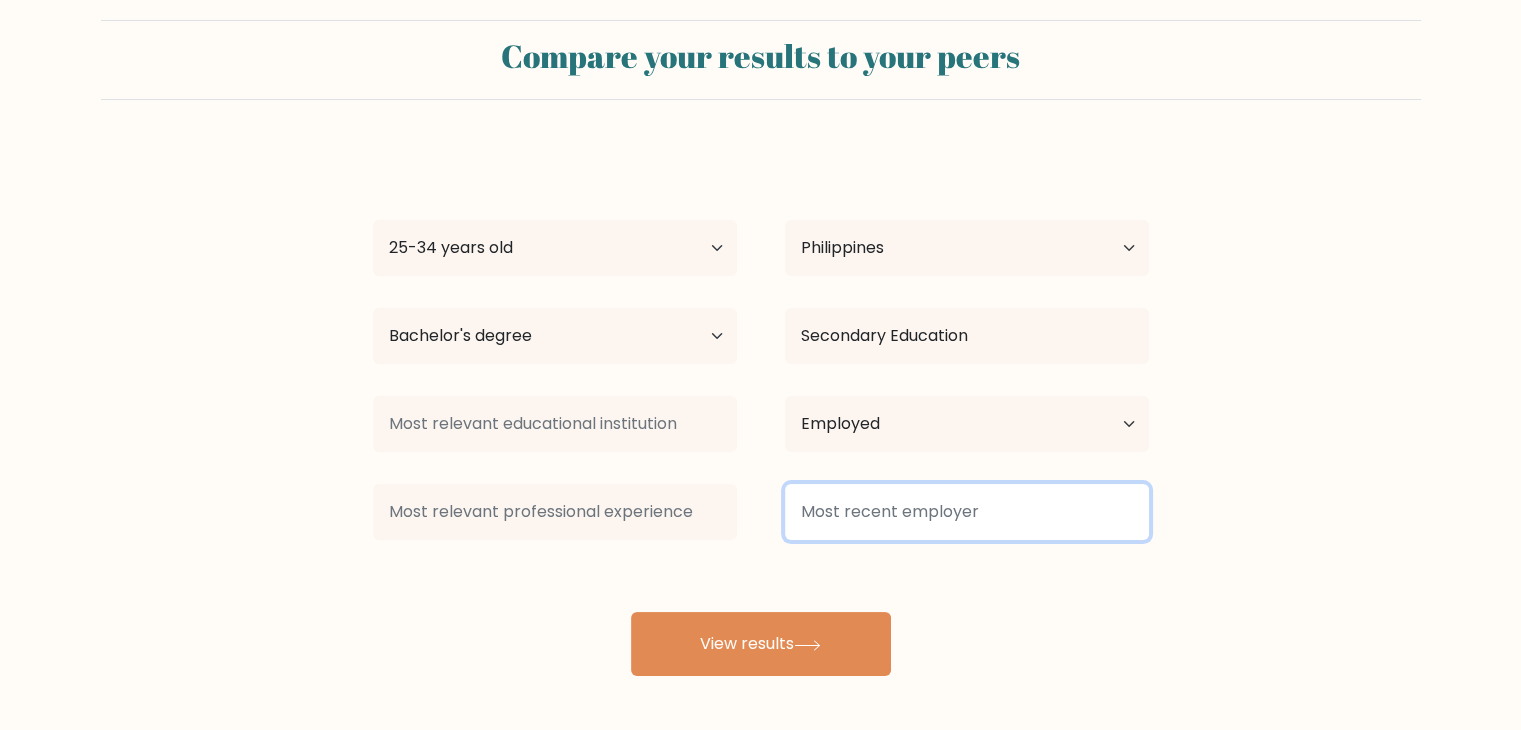 click at bounding box center (967, 512) 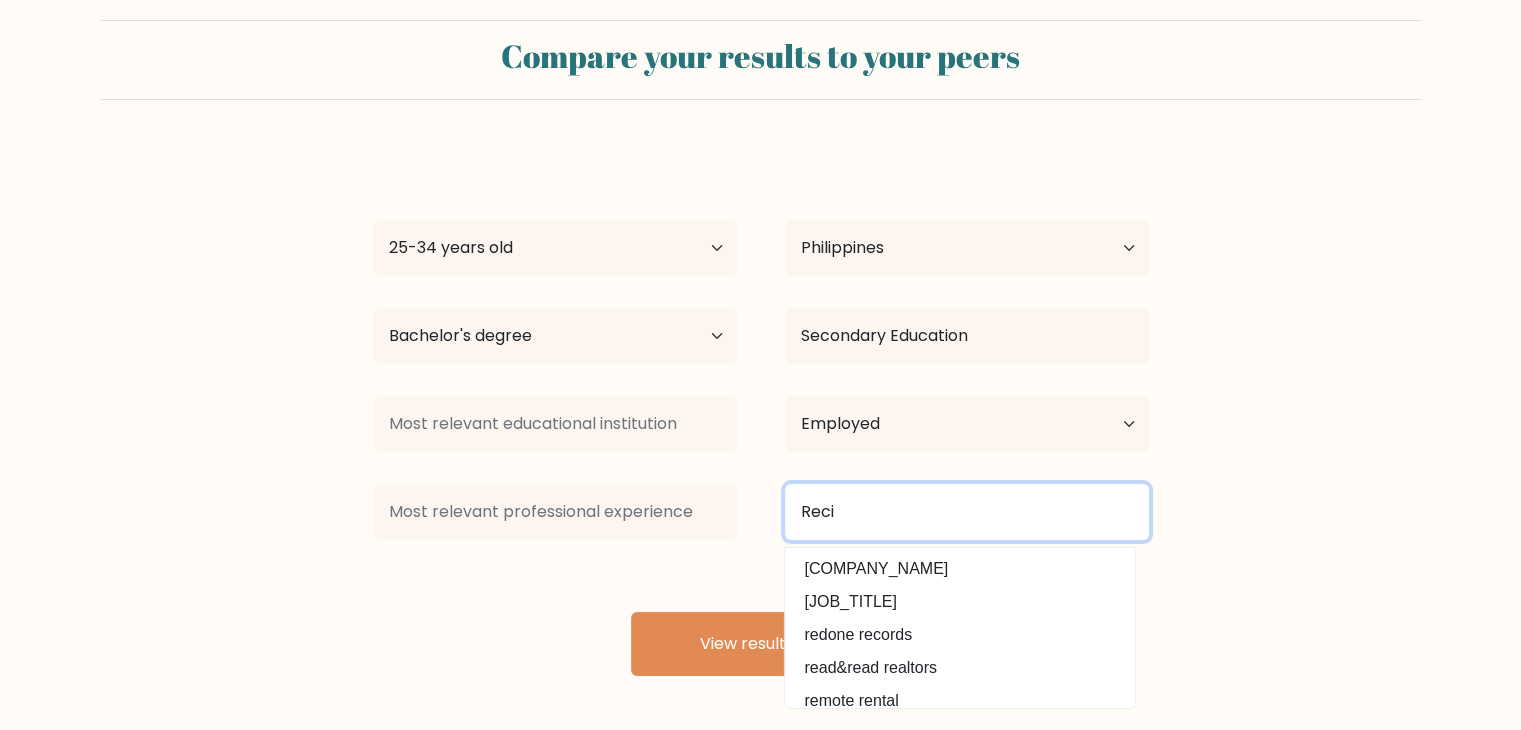 type on "Recio" 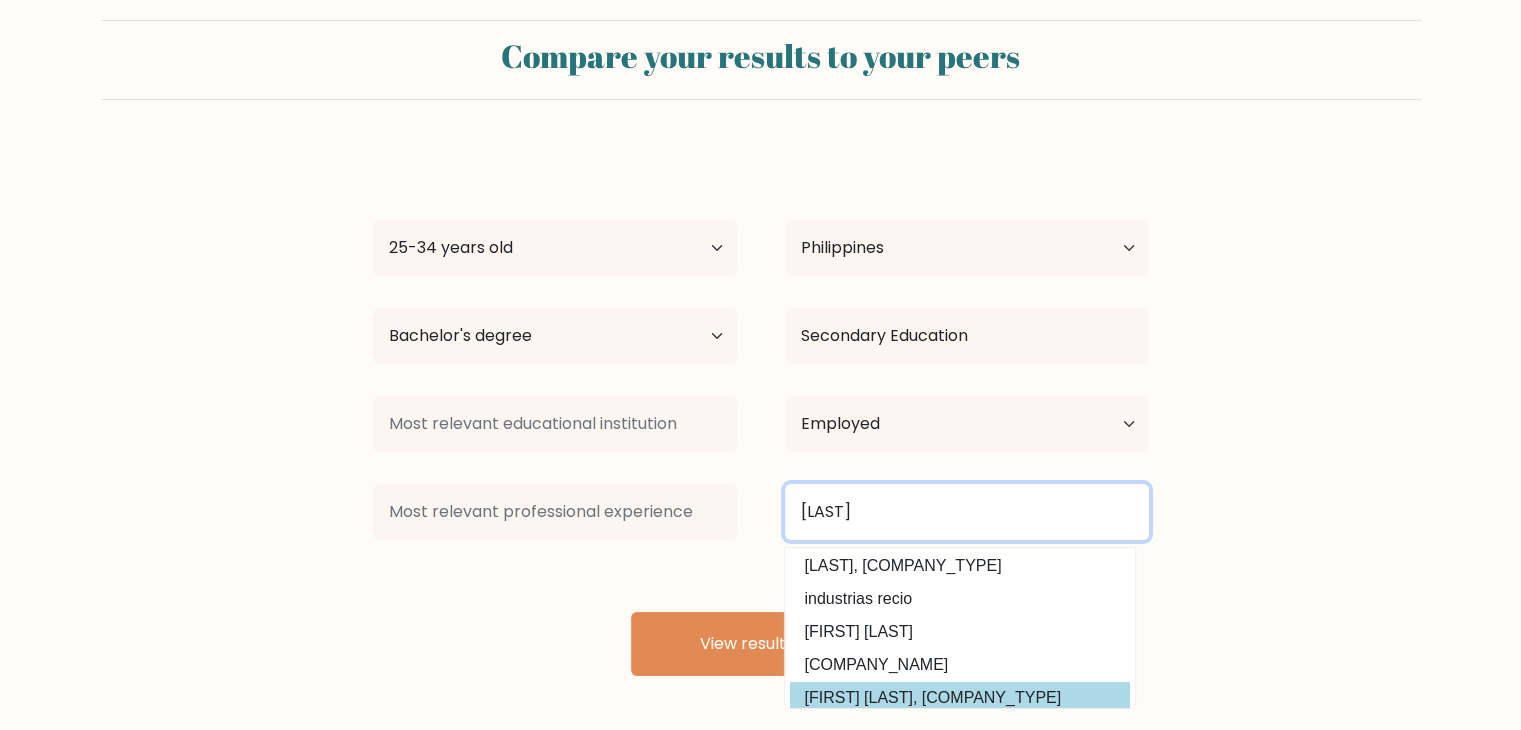 scroll, scrollTop: 0, scrollLeft: 0, axis: both 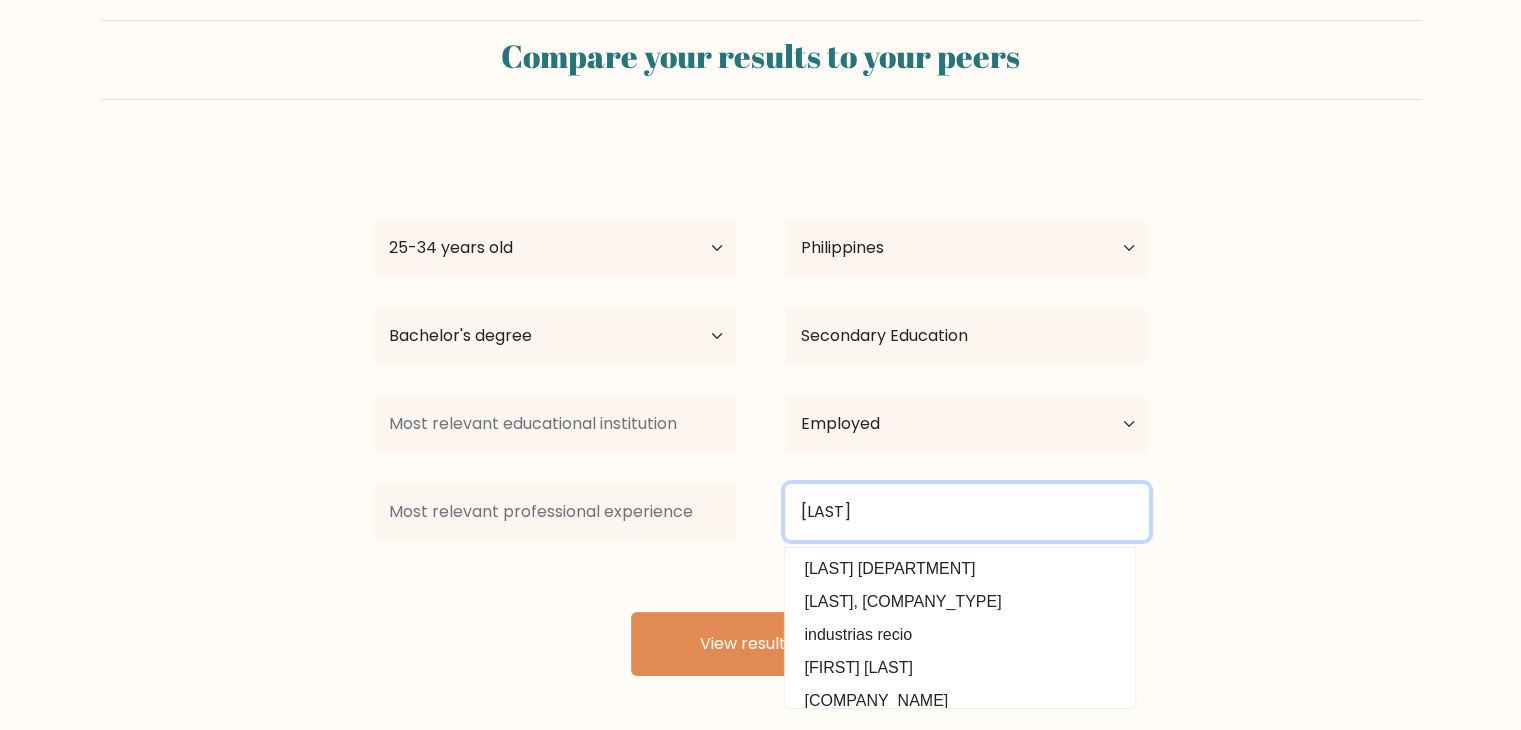drag, startPoint x: 901, startPoint y: 517, endPoint x: 776, endPoint y: 517, distance: 125 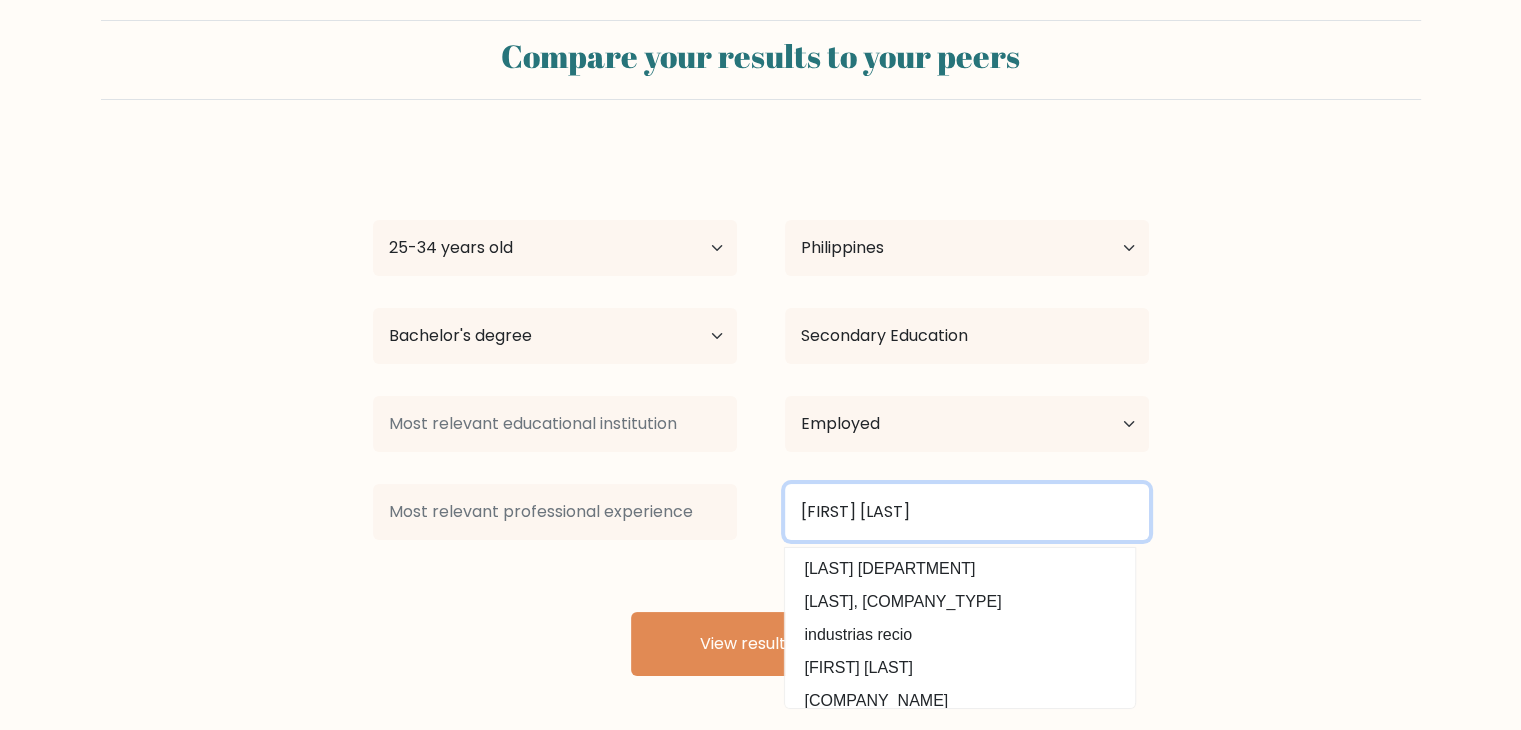 type on "Salvador Recio" 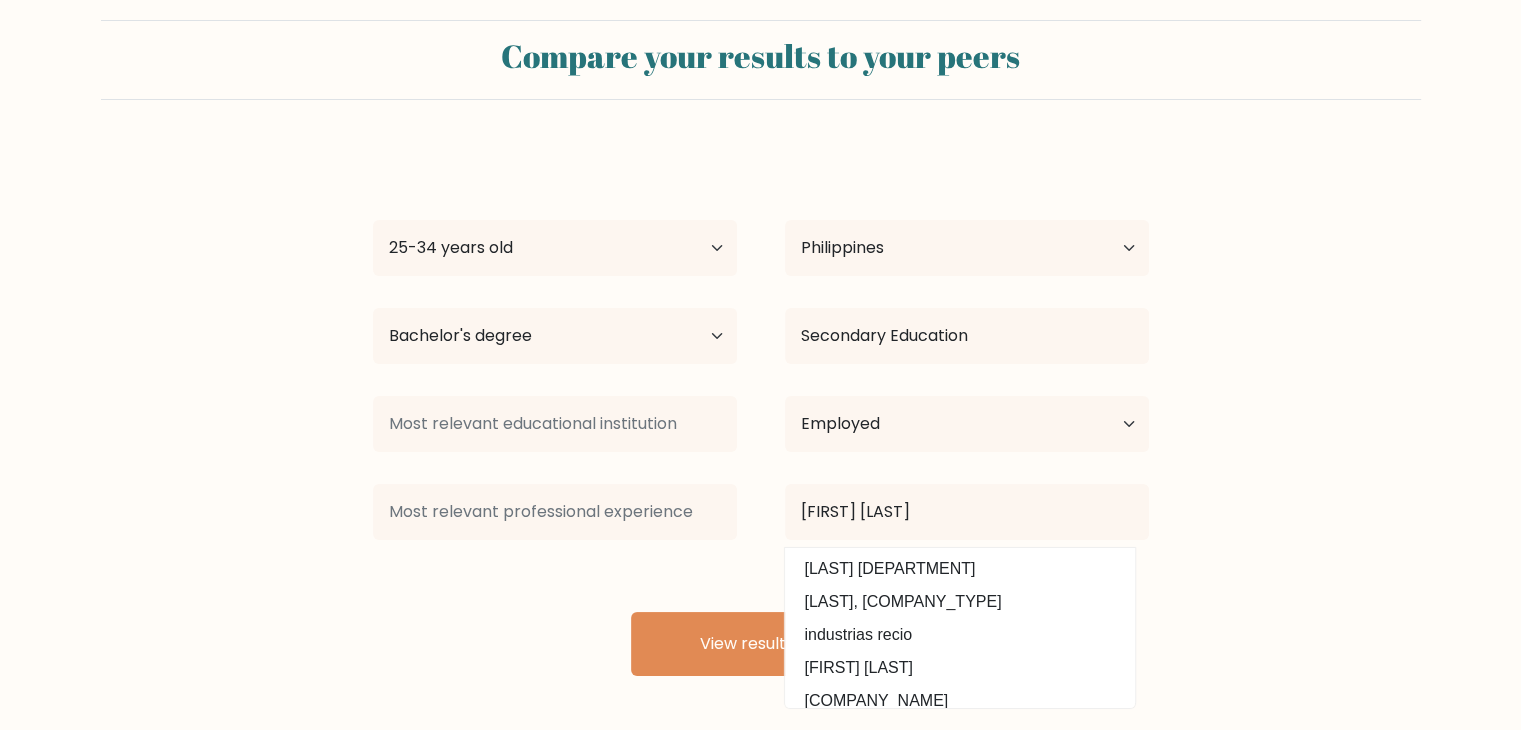 click on "Compare your results to your peers
Kaye Brezil
Araneta
Age
Under 18 years old
18-24 years old
25-34 years old
35-44 years old
45-54 years old
55-64 years old
65 years old and above
Country
Afghanistan
Albania
Algeria
American Samoa
Andorra
Angola
Anguilla
Antarctica
Antigua and Barbuda
Argentina
Armenia
Aruba
Australia Chad" at bounding box center [760, 348] 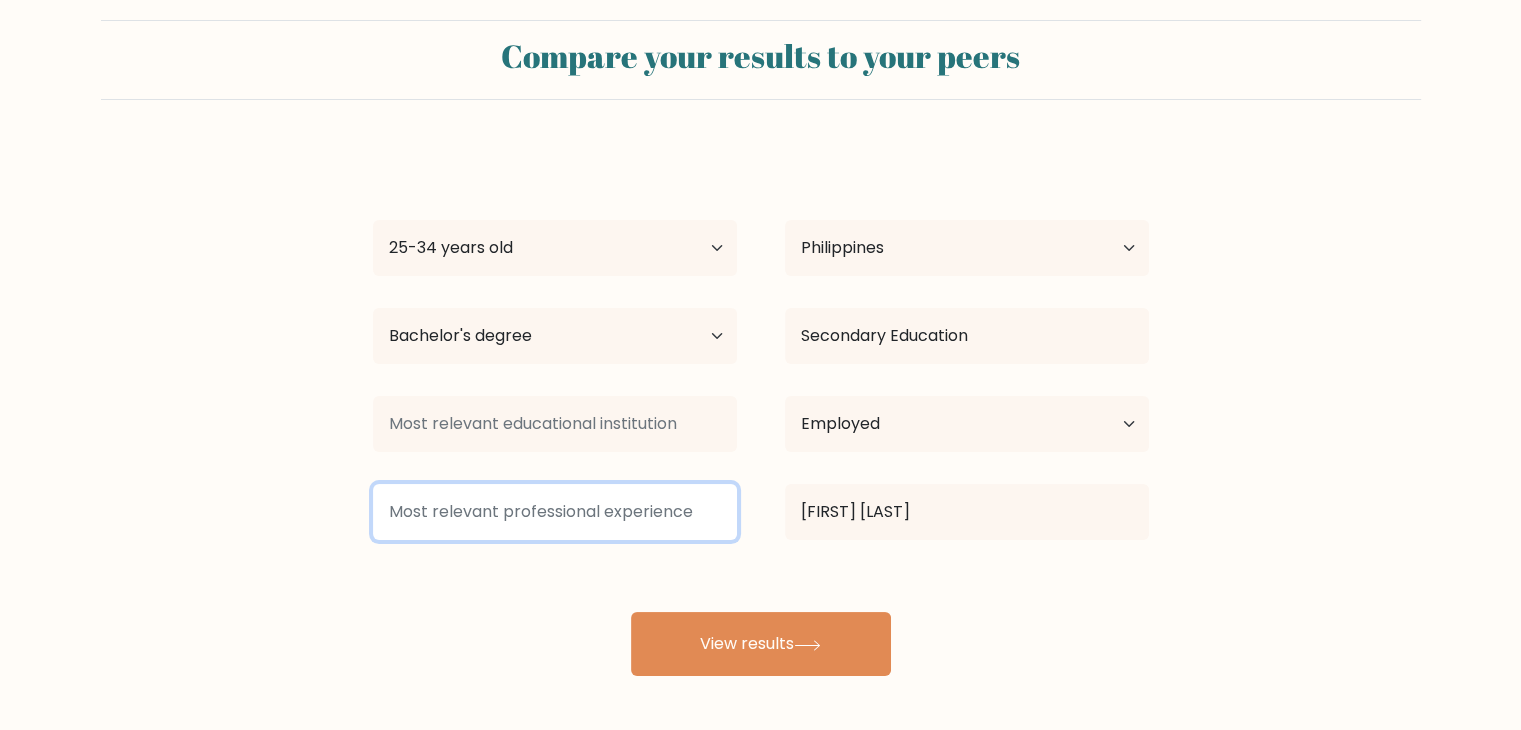 click at bounding box center [555, 512] 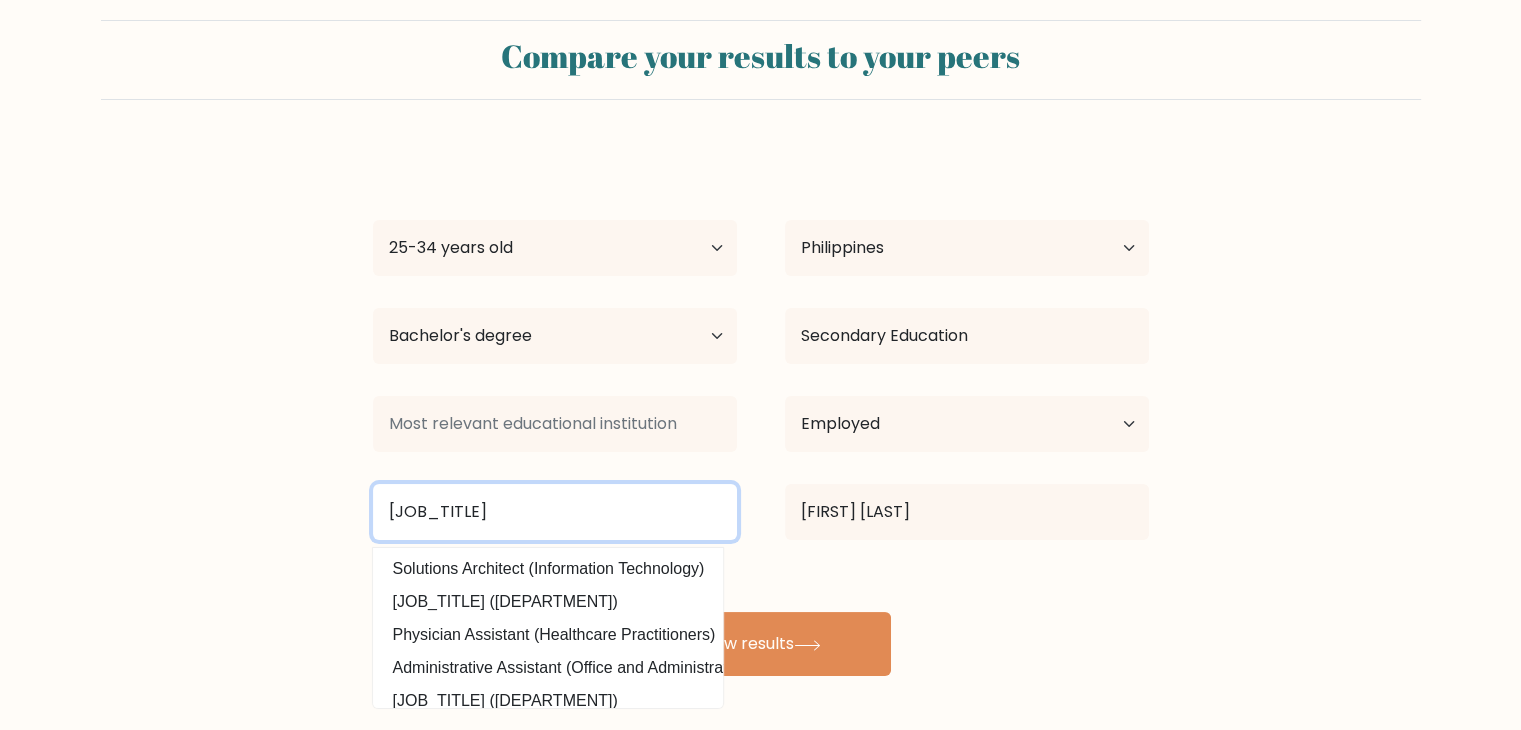 type on "Virtual Assistant" 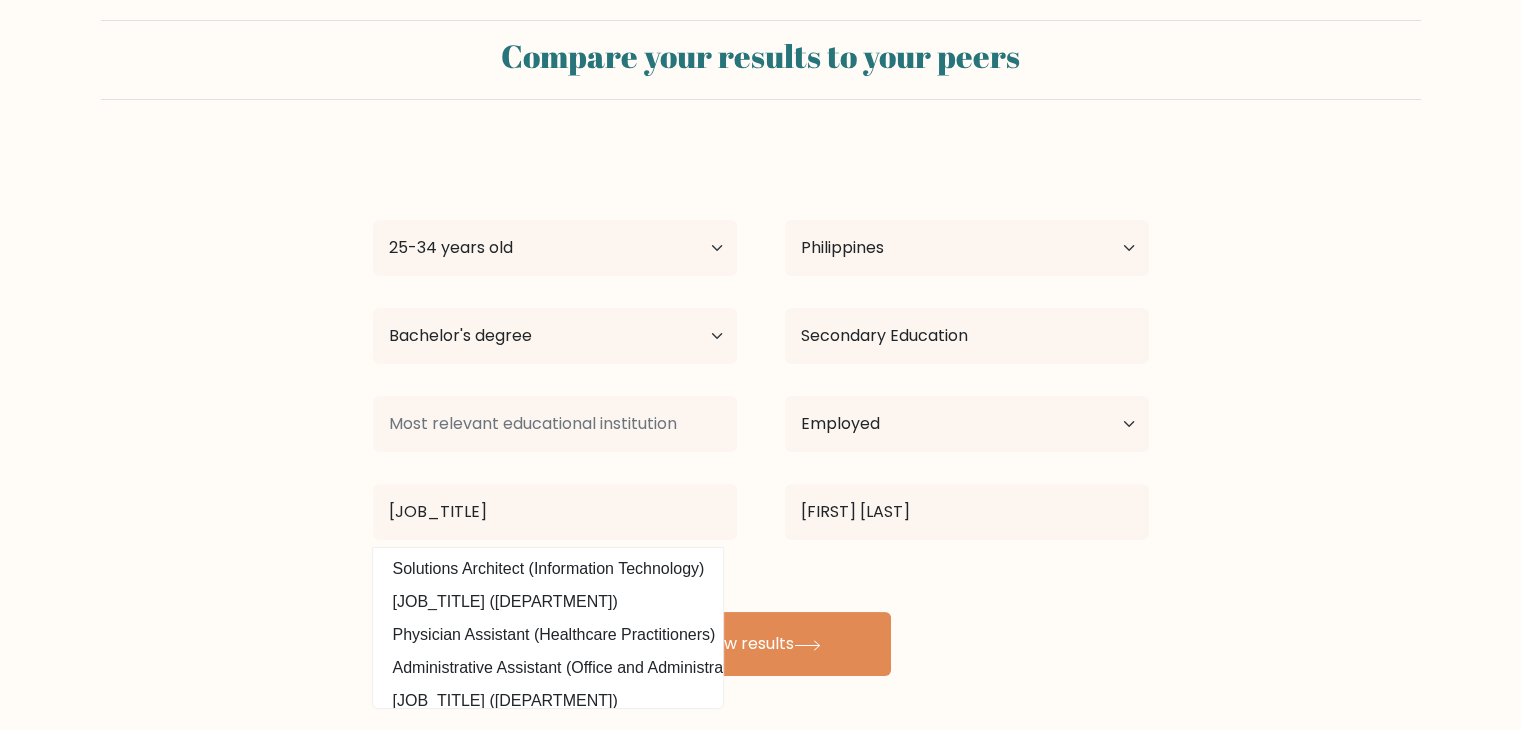 click on "Compare your results to your peers
Kaye Brezil
Araneta
Age
Under 18 years old
18-24 years old
25-34 years old
35-44 years old
45-54 years old
55-64 years old
65 years old and above
Country
Afghanistan
Albania
Algeria
American Samoa
Andorra
Angola
Anguilla
Antarctica
Antigua and Barbuda
Argentina
Armenia
Aruba
Australia Chad" at bounding box center [760, 348] 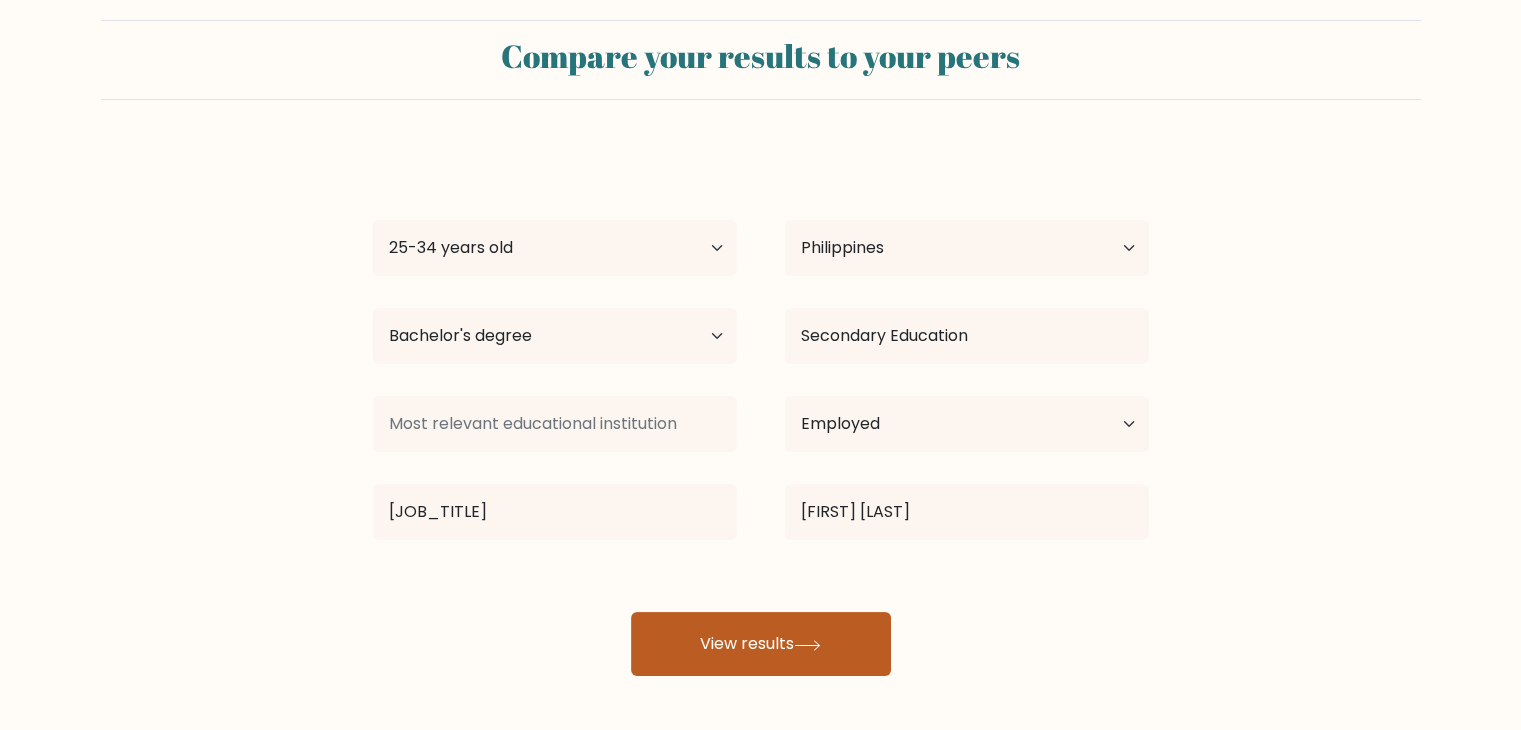 click 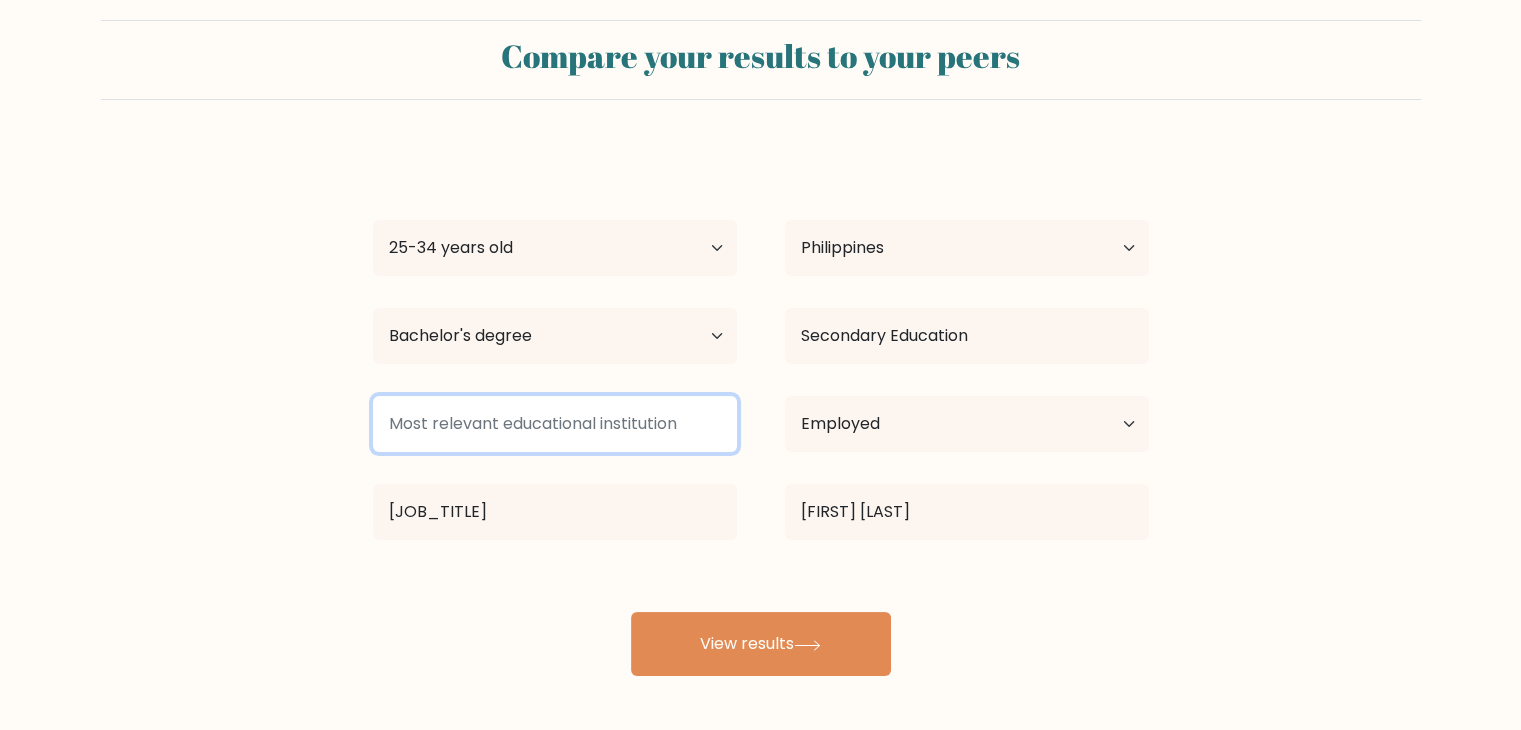 click at bounding box center (555, 424) 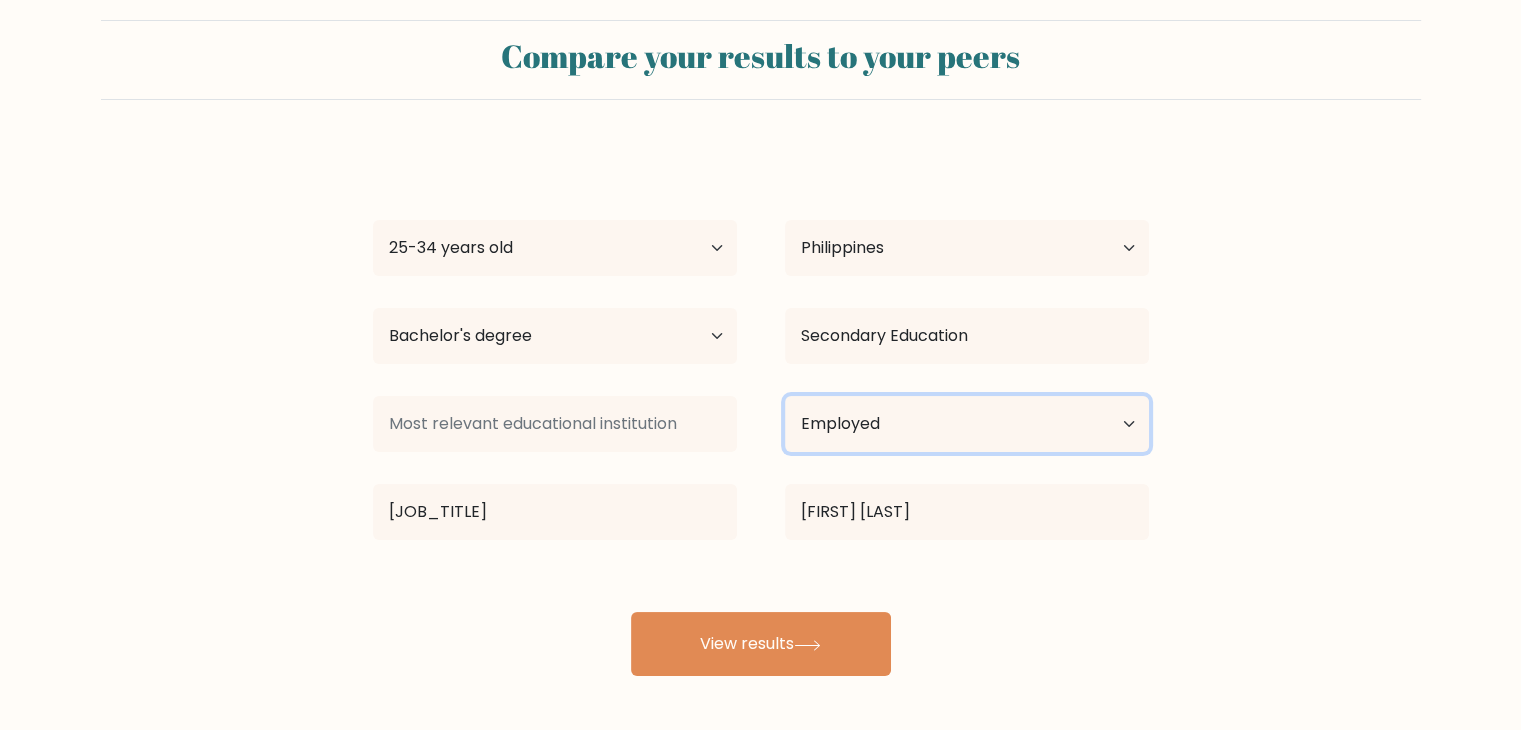 click on "Current employment status
Employed
Student
Retired
Other / prefer not to answer" at bounding box center (967, 424) 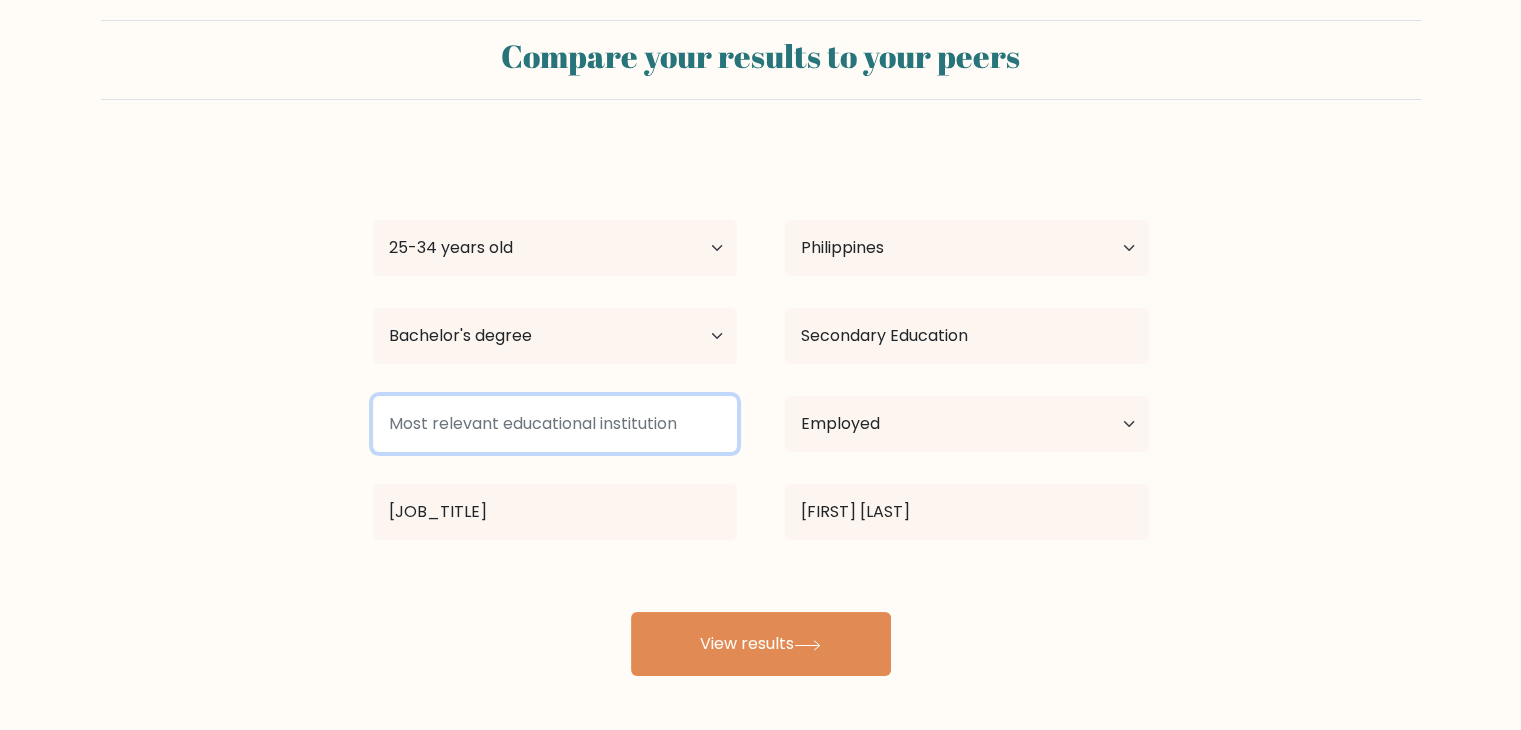 click at bounding box center [555, 424] 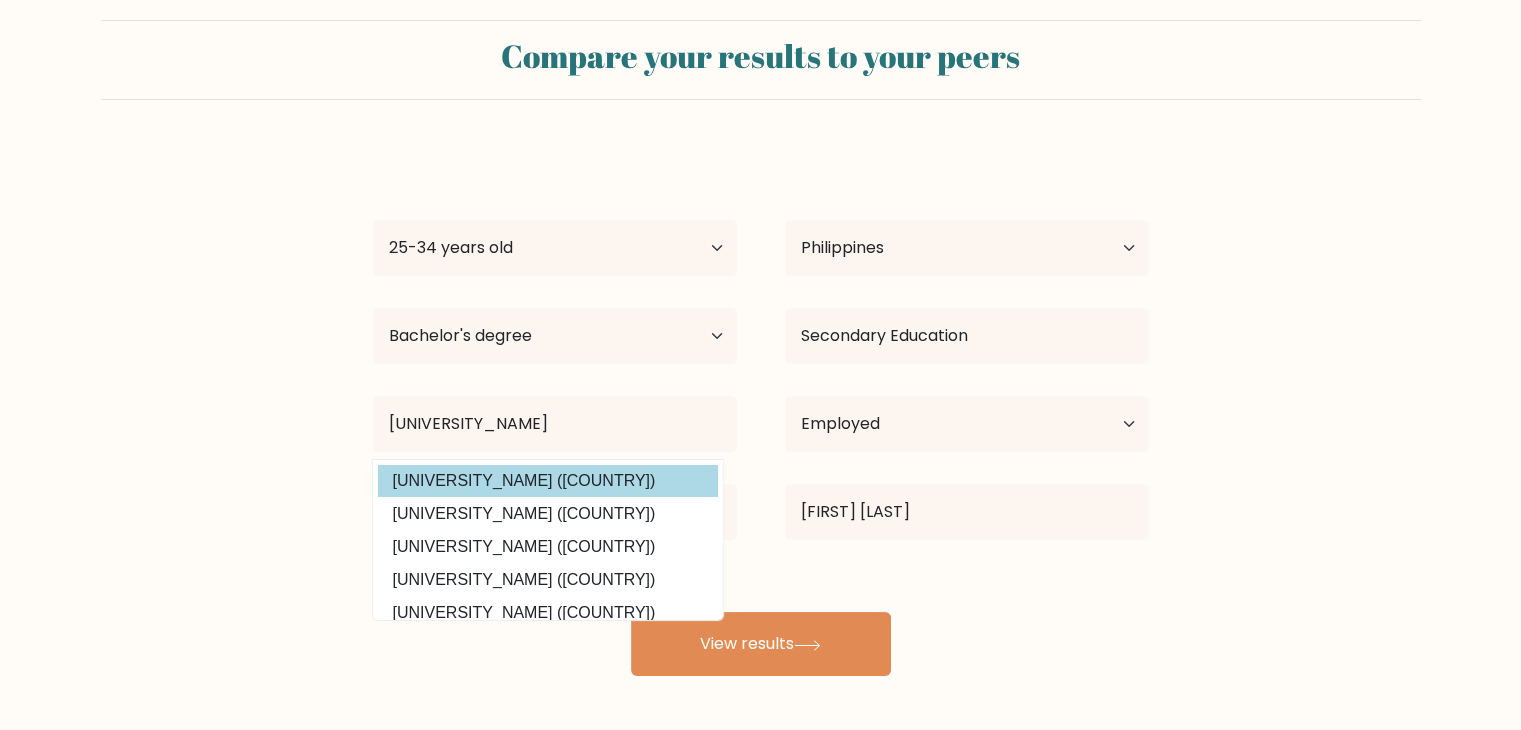 click on "University of Mindanao (Philippines)" at bounding box center (548, 481) 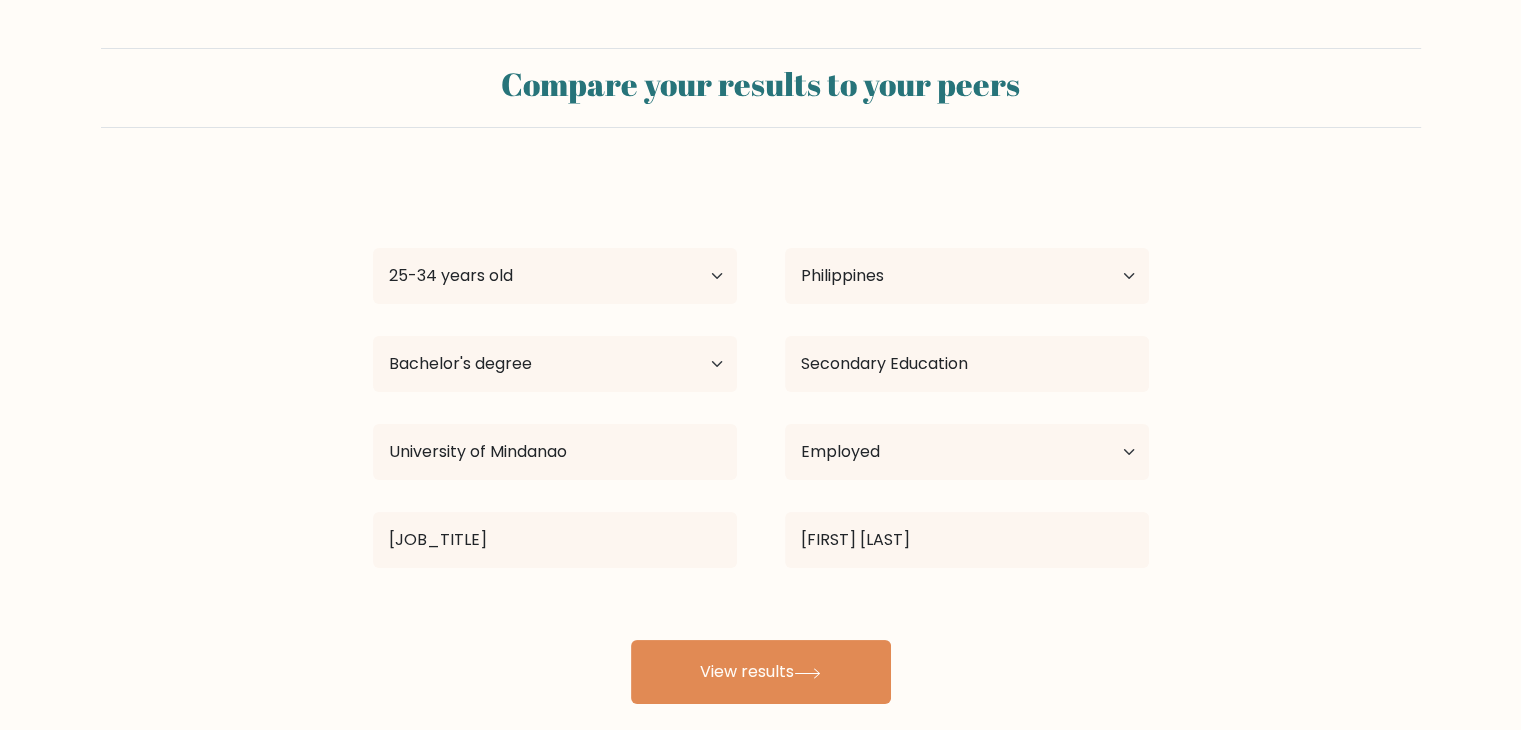 scroll, scrollTop: 28, scrollLeft: 0, axis: vertical 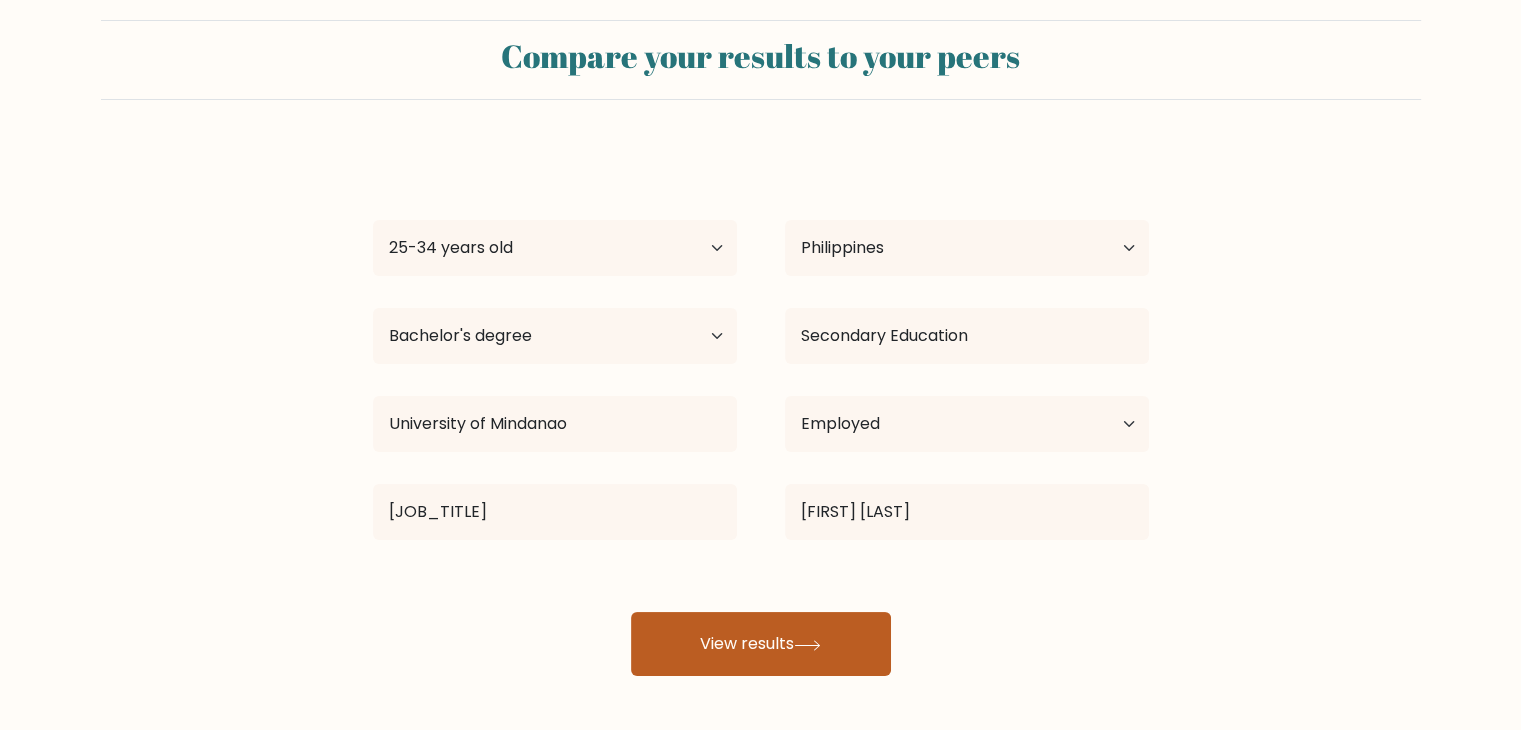 click on "View results" at bounding box center (761, 644) 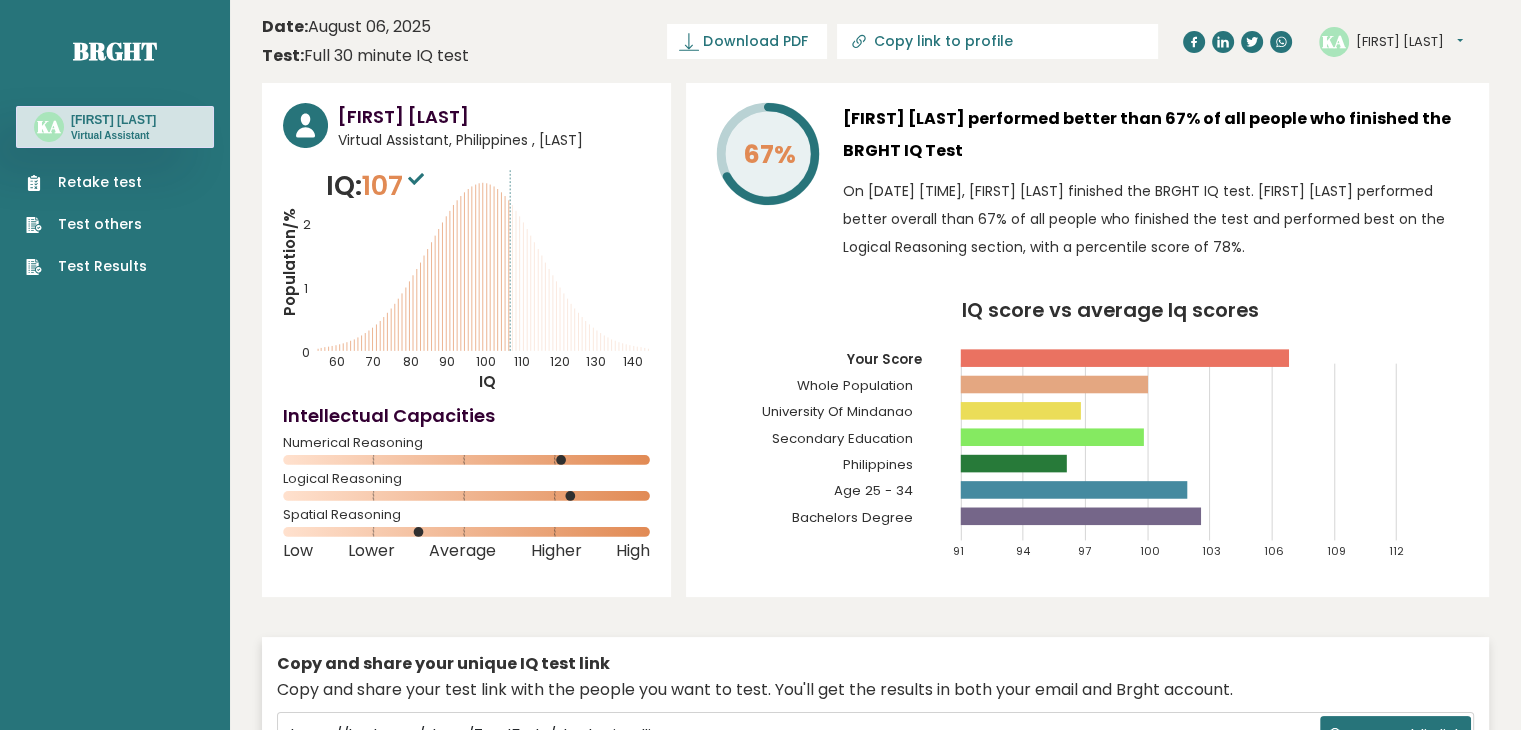 scroll, scrollTop: 0, scrollLeft: 0, axis: both 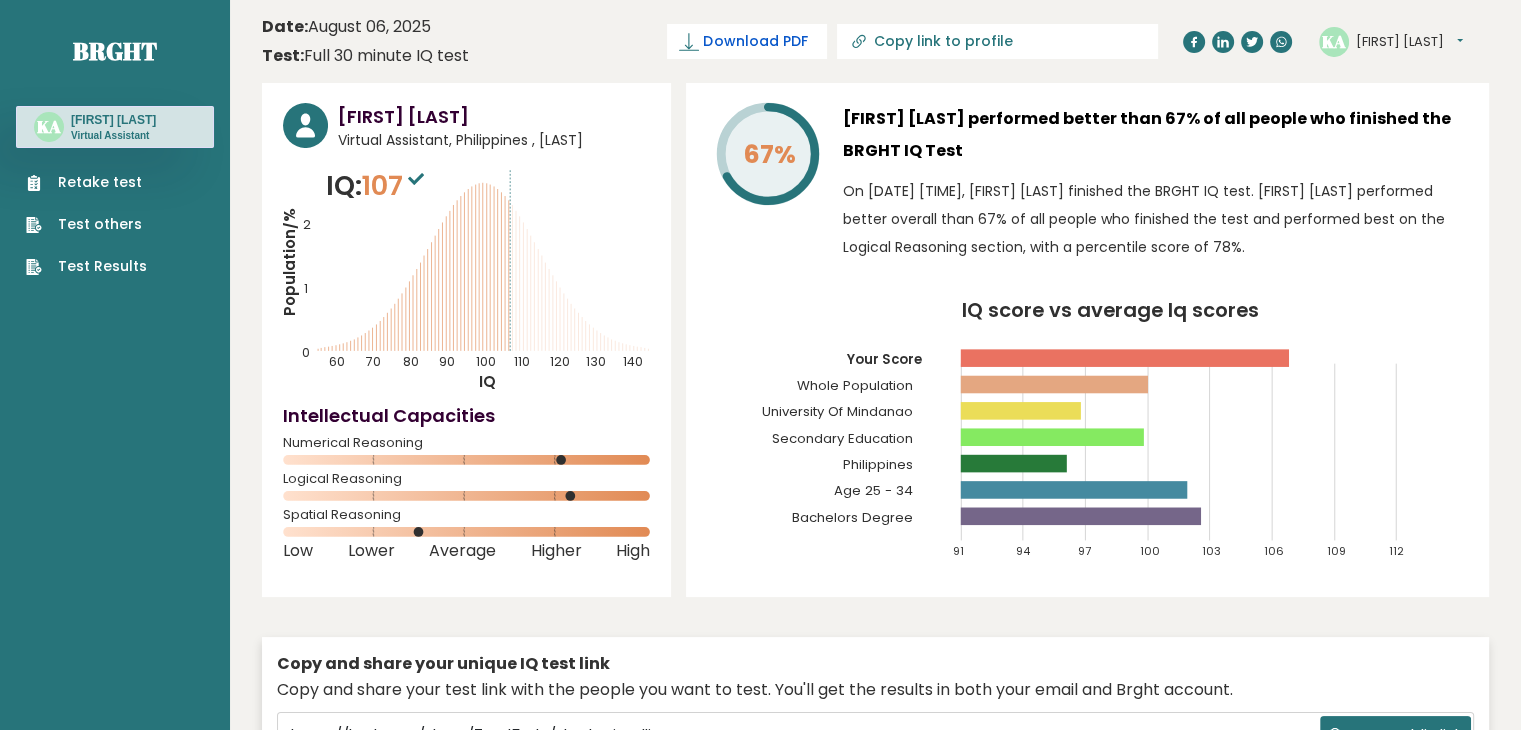 click on "Download PDF" at bounding box center [755, 41] 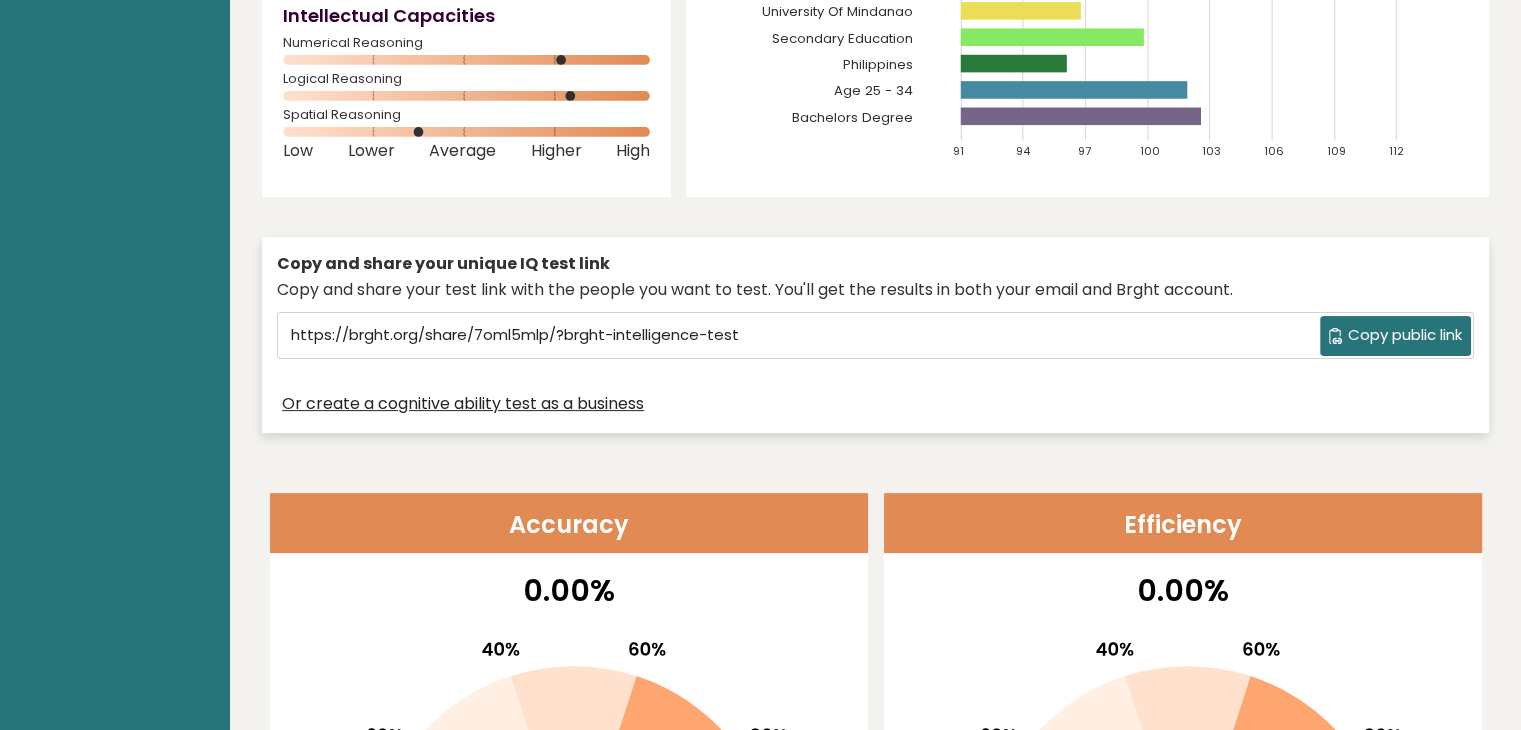 scroll, scrollTop: 0, scrollLeft: 0, axis: both 